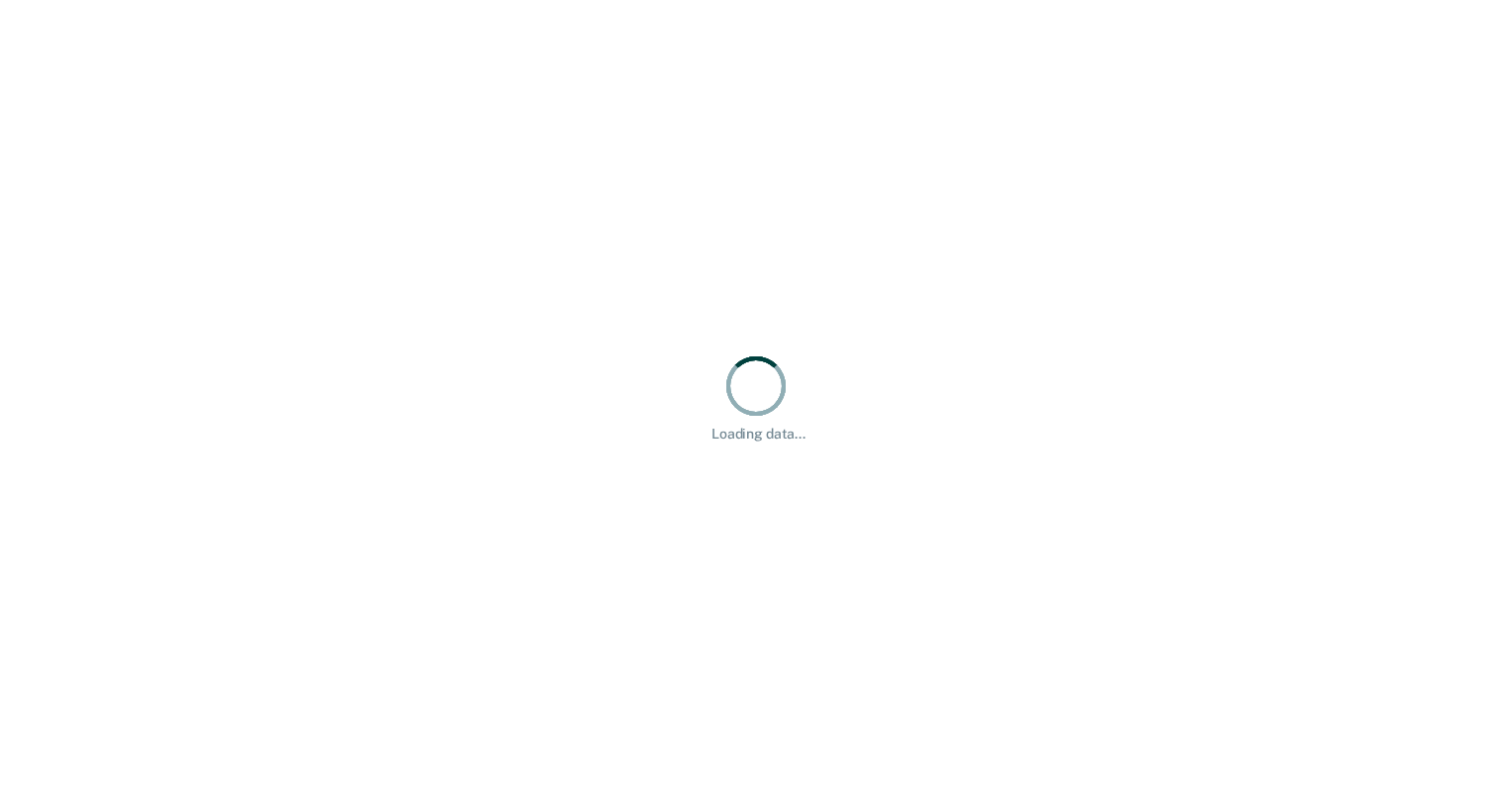 scroll, scrollTop: 0, scrollLeft: 0, axis: both 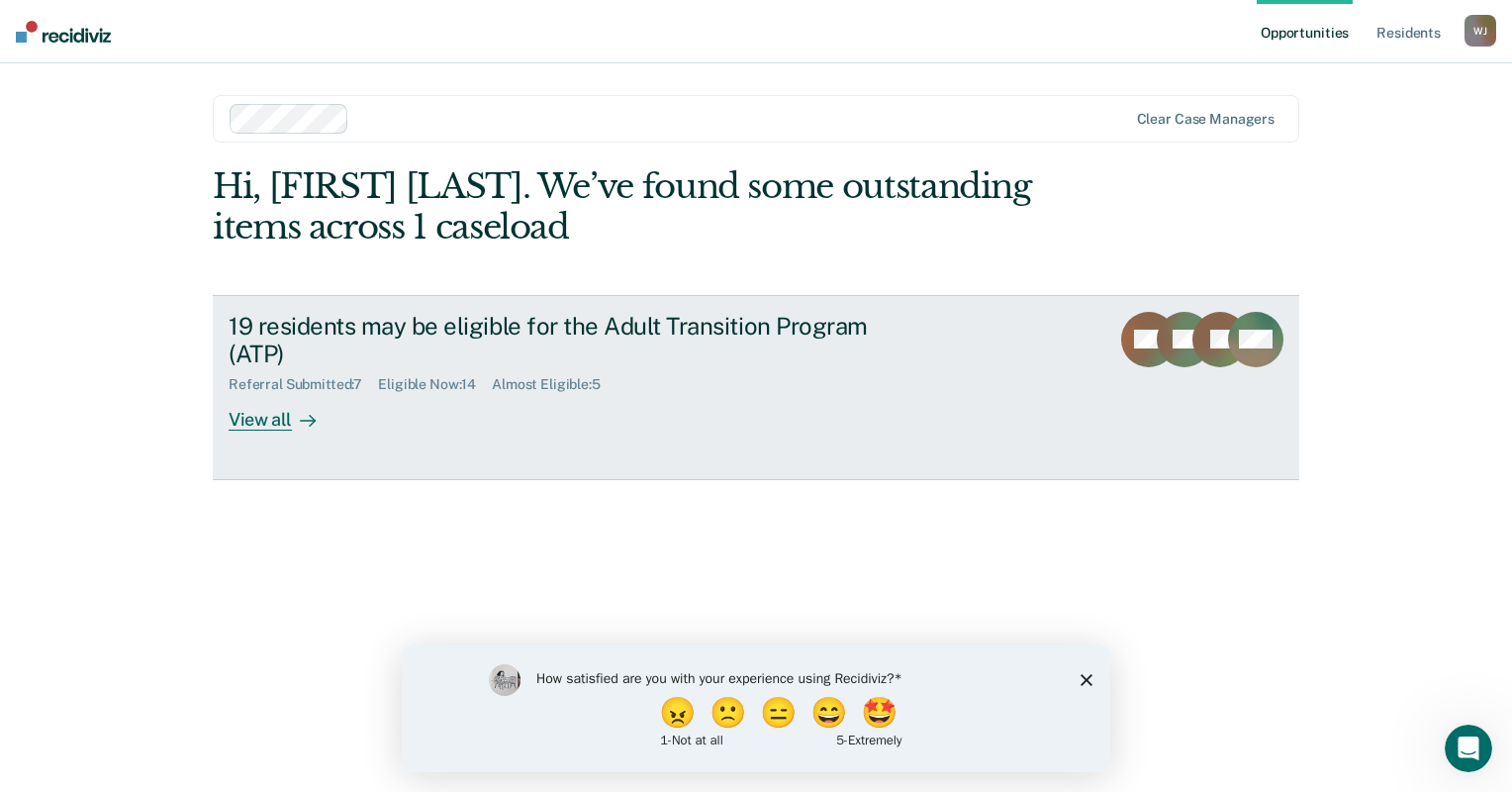 click on "View all" at bounding box center (284, 412) 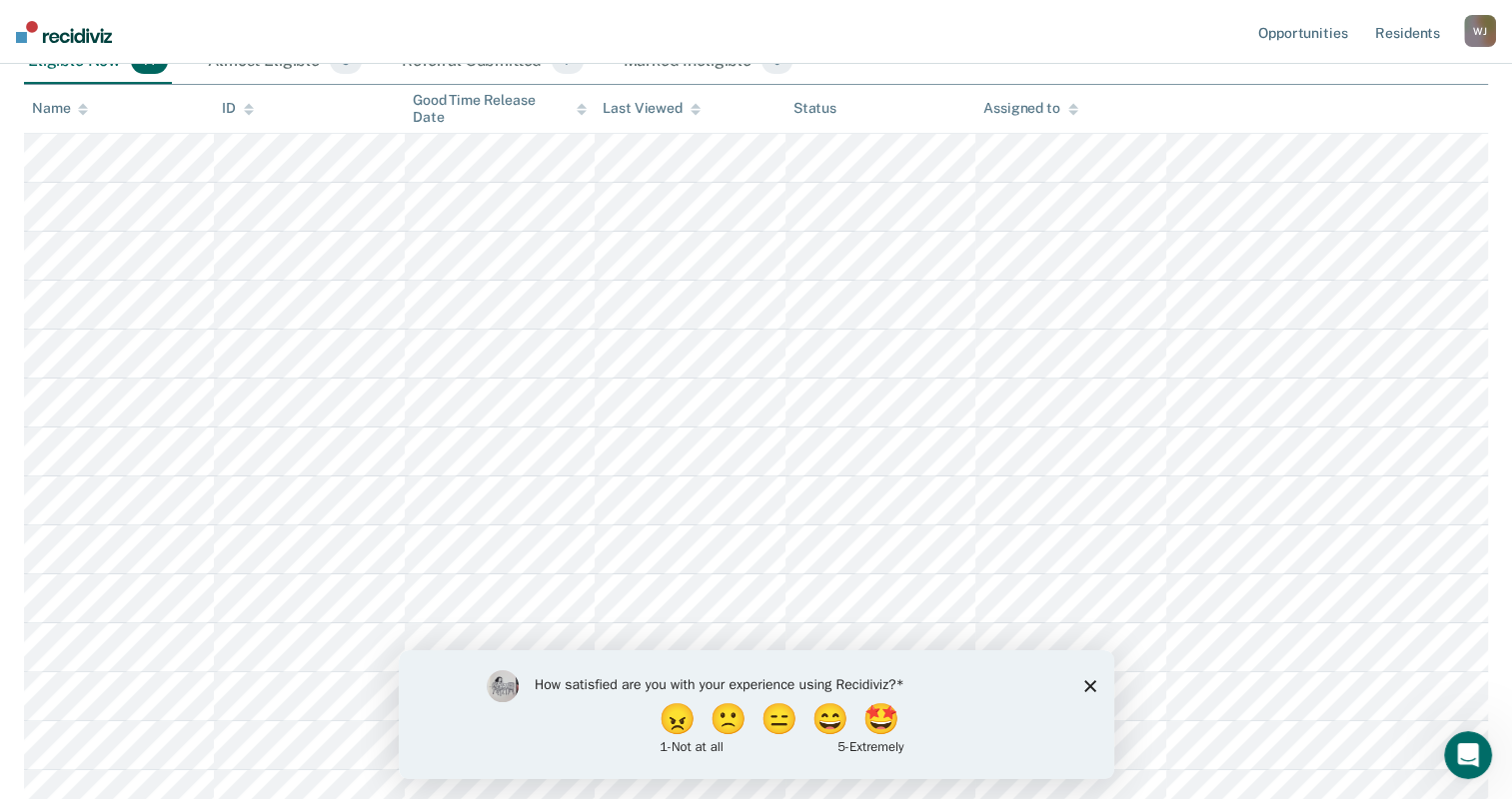scroll, scrollTop: 200, scrollLeft: 0, axis: vertical 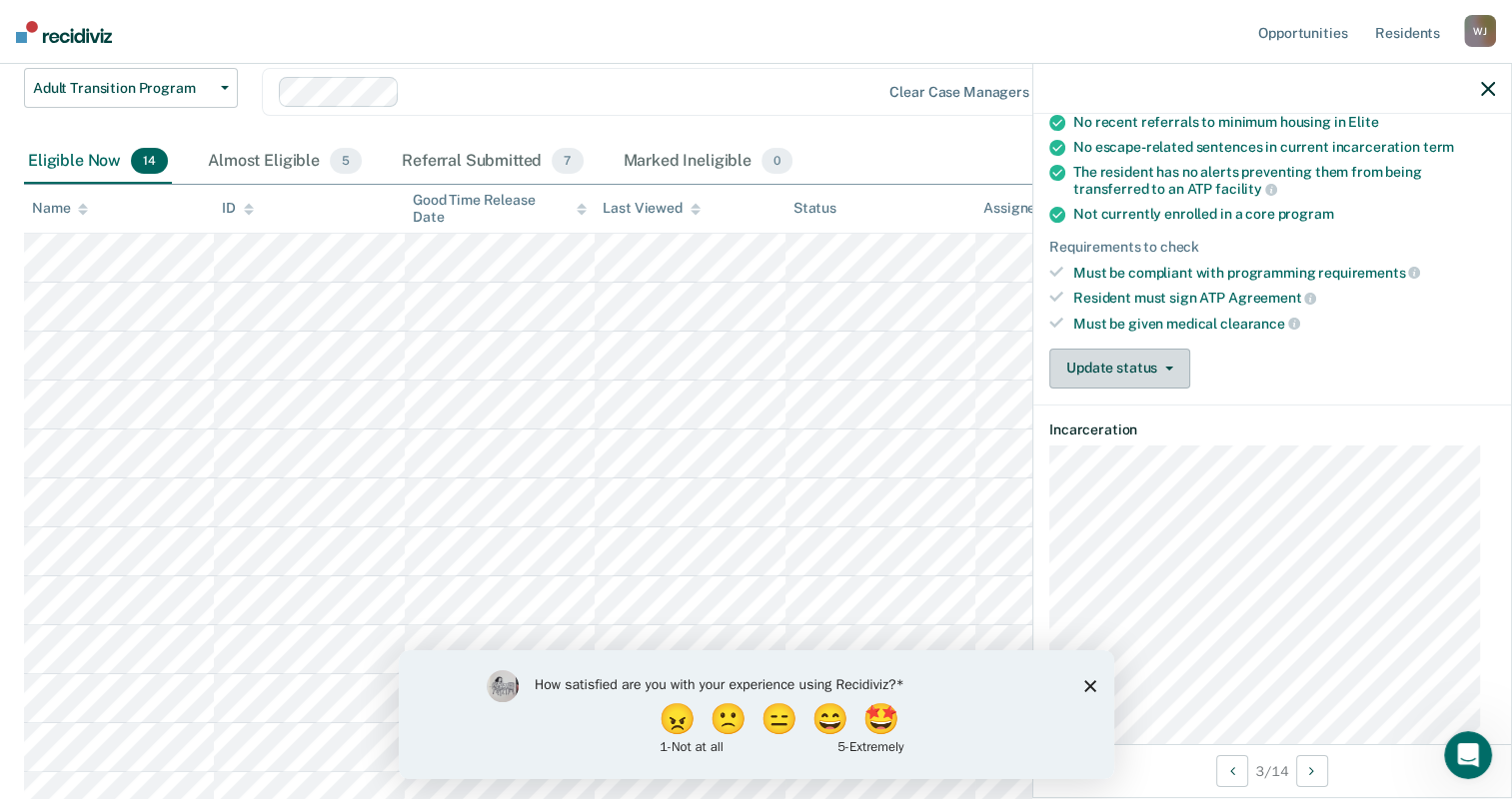 click on "Update status" at bounding box center (1119, 369) 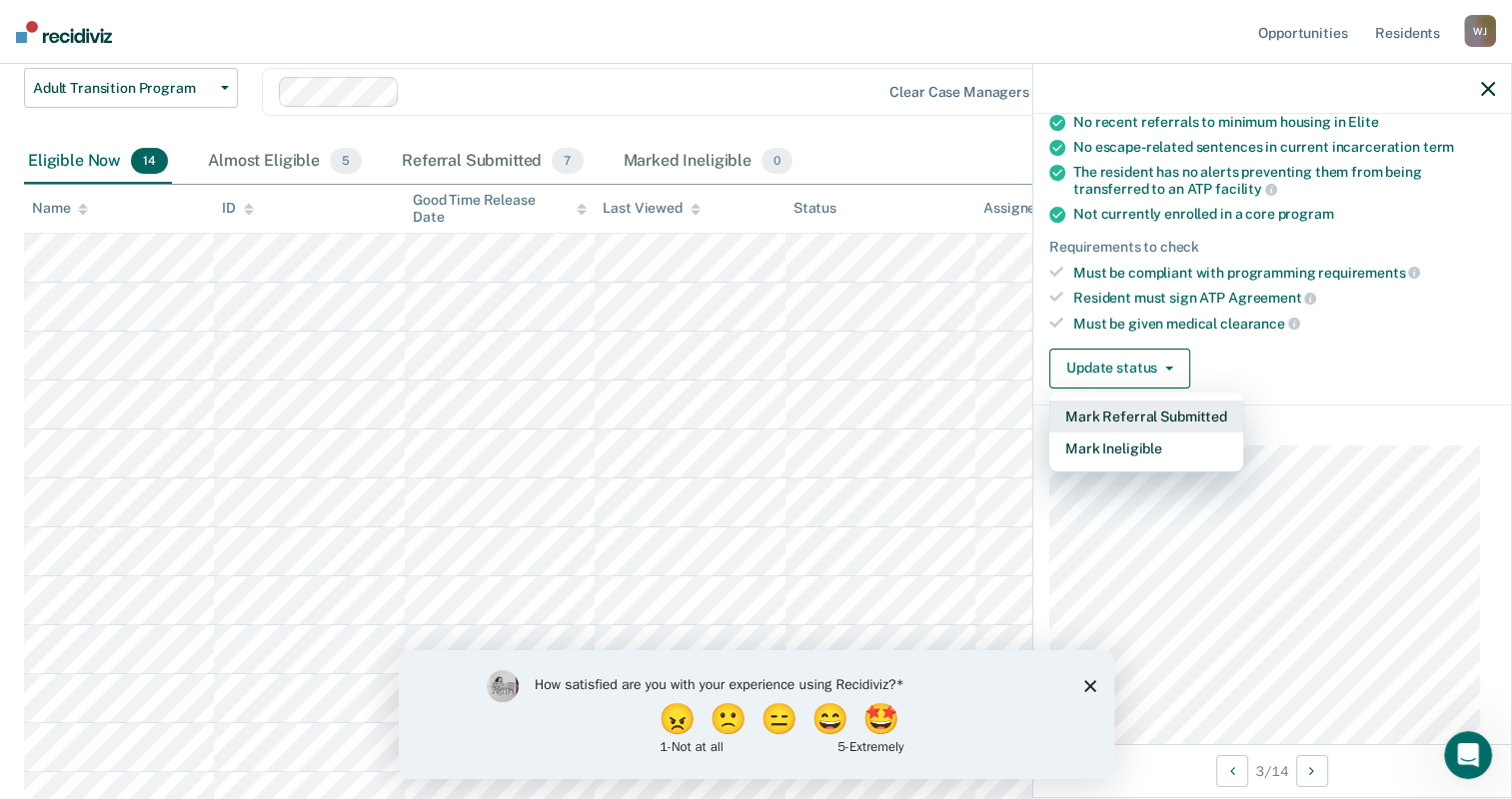 click on "Mark Referral Submitted" at bounding box center [1146, 416] 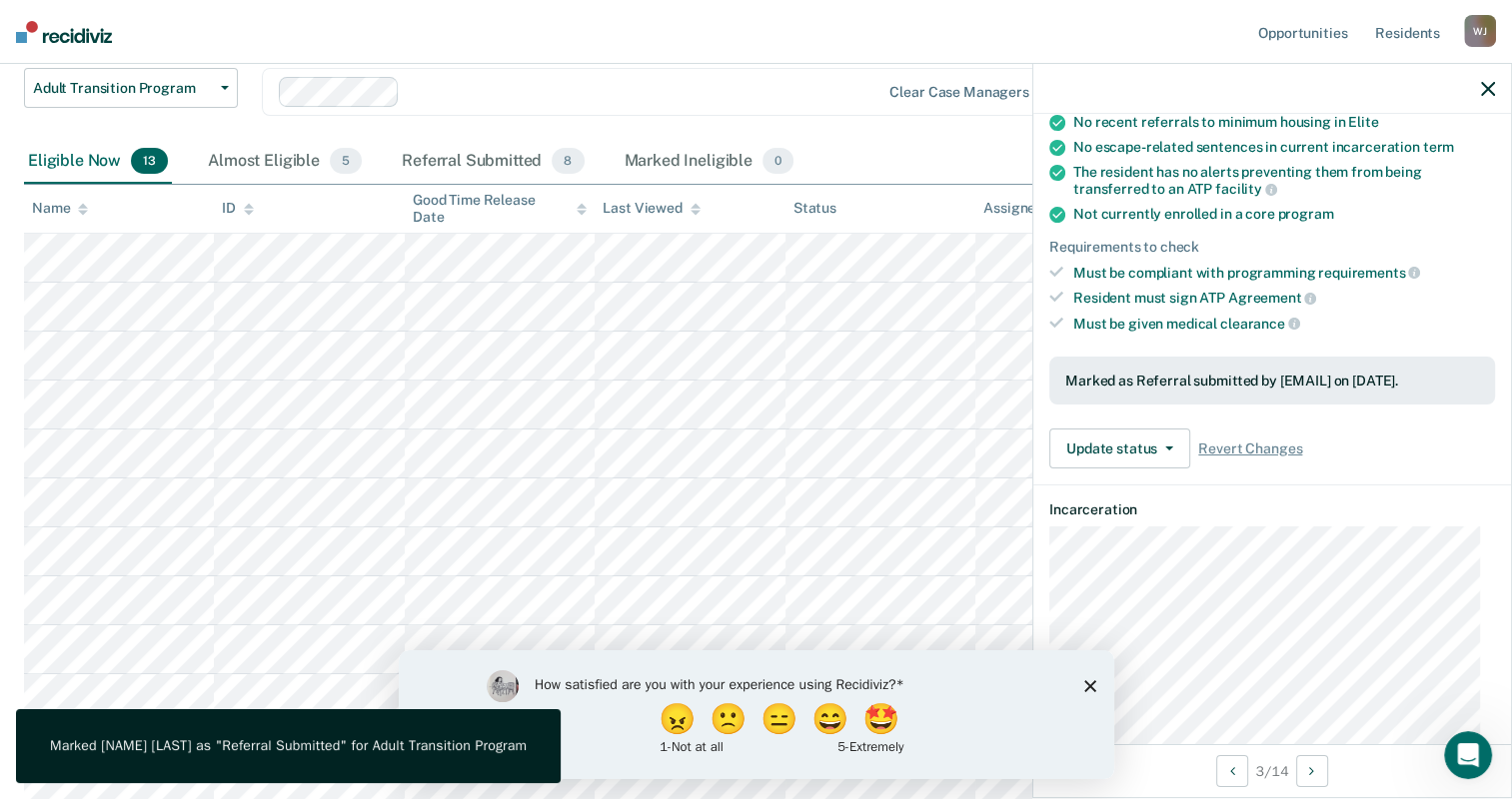 click 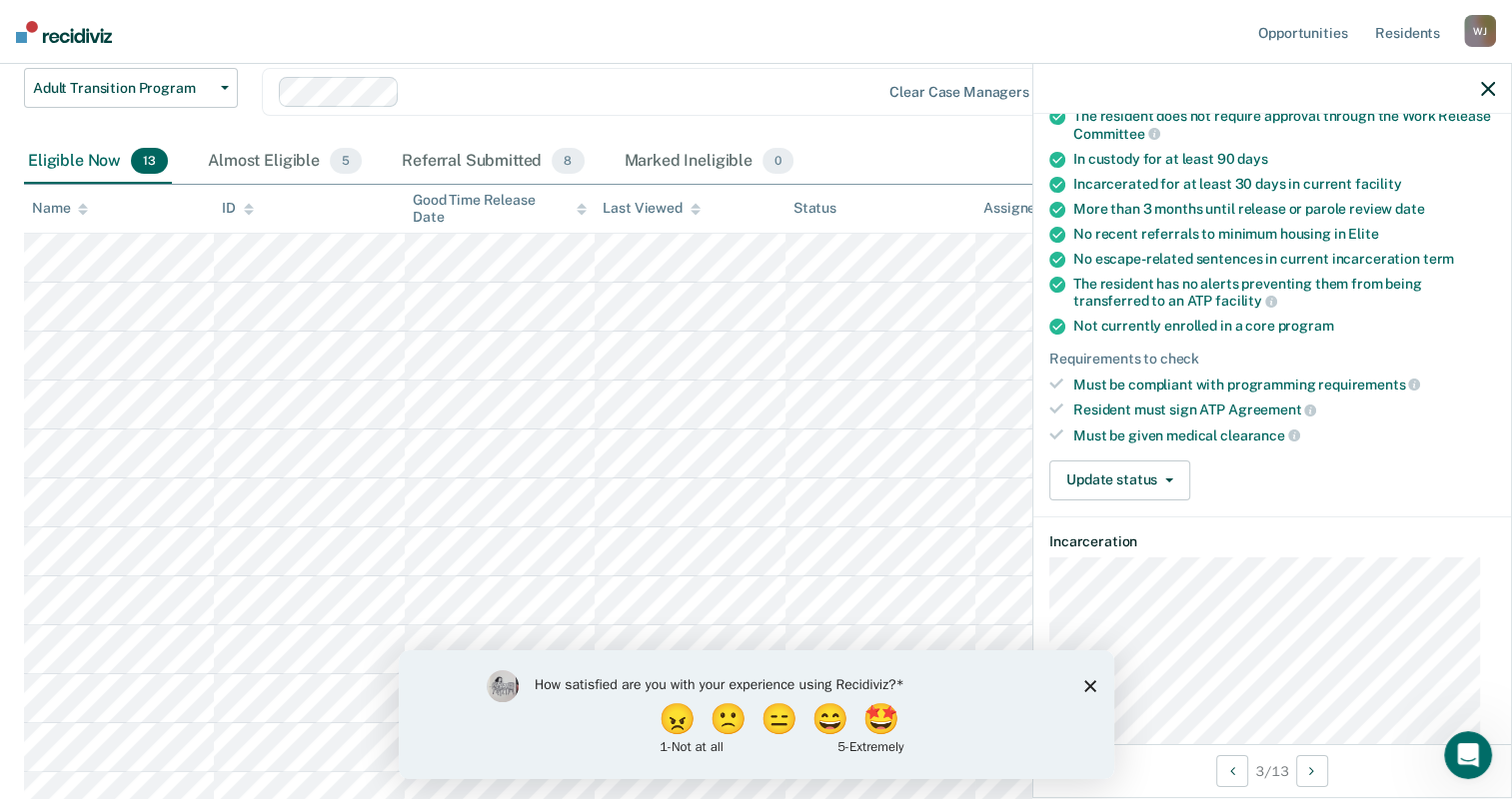 scroll, scrollTop: 300, scrollLeft: 0, axis: vertical 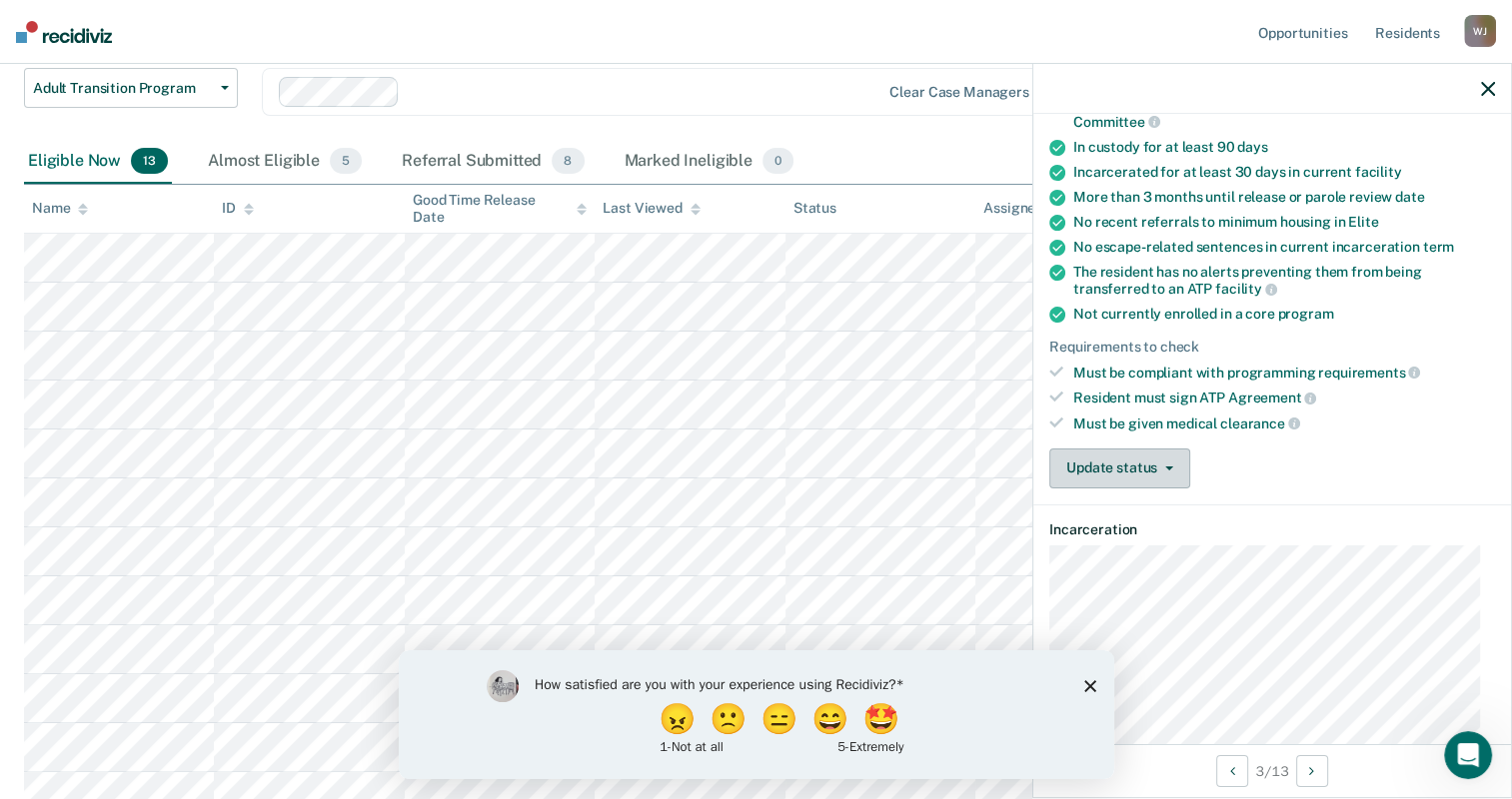 click on "Update status" at bounding box center [1119, 468] 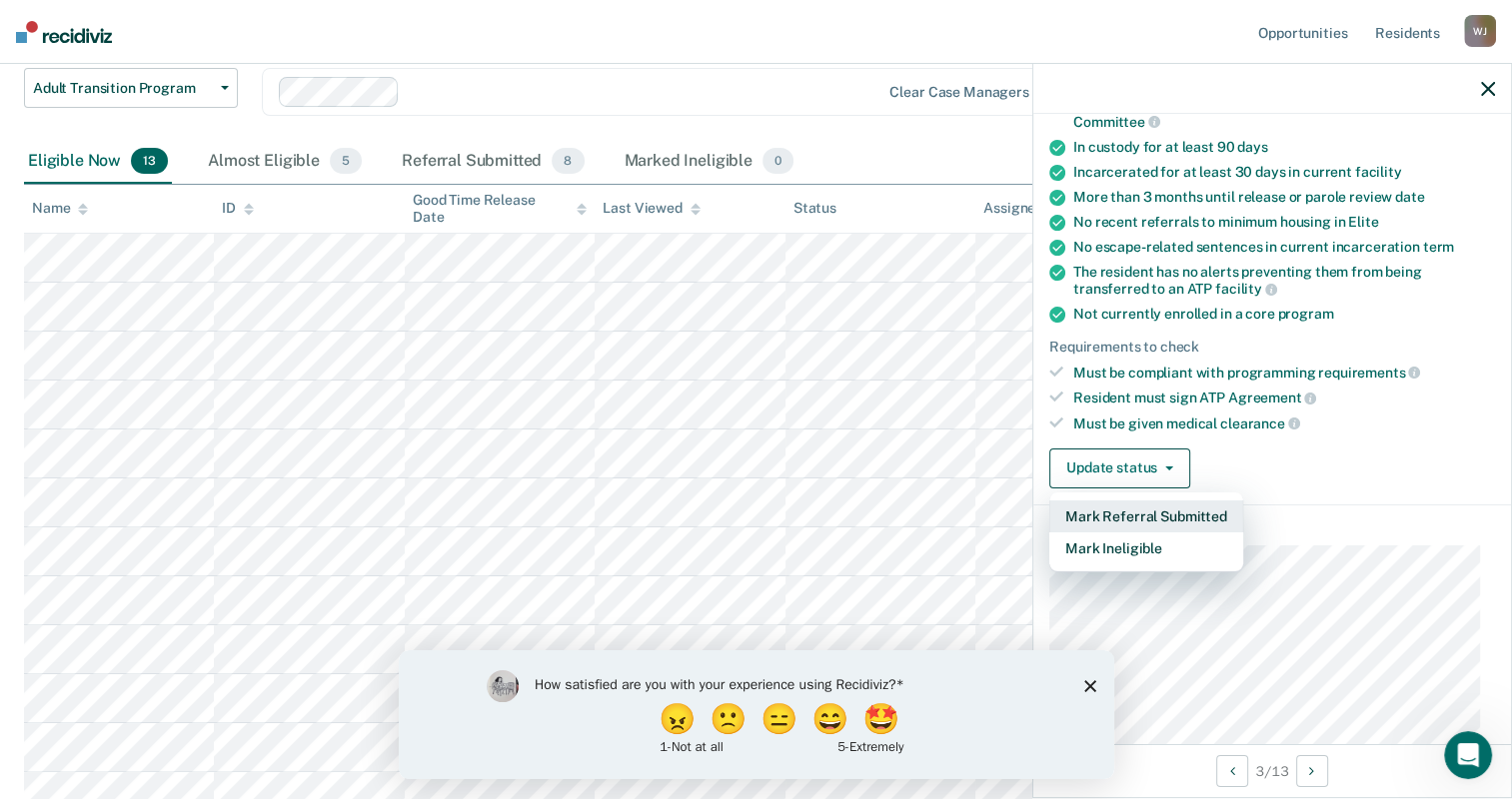 click on "Mark Referral Submitted" at bounding box center [1146, 516] 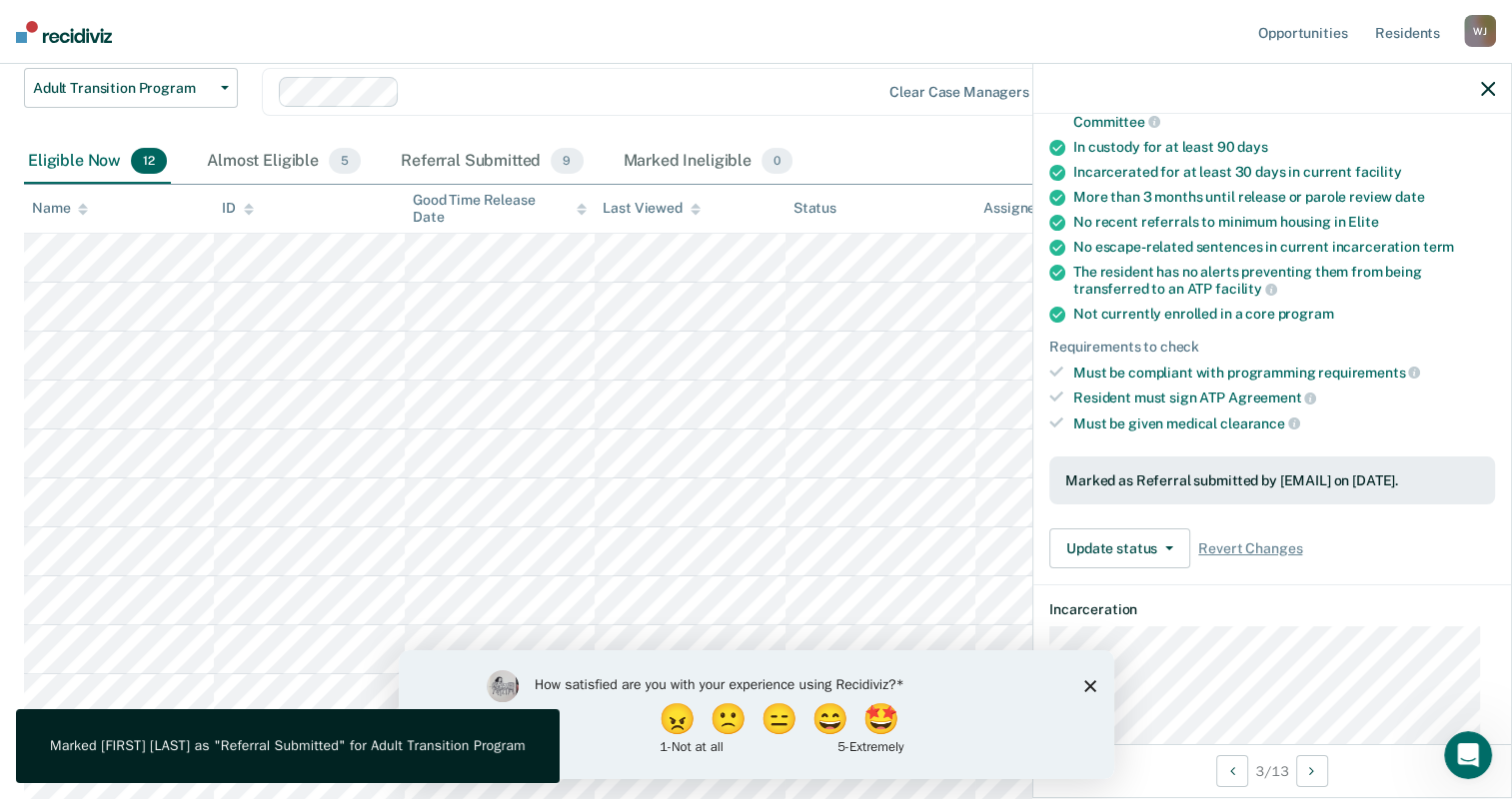 click 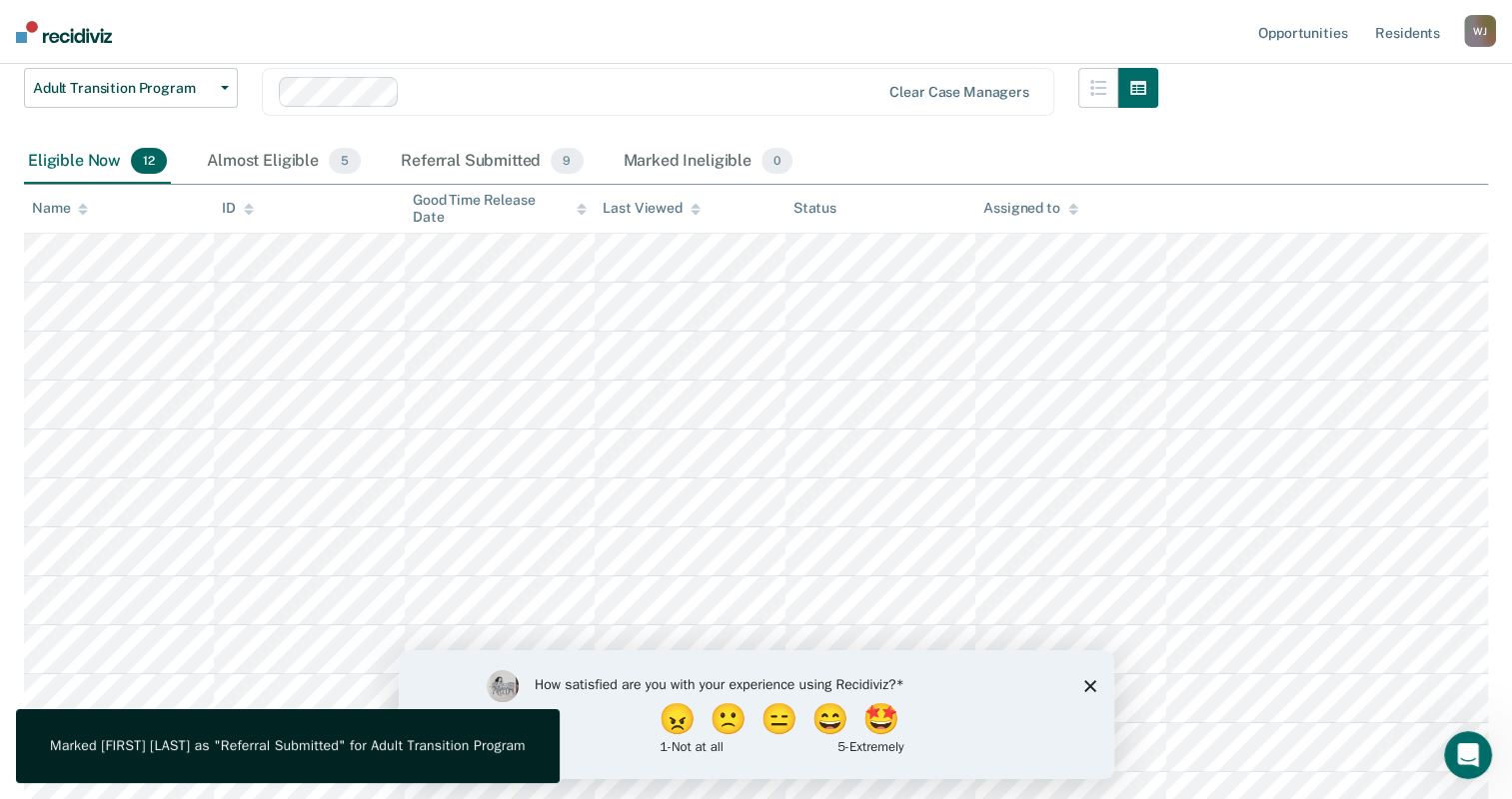 scroll, scrollTop: 300, scrollLeft: 0, axis: vertical 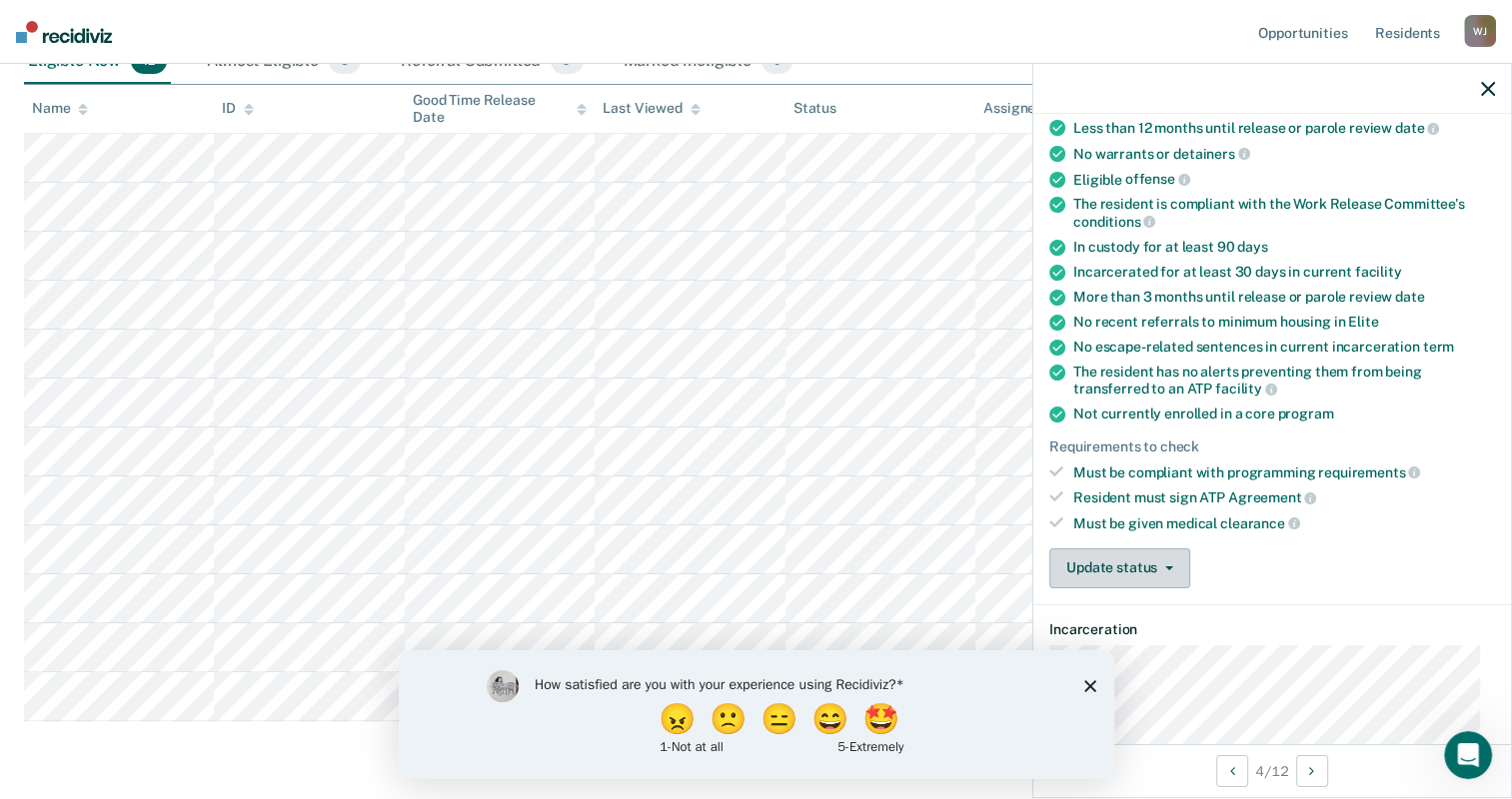 click on "Update status" at bounding box center [1119, 568] 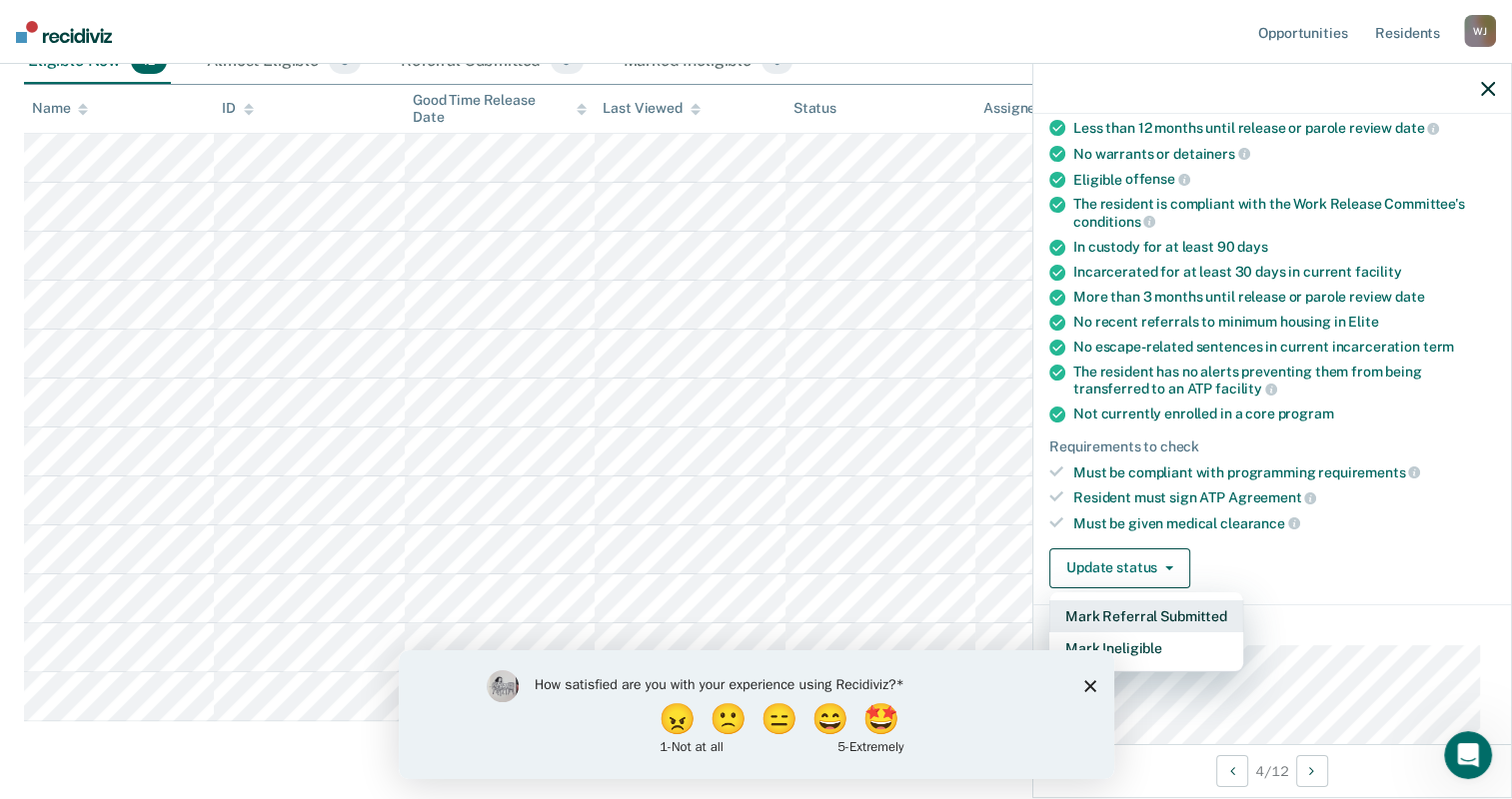 click on "Mark Referral Submitted" at bounding box center [1146, 616] 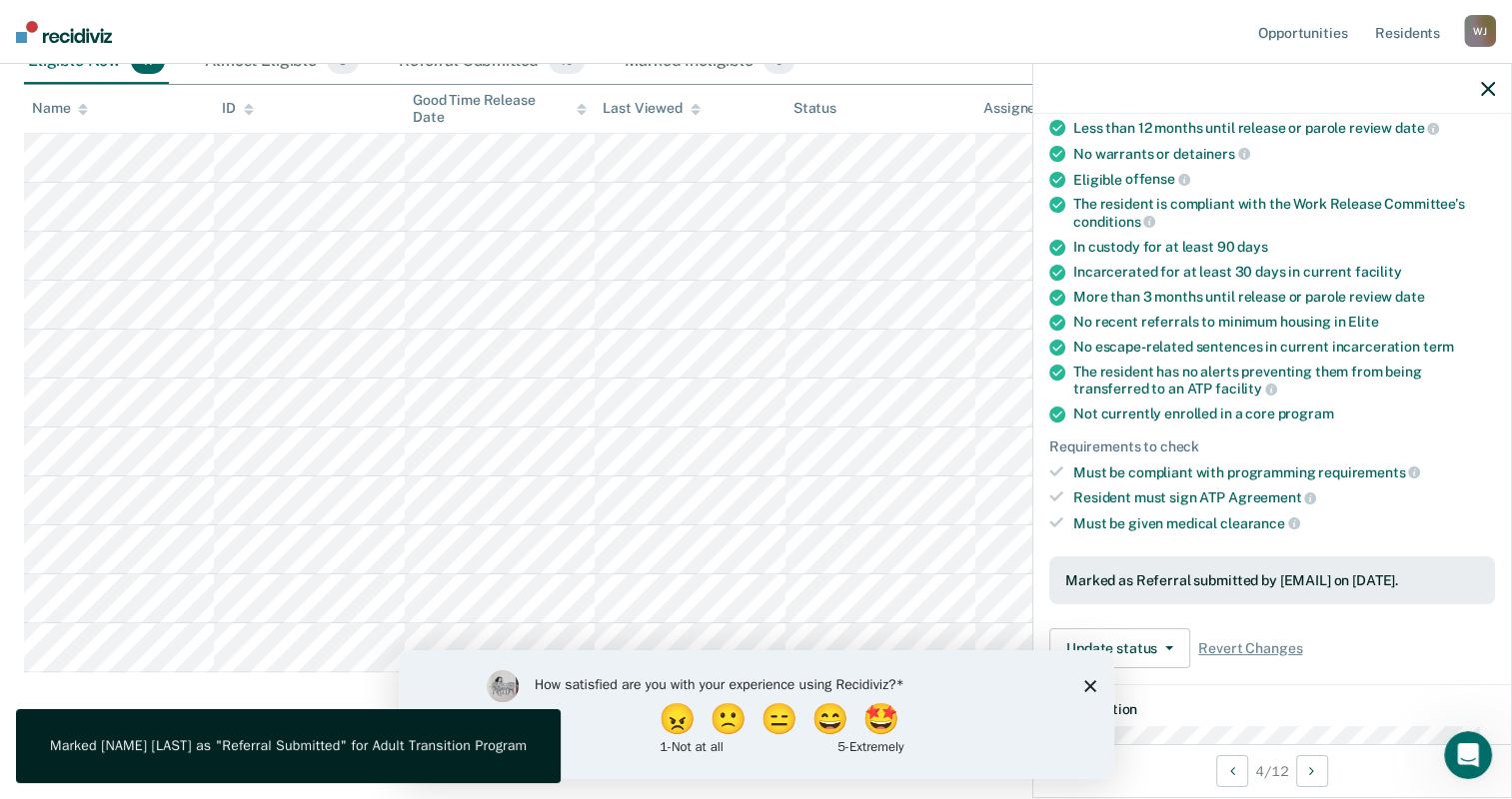 click 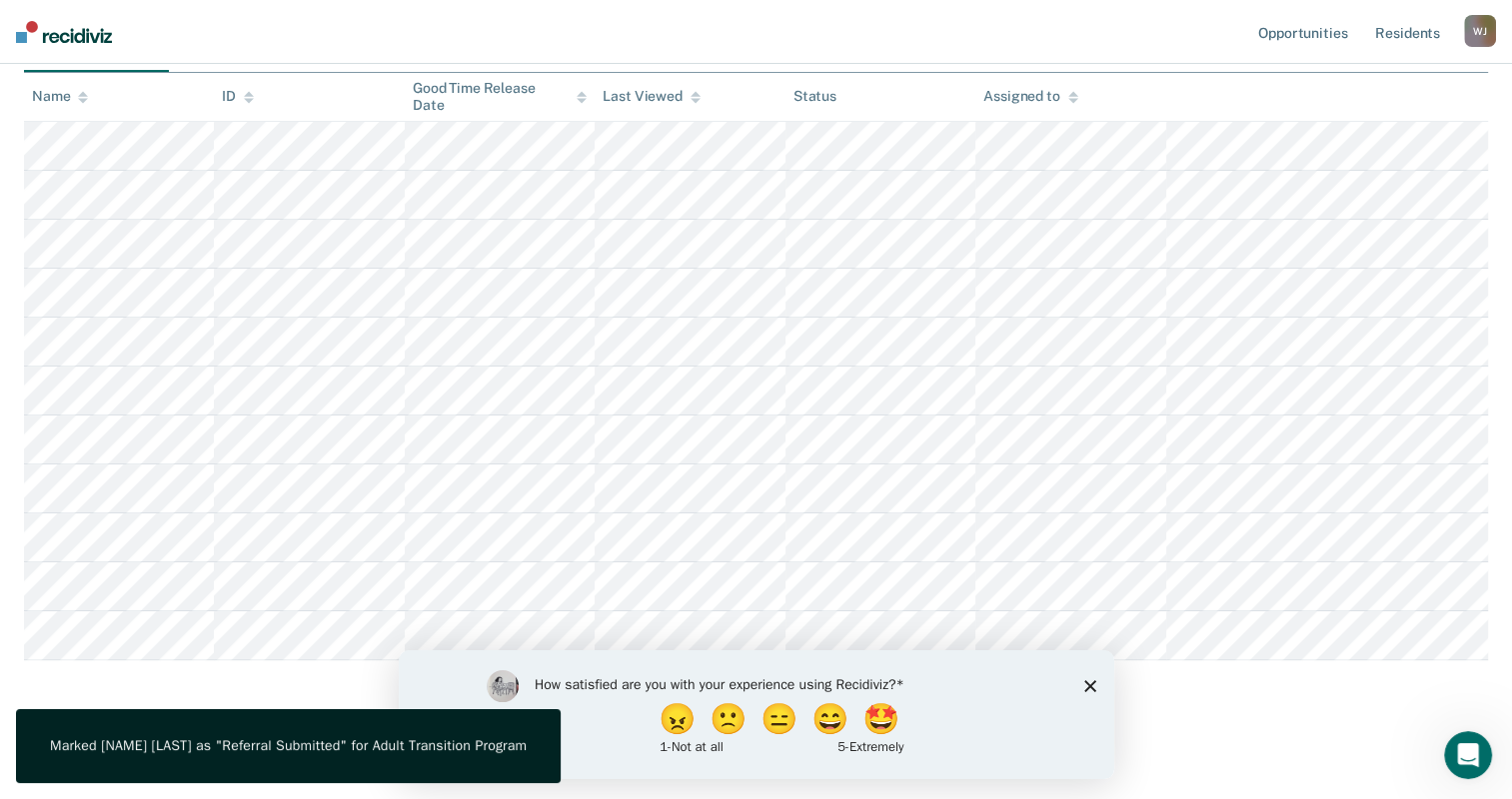 scroll, scrollTop: 315, scrollLeft: 0, axis: vertical 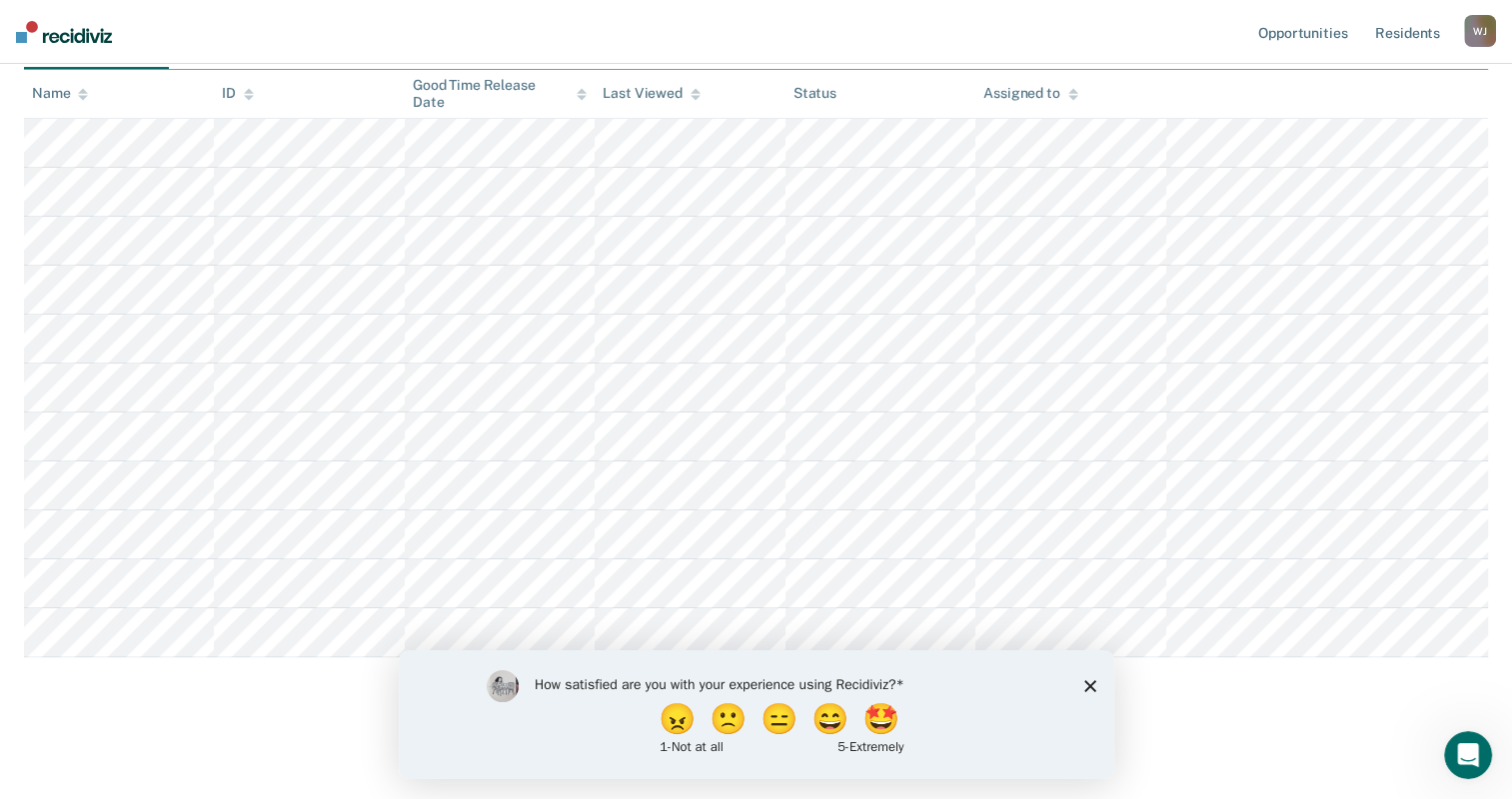 click 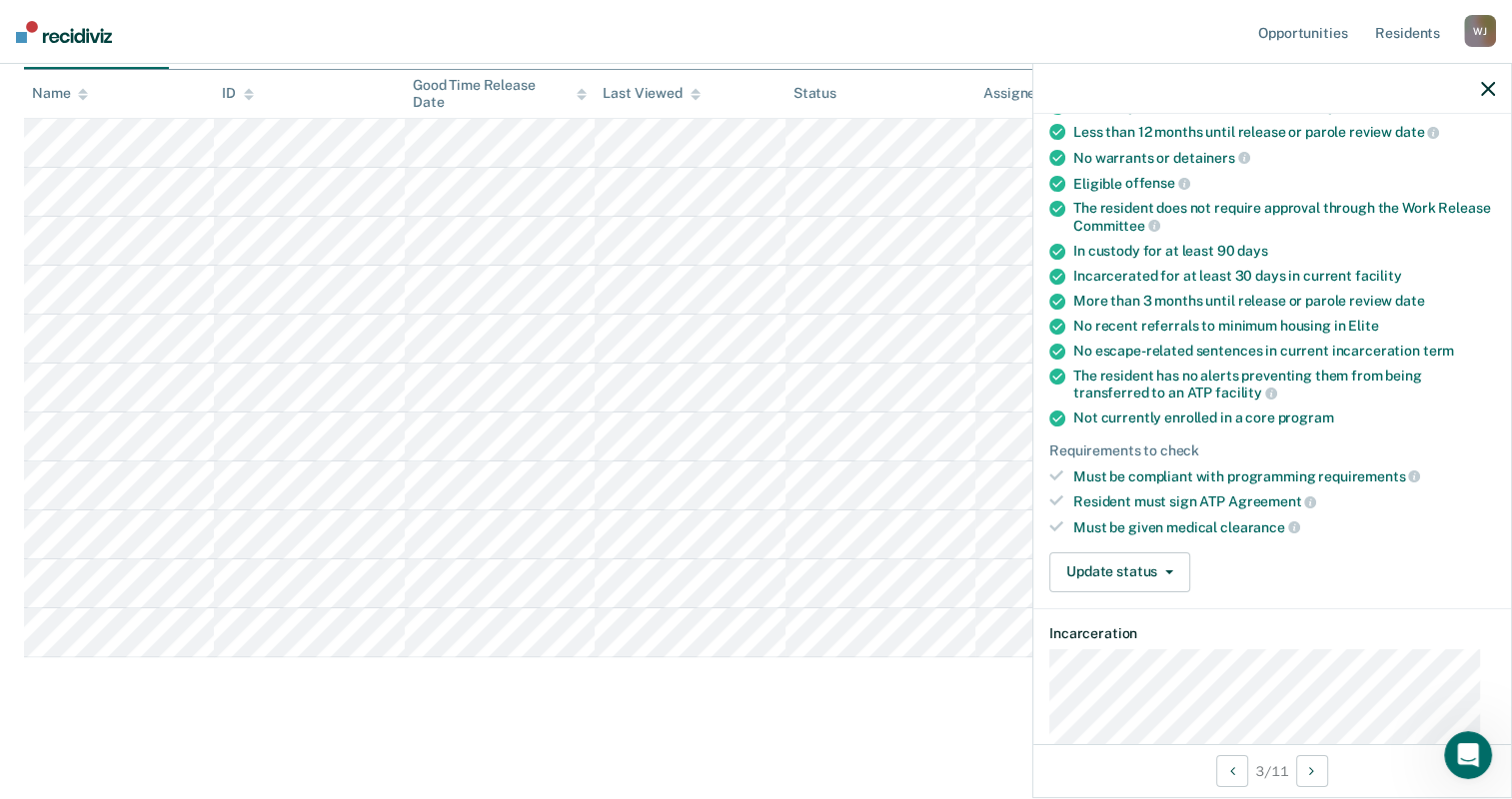 scroll, scrollTop: 200, scrollLeft: 0, axis: vertical 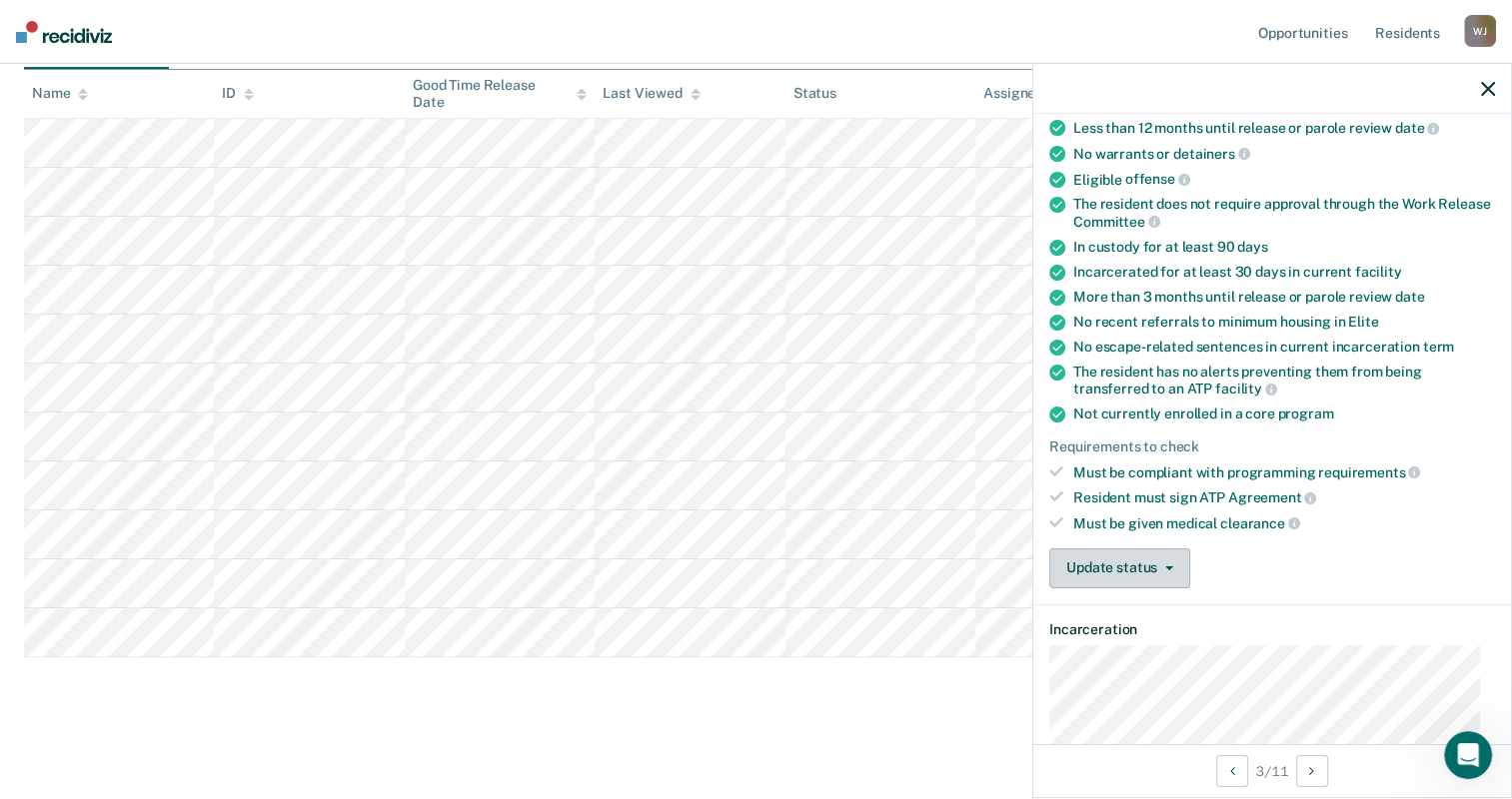click on "Update status" at bounding box center (1119, 568) 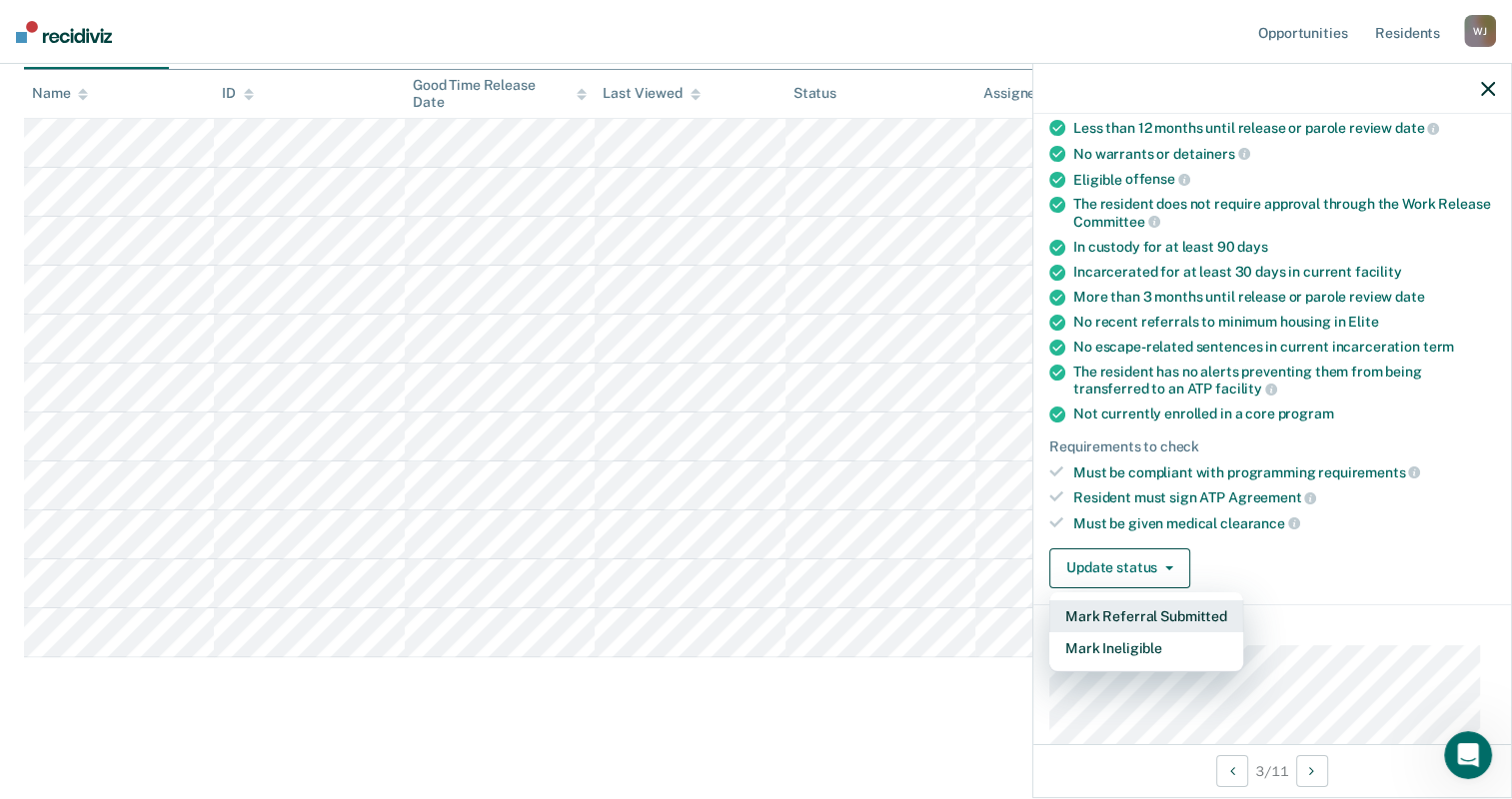 click on "Mark Referral Submitted" at bounding box center [1146, 616] 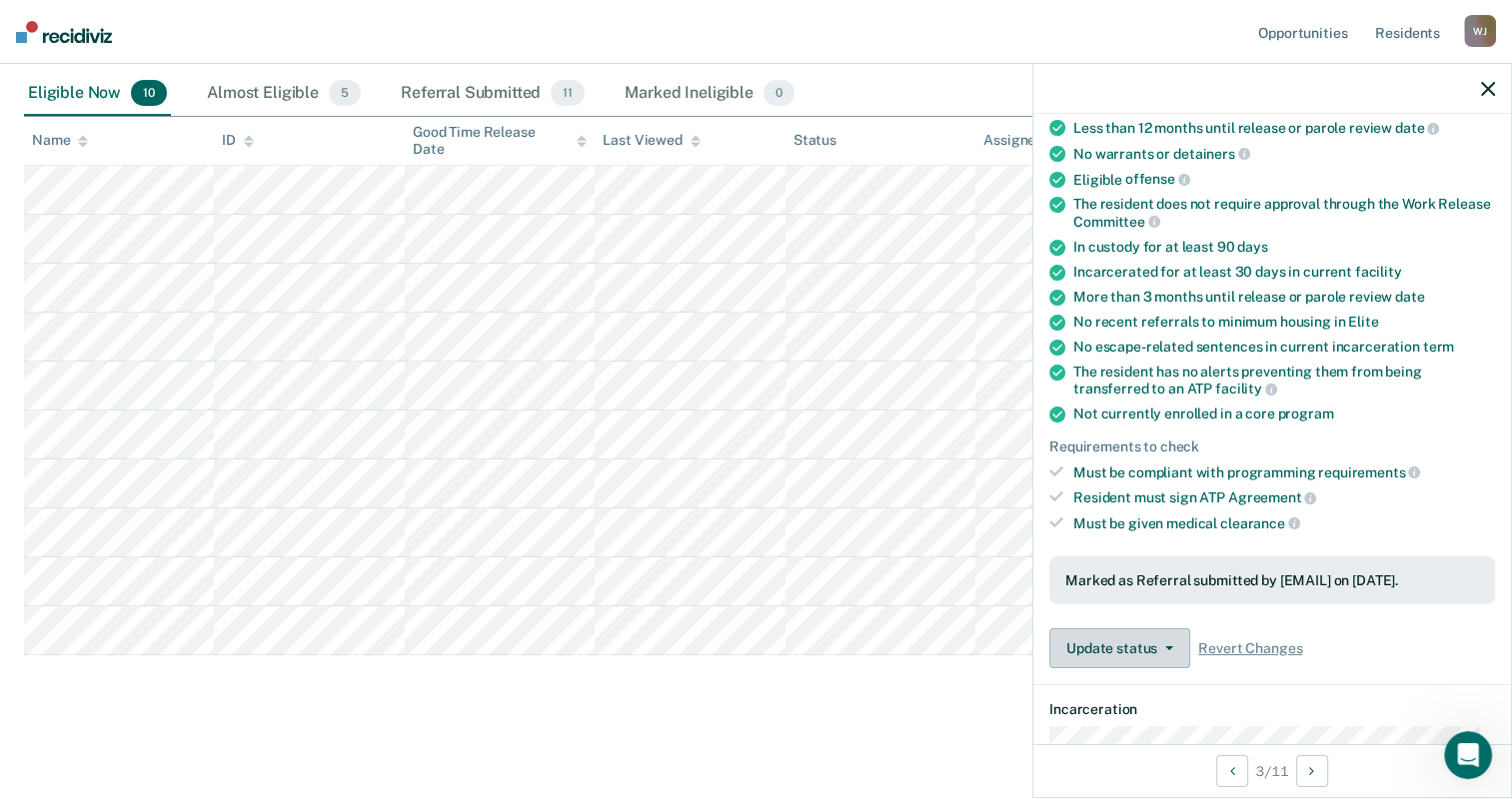 scroll, scrollTop: 266, scrollLeft: 0, axis: vertical 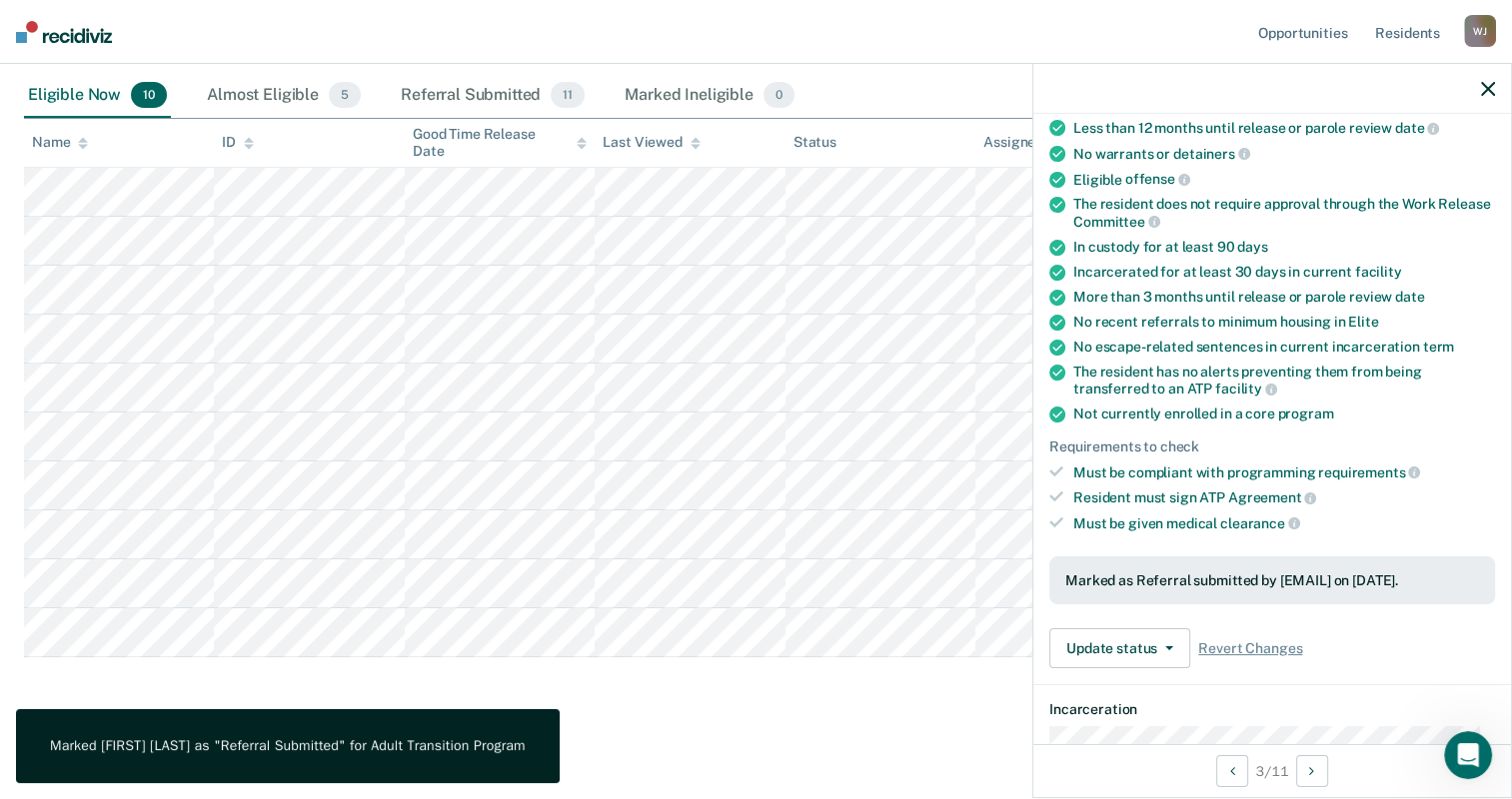 click 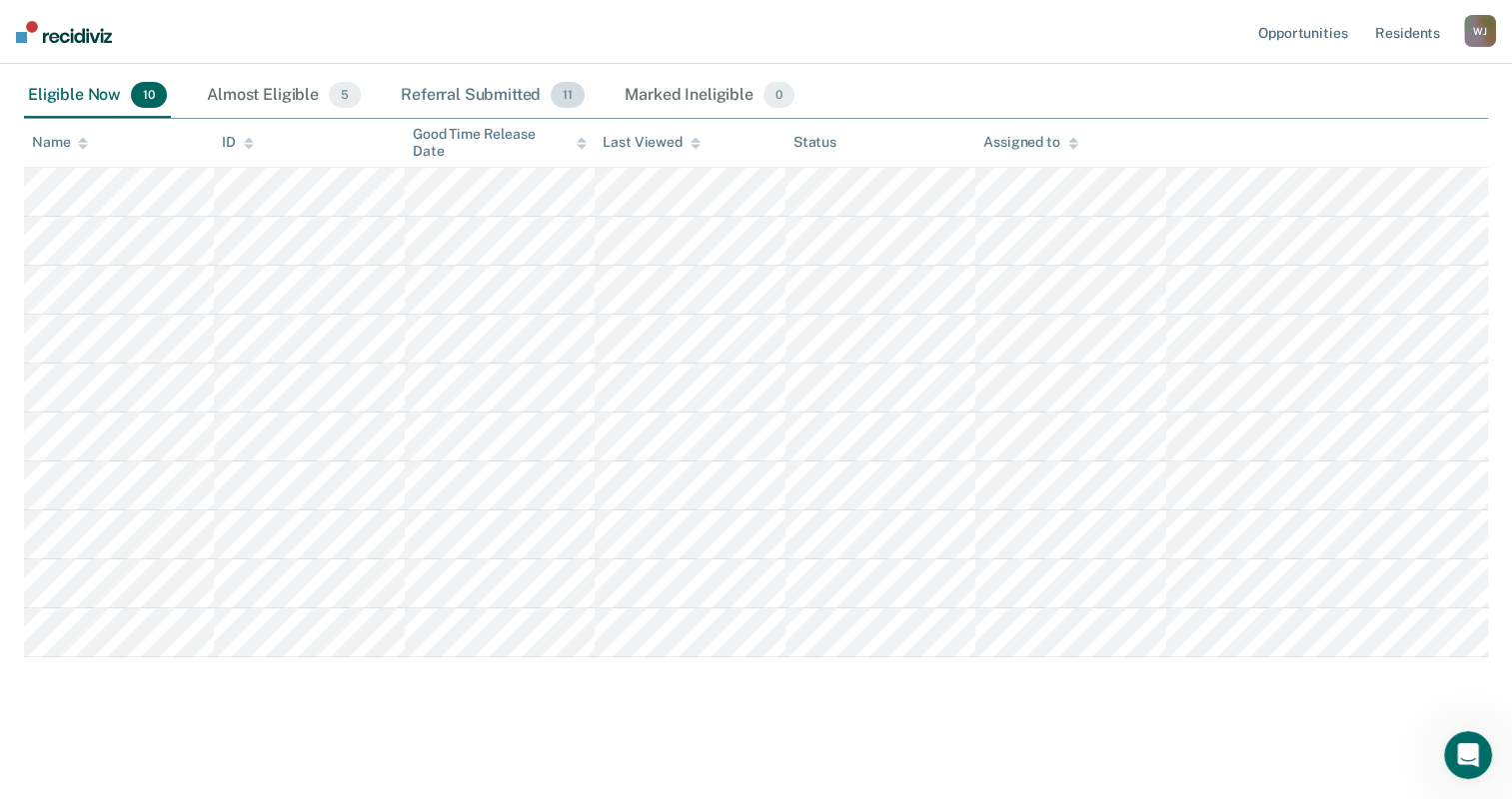 click on "Referral Submitted 11" at bounding box center [493, 96] 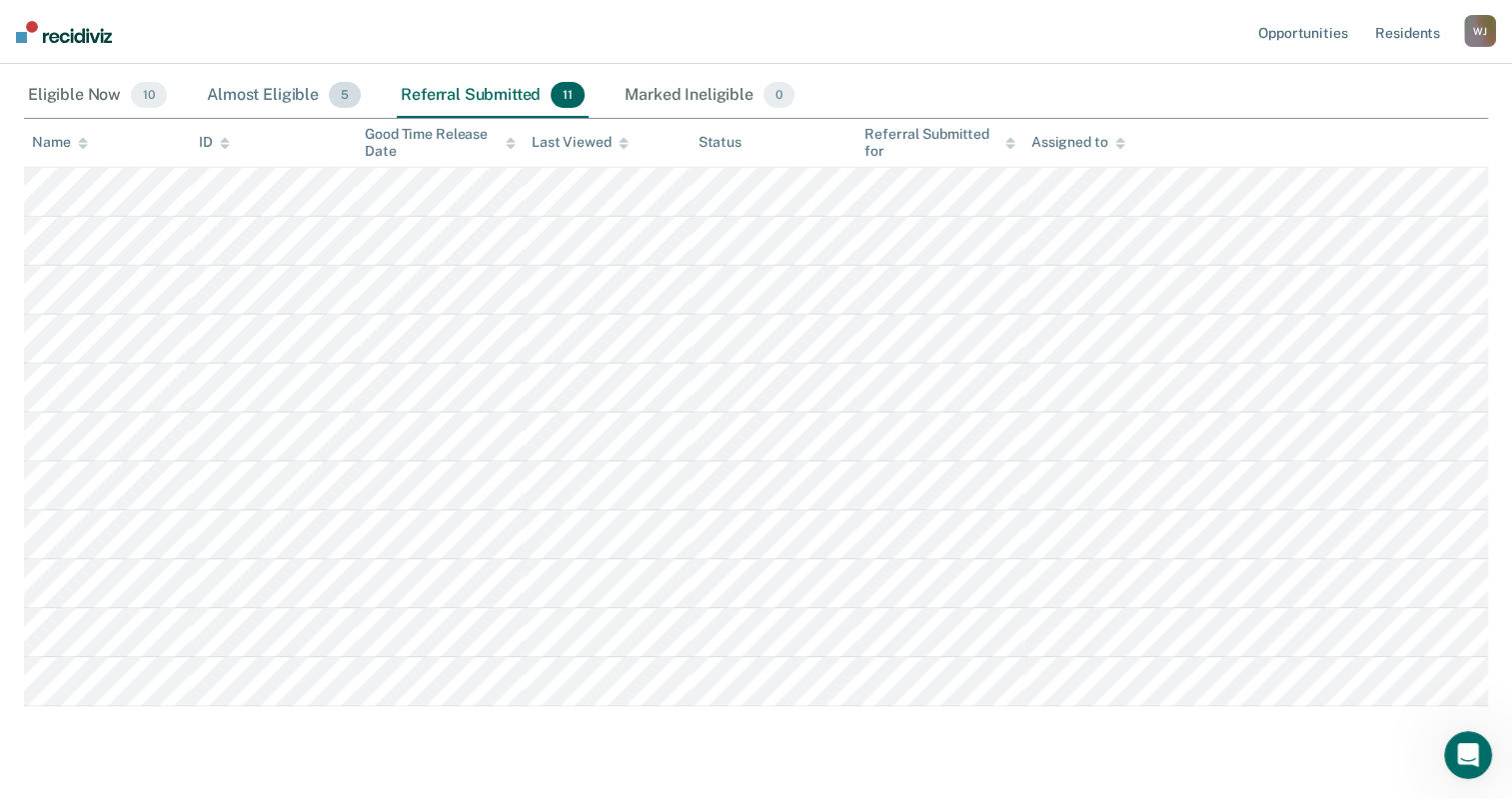 click on "Almost Eligible 5" at bounding box center [284, 96] 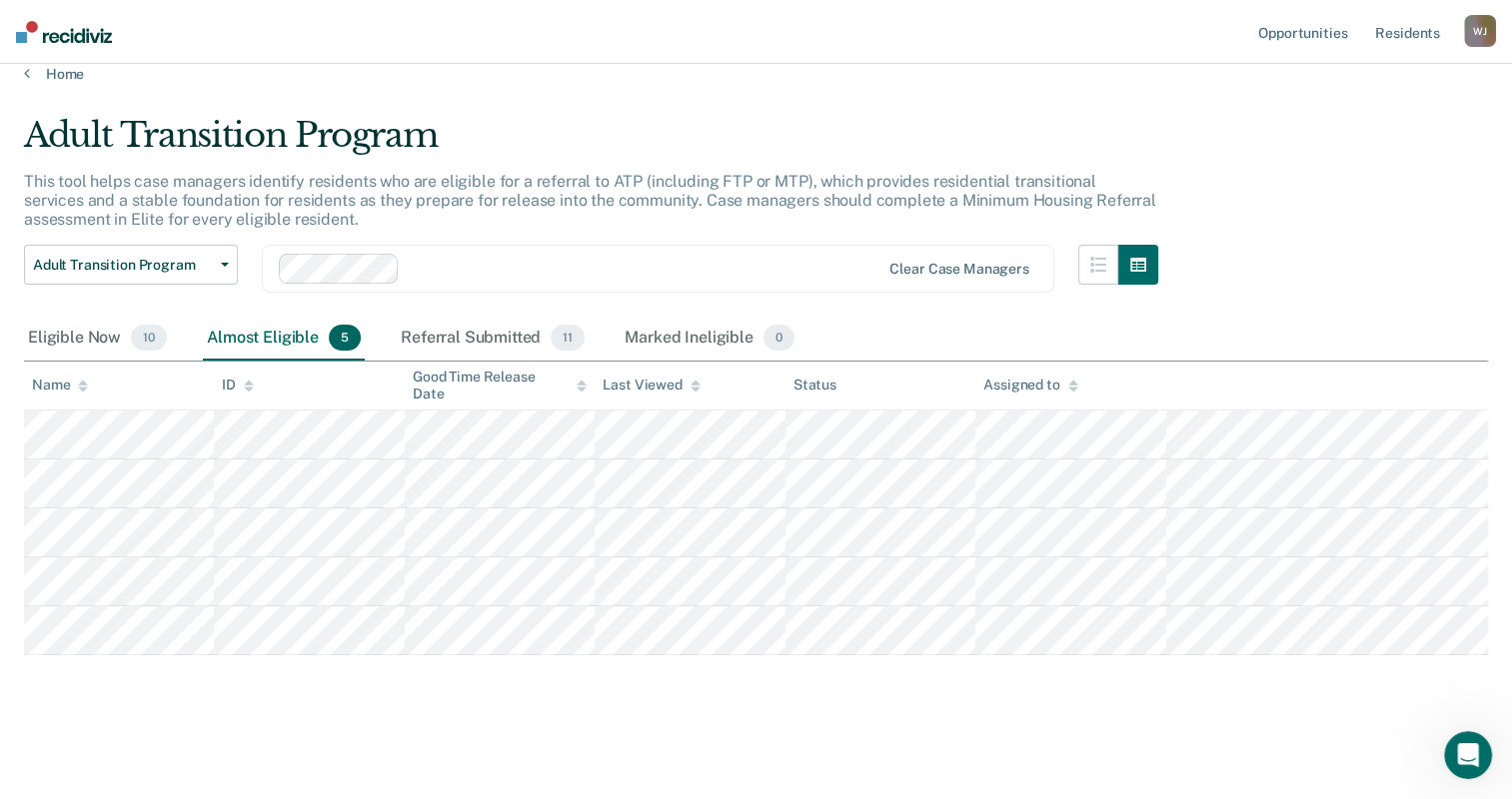 scroll, scrollTop: 21, scrollLeft: 0, axis: vertical 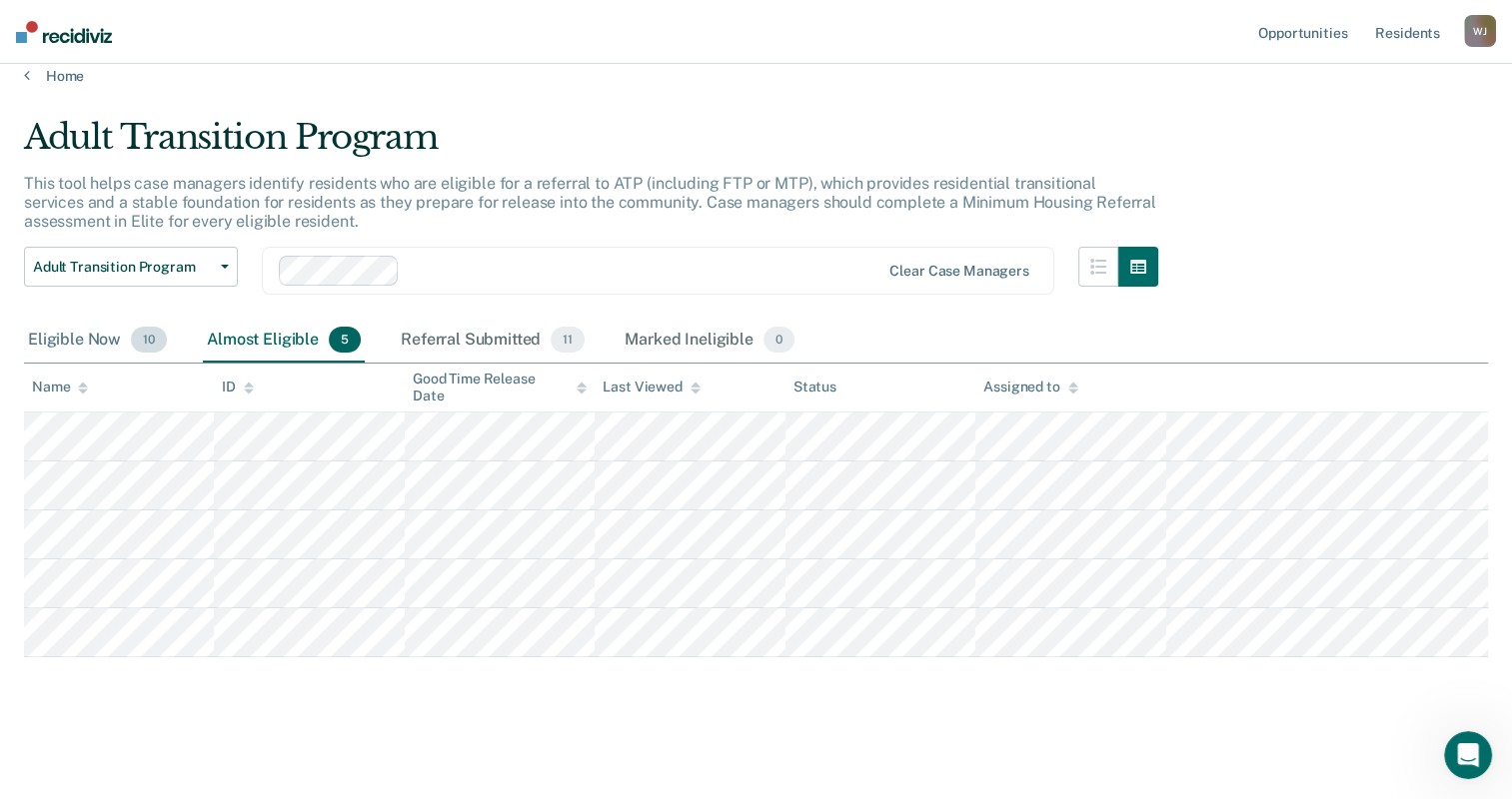 click on "Eligible Now 10" at bounding box center (97, 341) 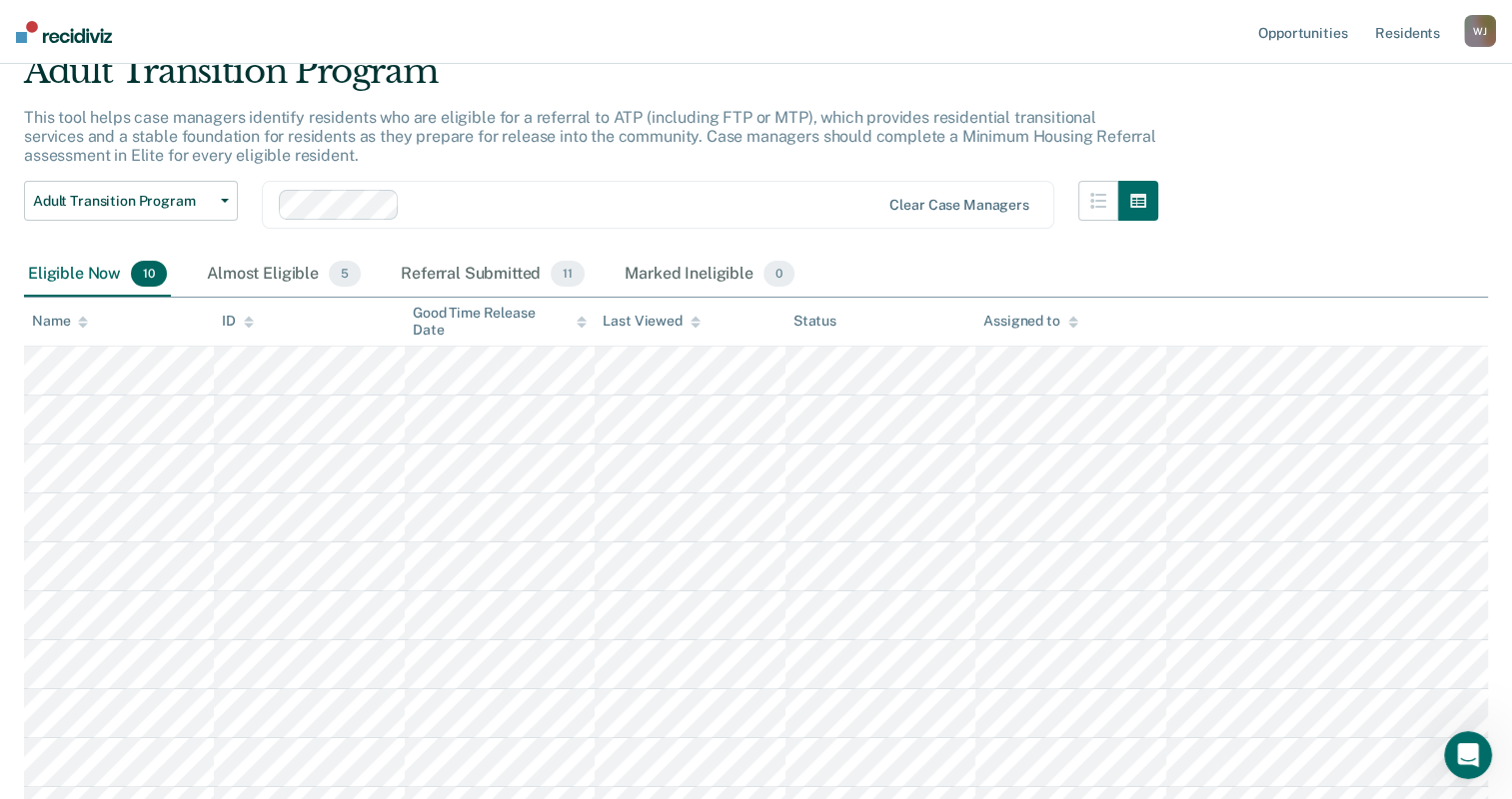 scroll, scrollTop: 121, scrollLeft: 0, axis: vertical 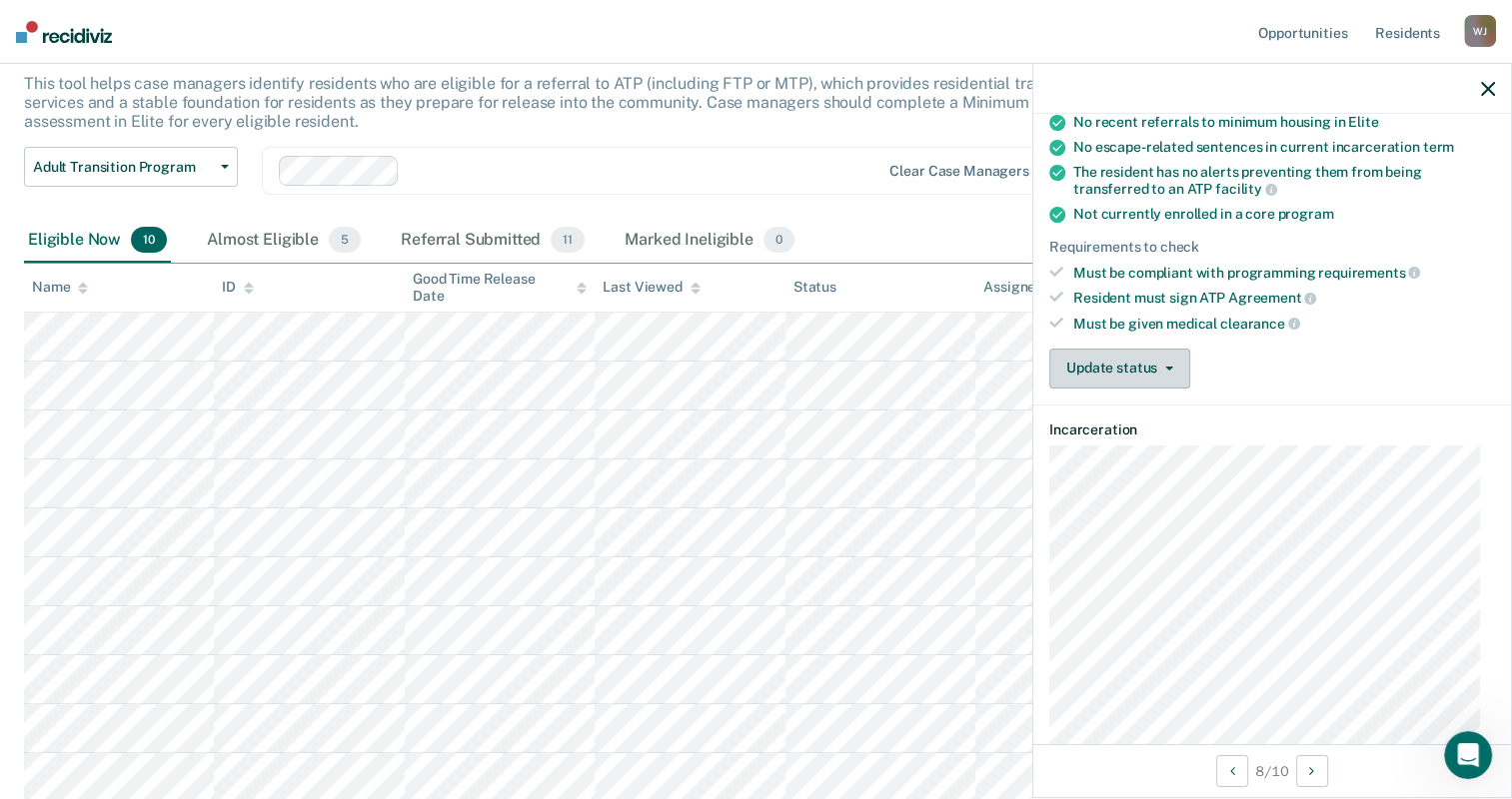 click 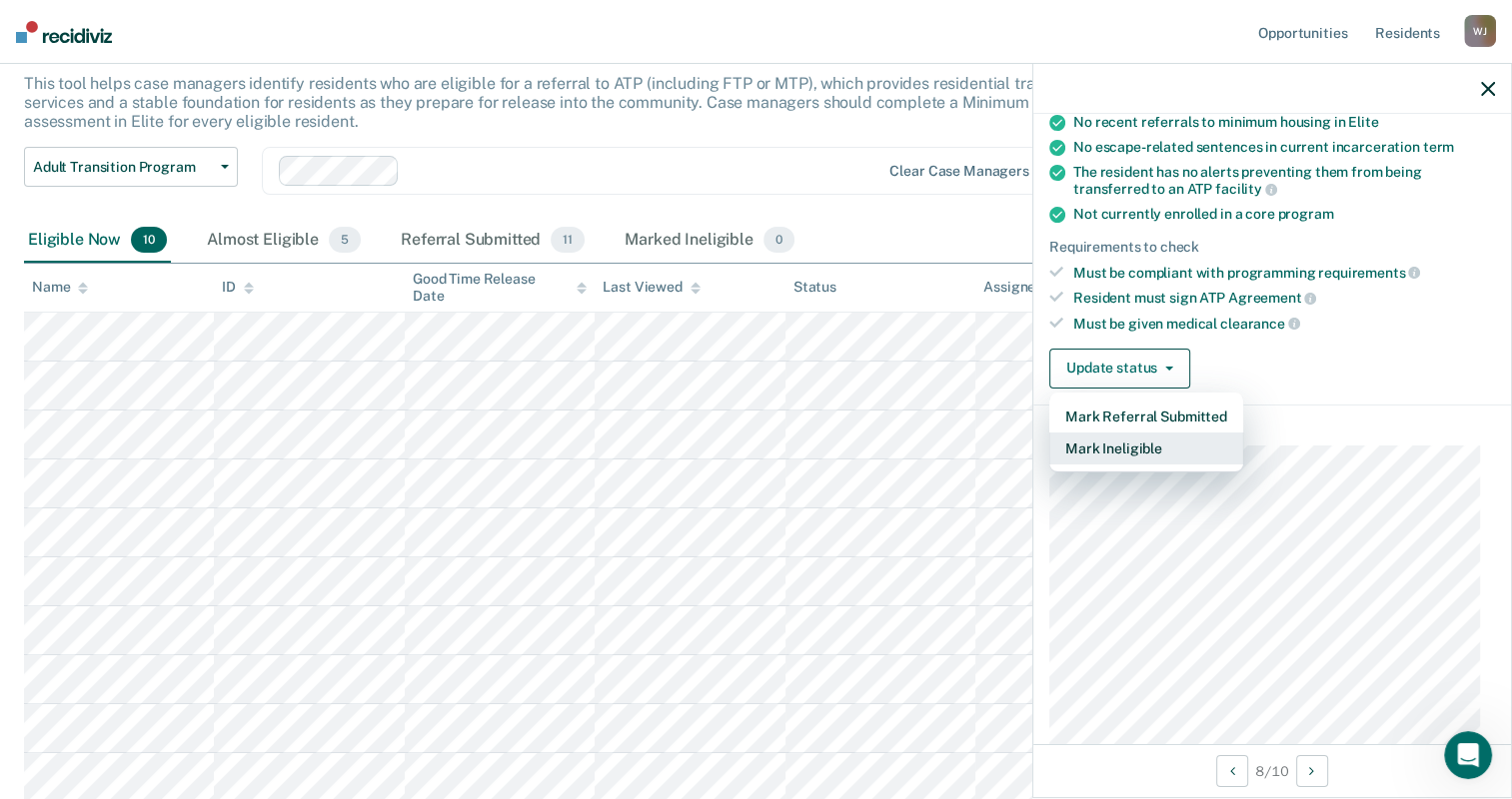click on "Mark Ineligible" at bounding box center [1146, 448] 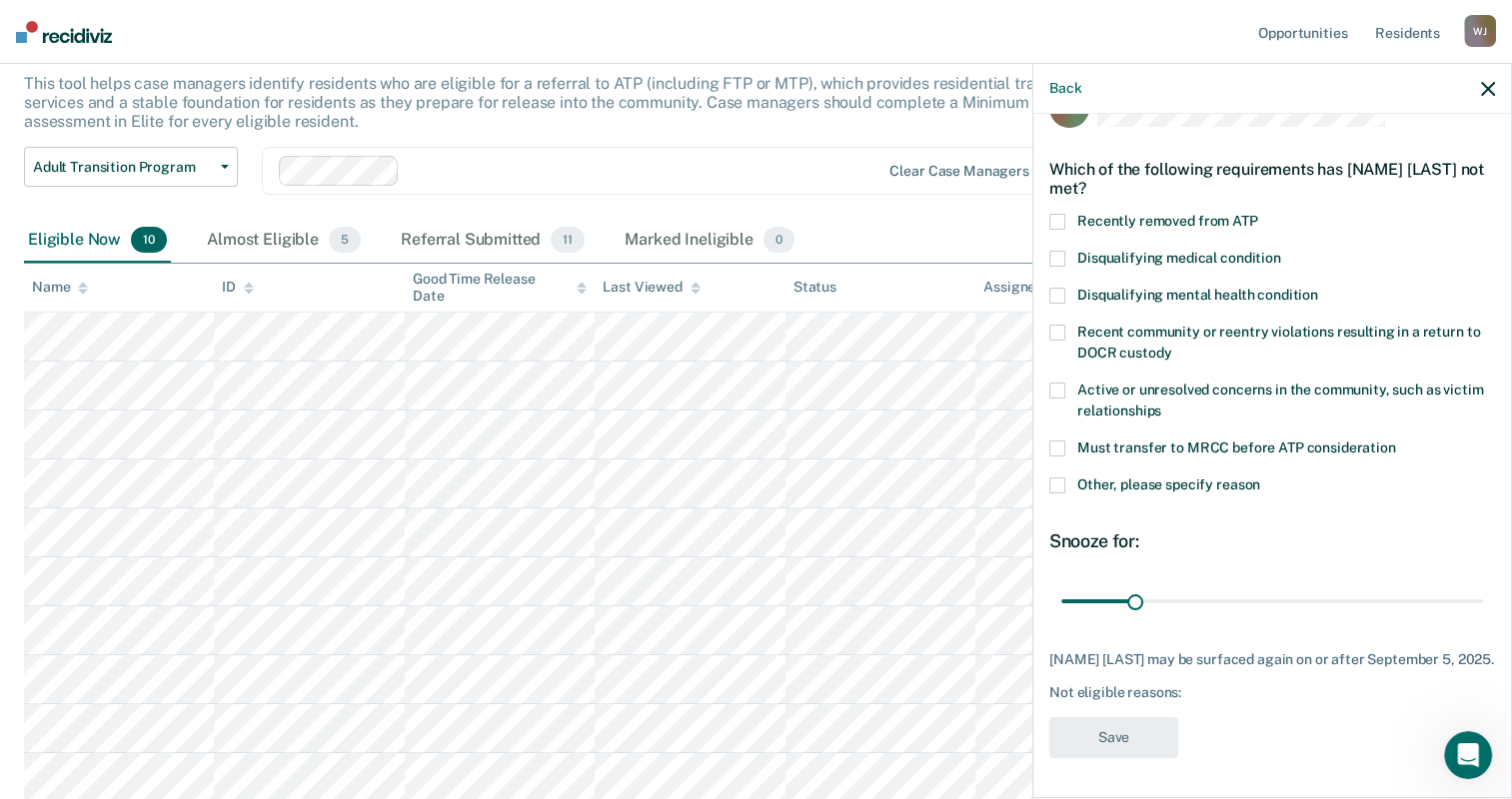 scroll, scrollTop: 66, scrollLeft: 0, axis: vertical 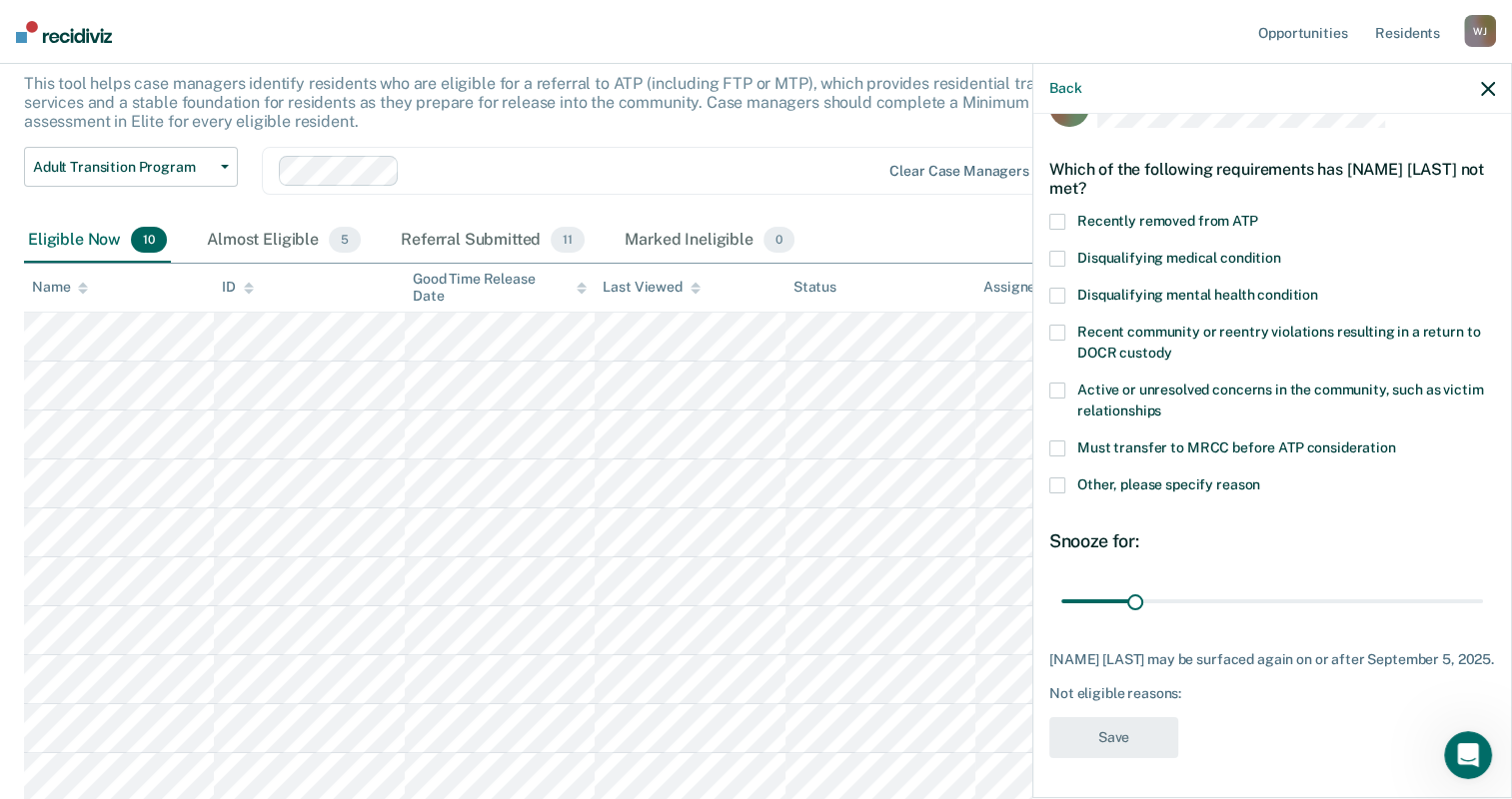 click on "Other, please specify reason" at bounding box center [1272, 487] 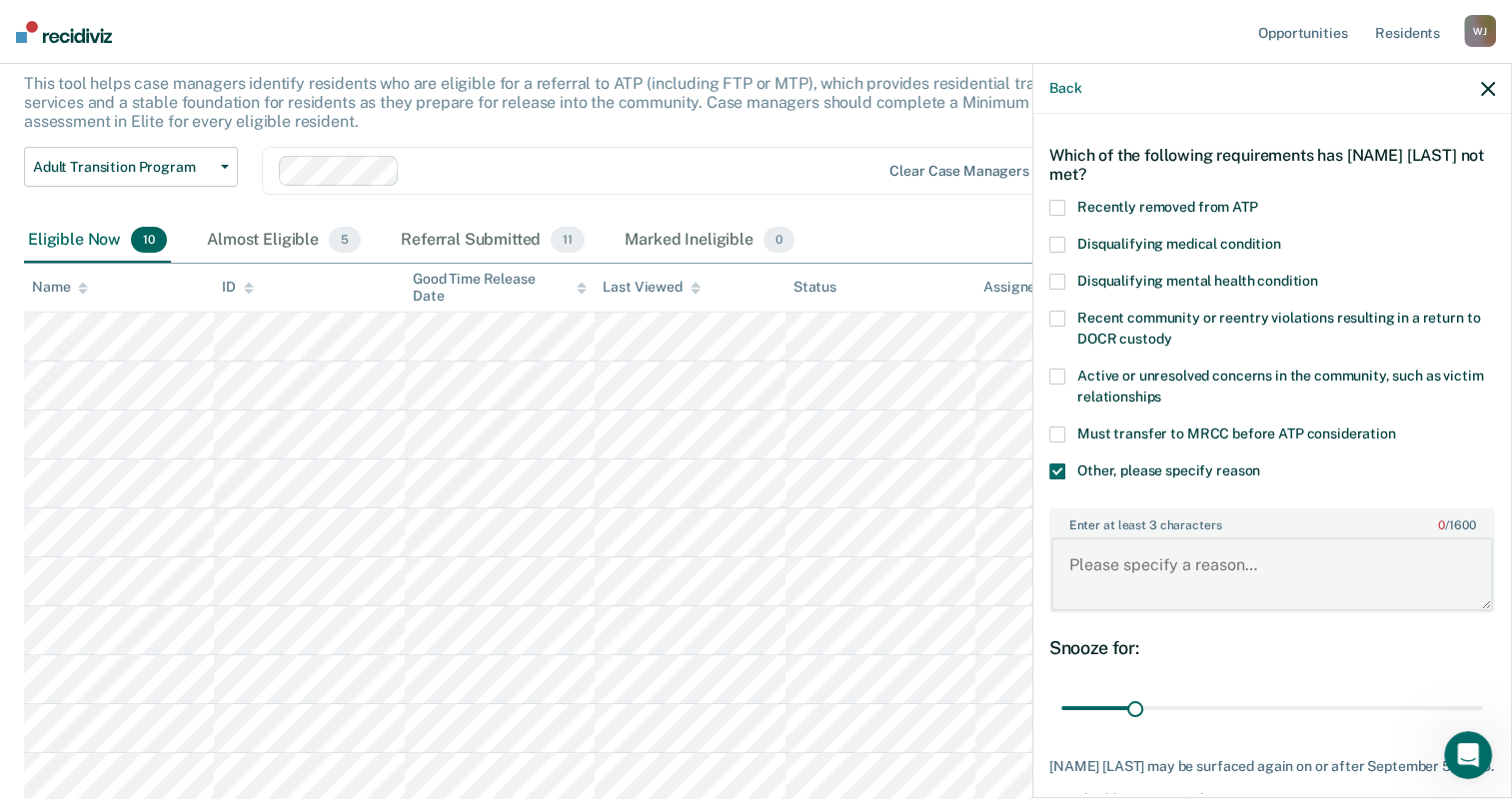 click on "Enter at least 3 characters 0  /  1600" at bounding box center (1272, 574) 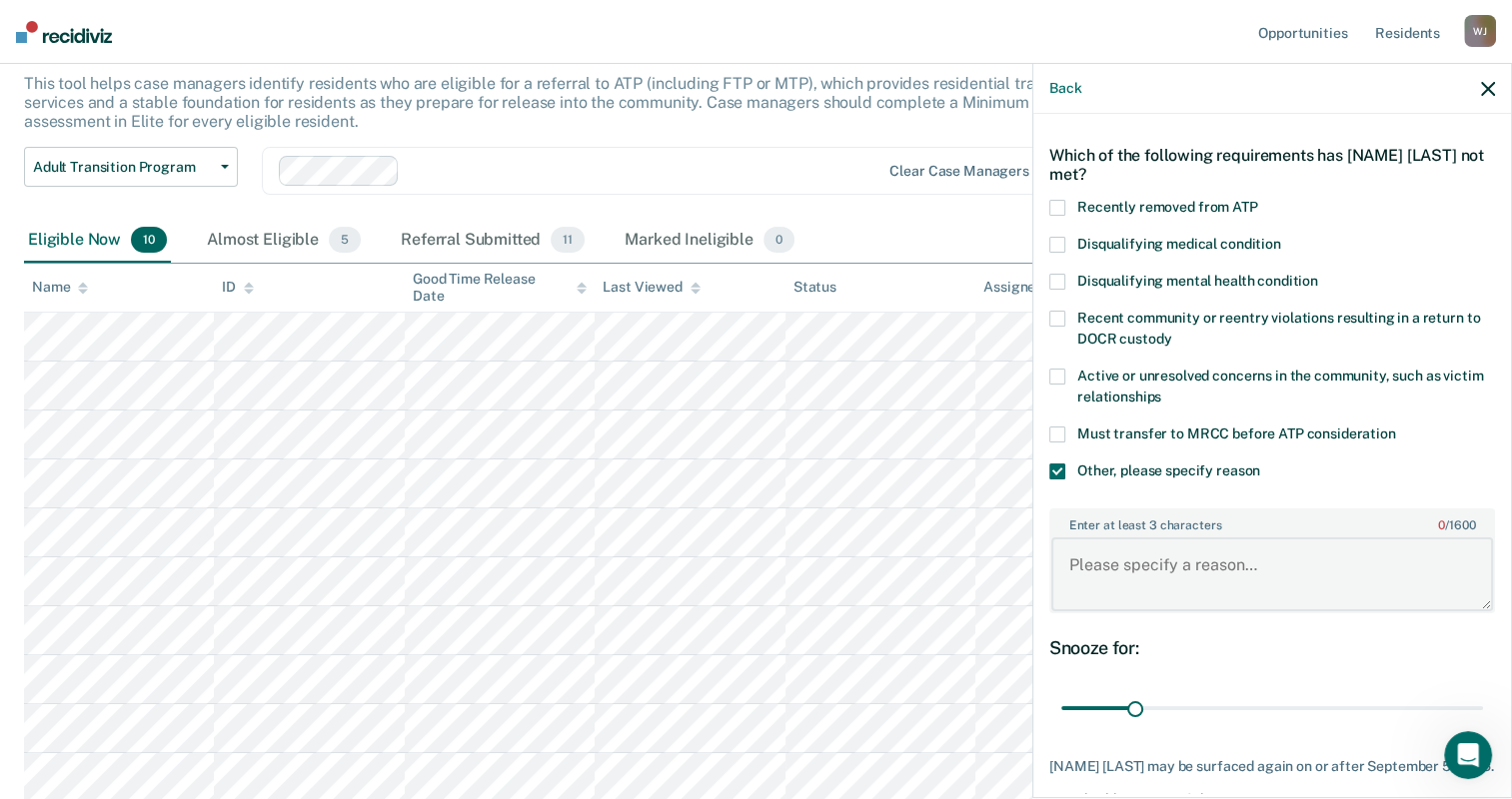 click on "Enter at least 3 characters 0  /  1600" at bounding box center (1272, 574) 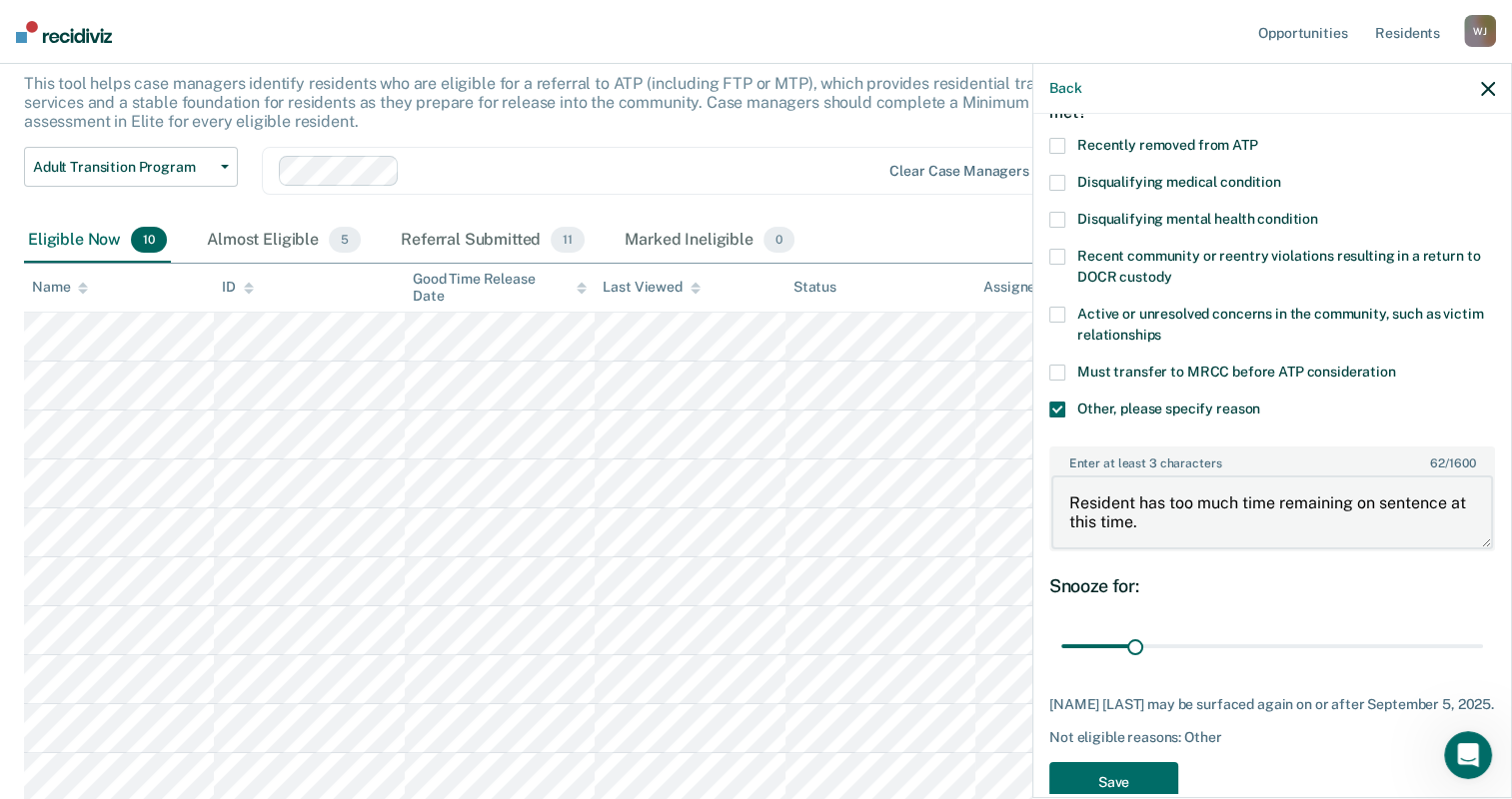 scroll, scrollTop: 185, scrollLeft: 0, axis: vertical 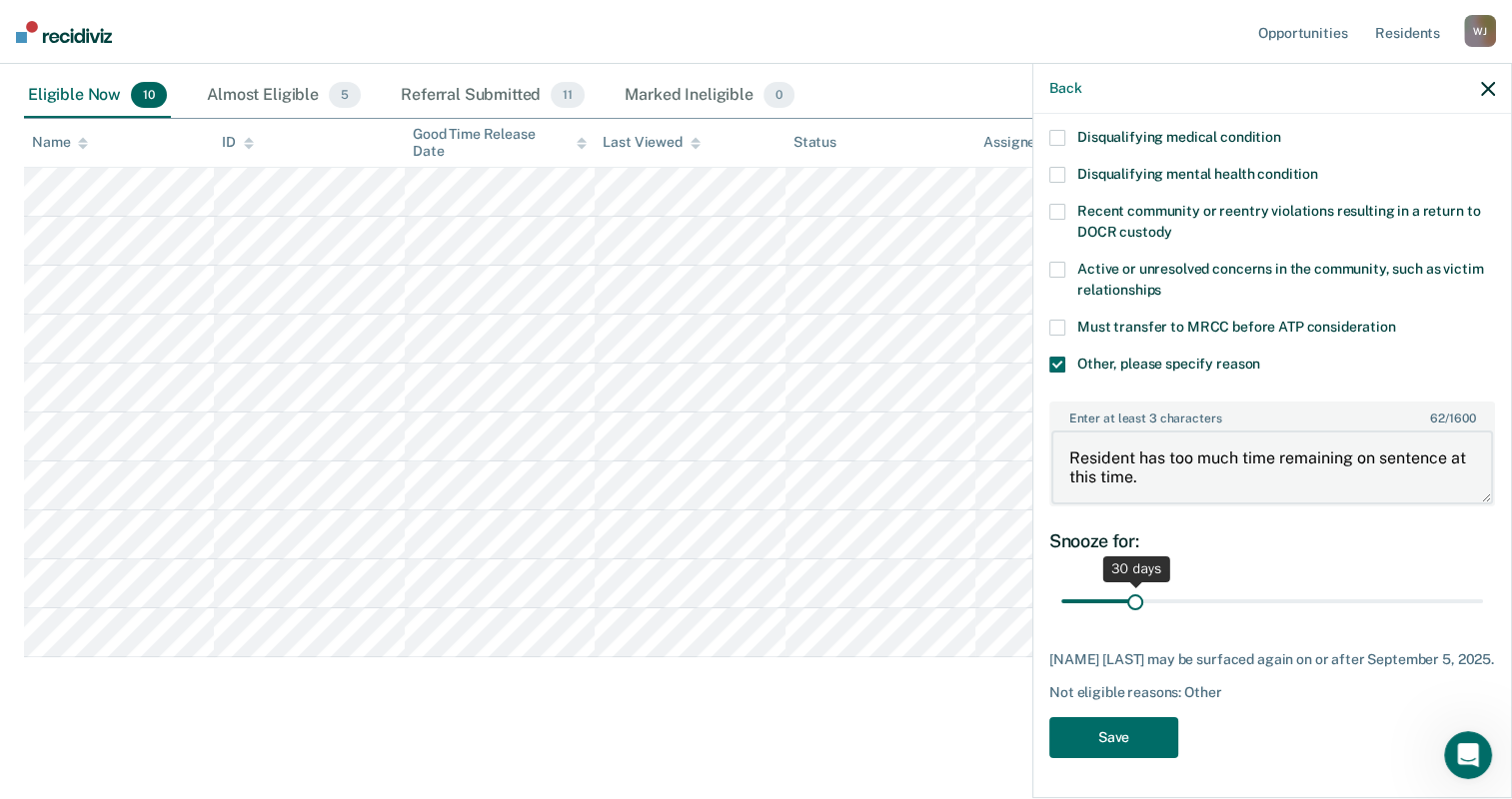 type on "Resident has too much time remaining on sentence at this time." 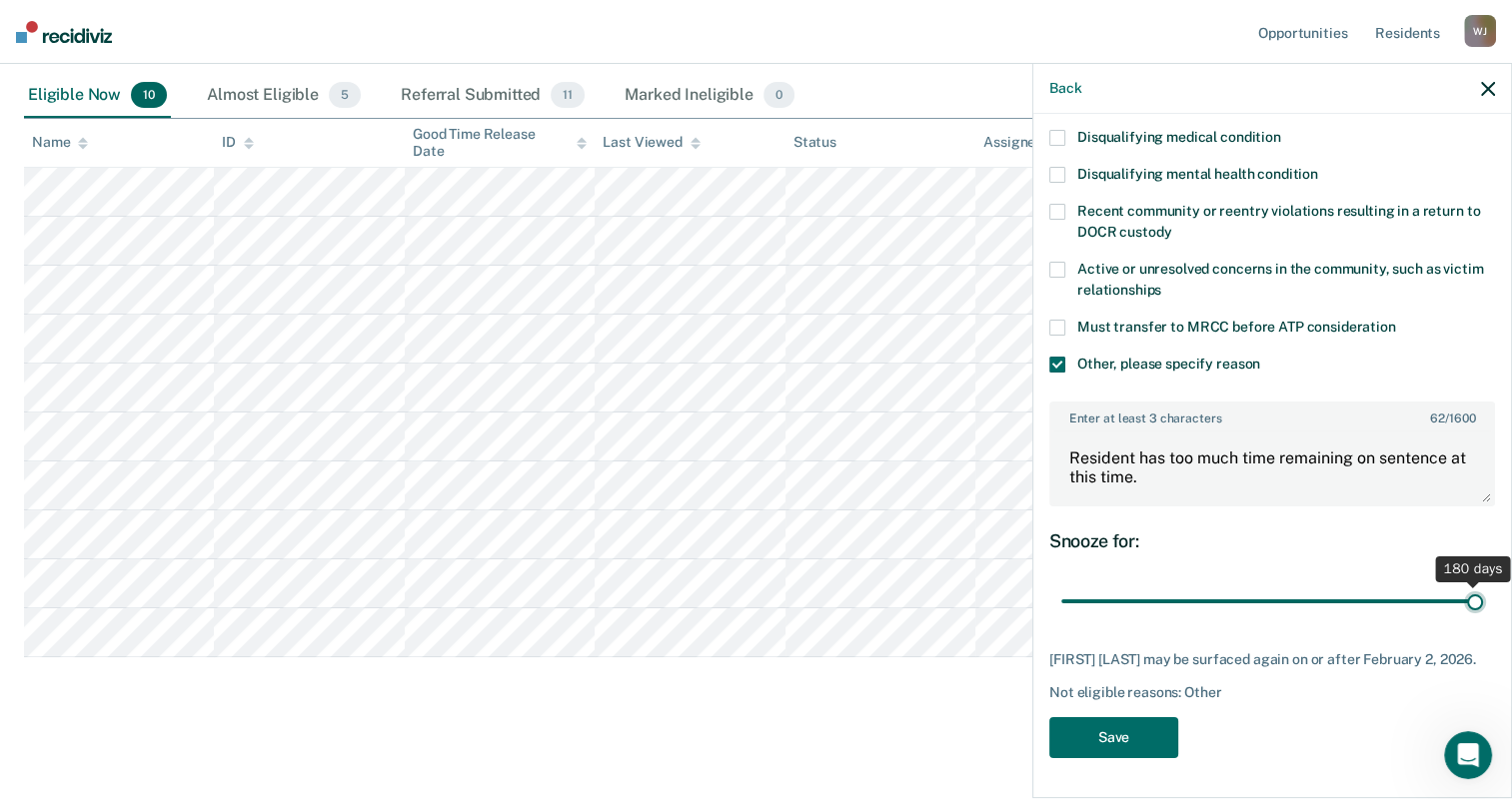 drag, startPoint x: 1147, startPoint y: 586, endPoint x: 1469, endPoint y: 599, distance: 322.26232 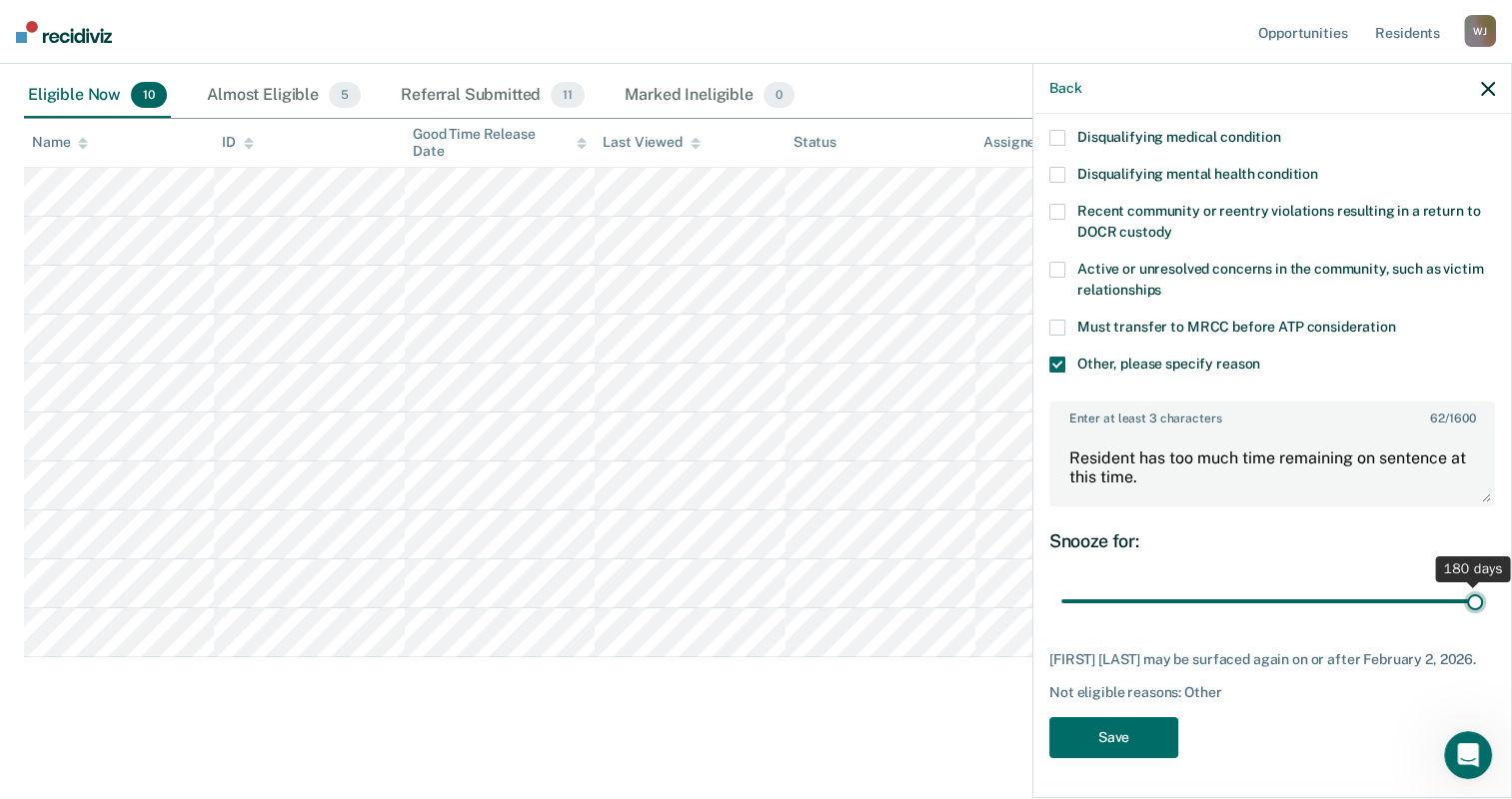type on "180" 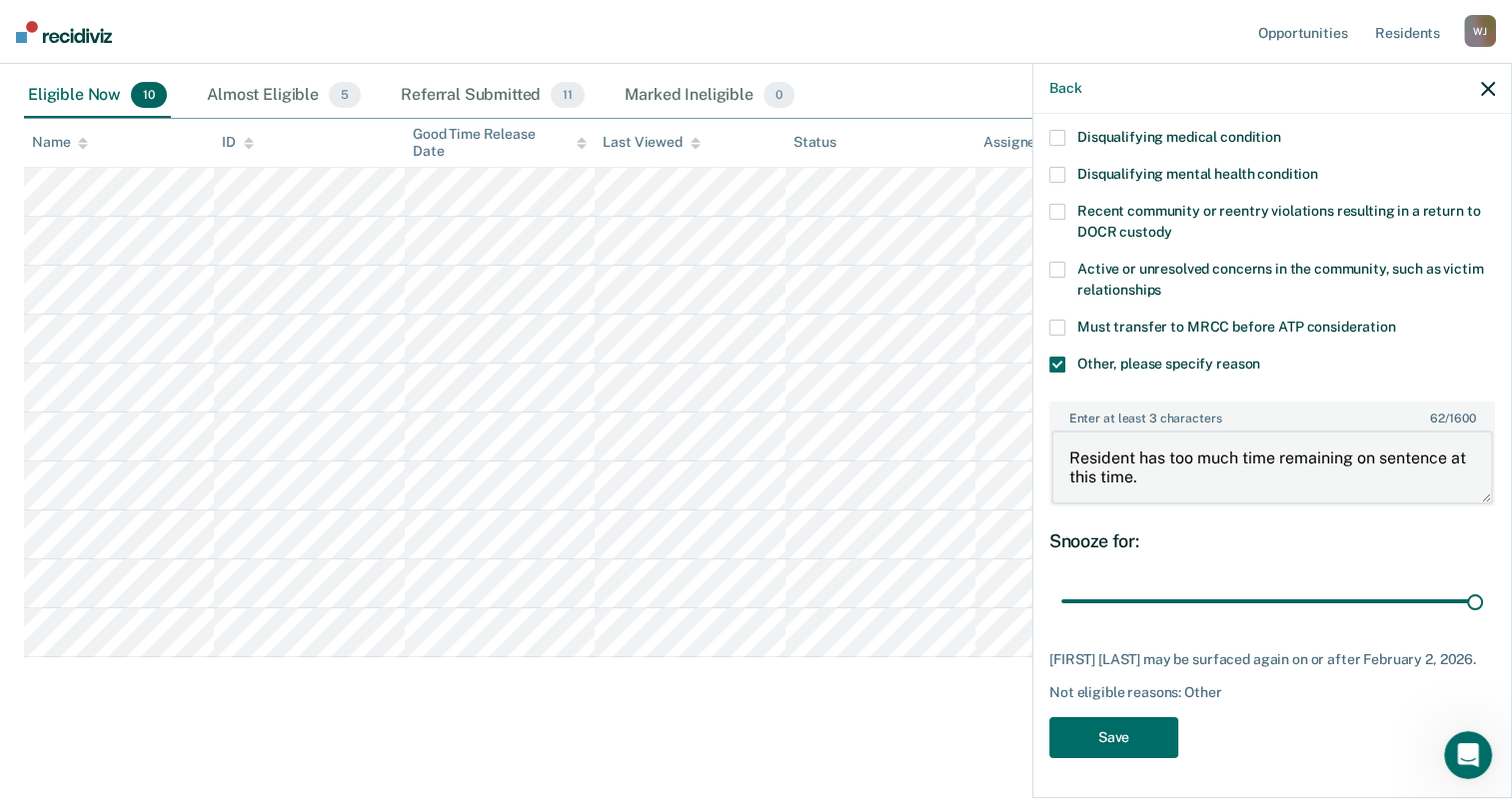 drag, startPoint x: 1158, startPoint y: 463, endPoint x: 1067, endPoint y: 440, distance: 93.8616 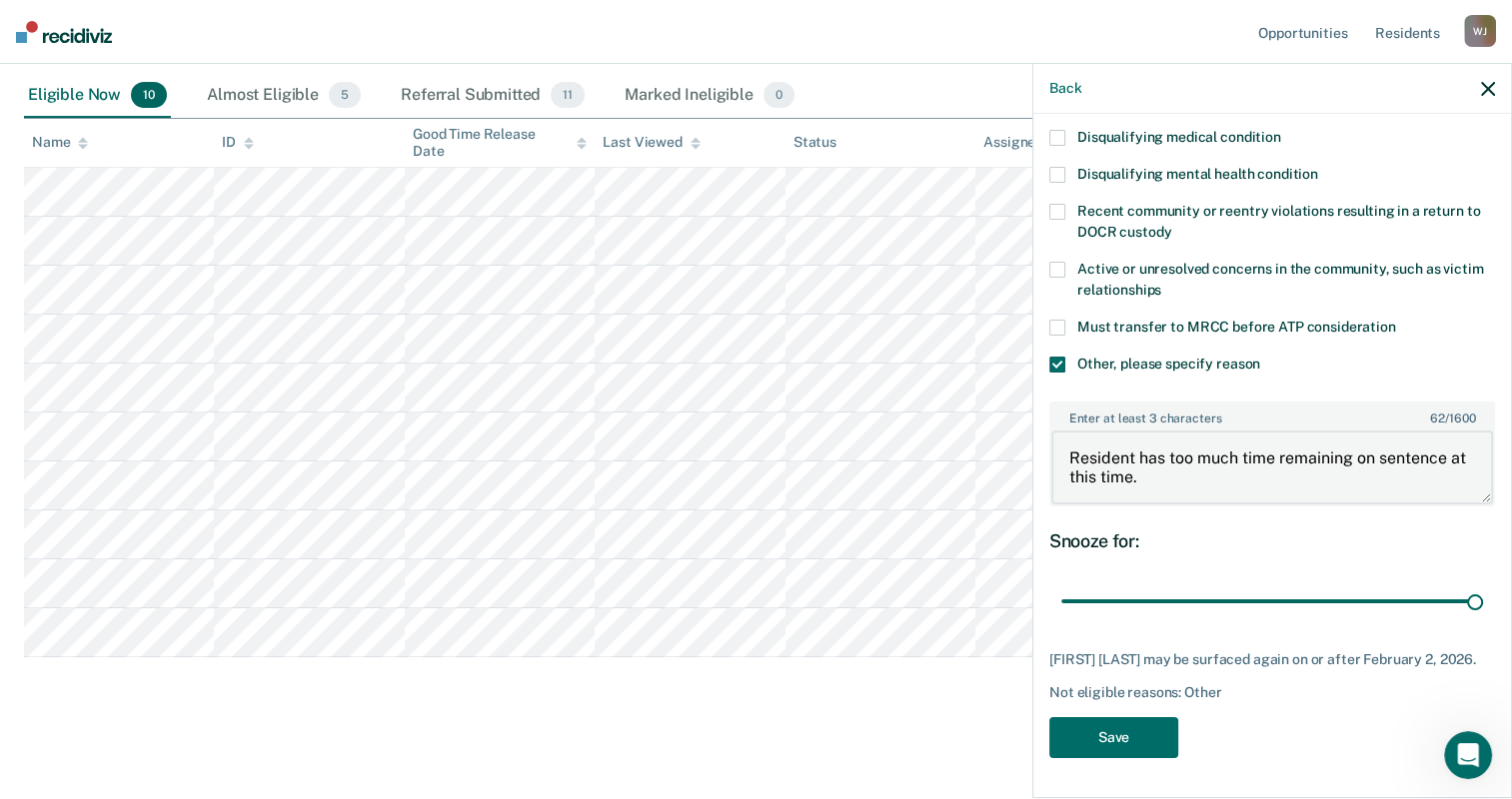 click on "Resident has too much time remaining on sentence at this time." at bounding box center (1272, 467) 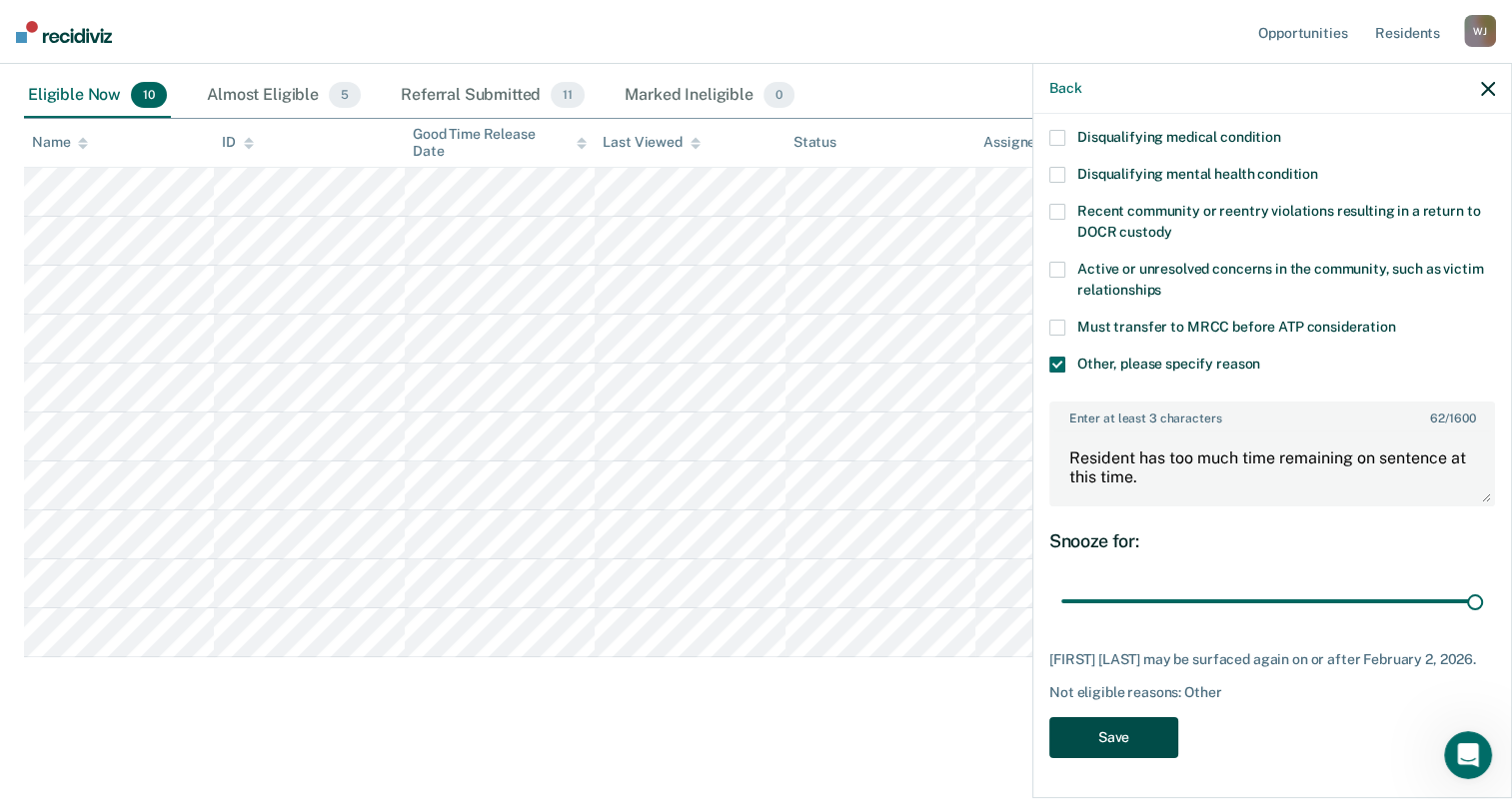 click on "Save" at bounding box center [1113, 737] 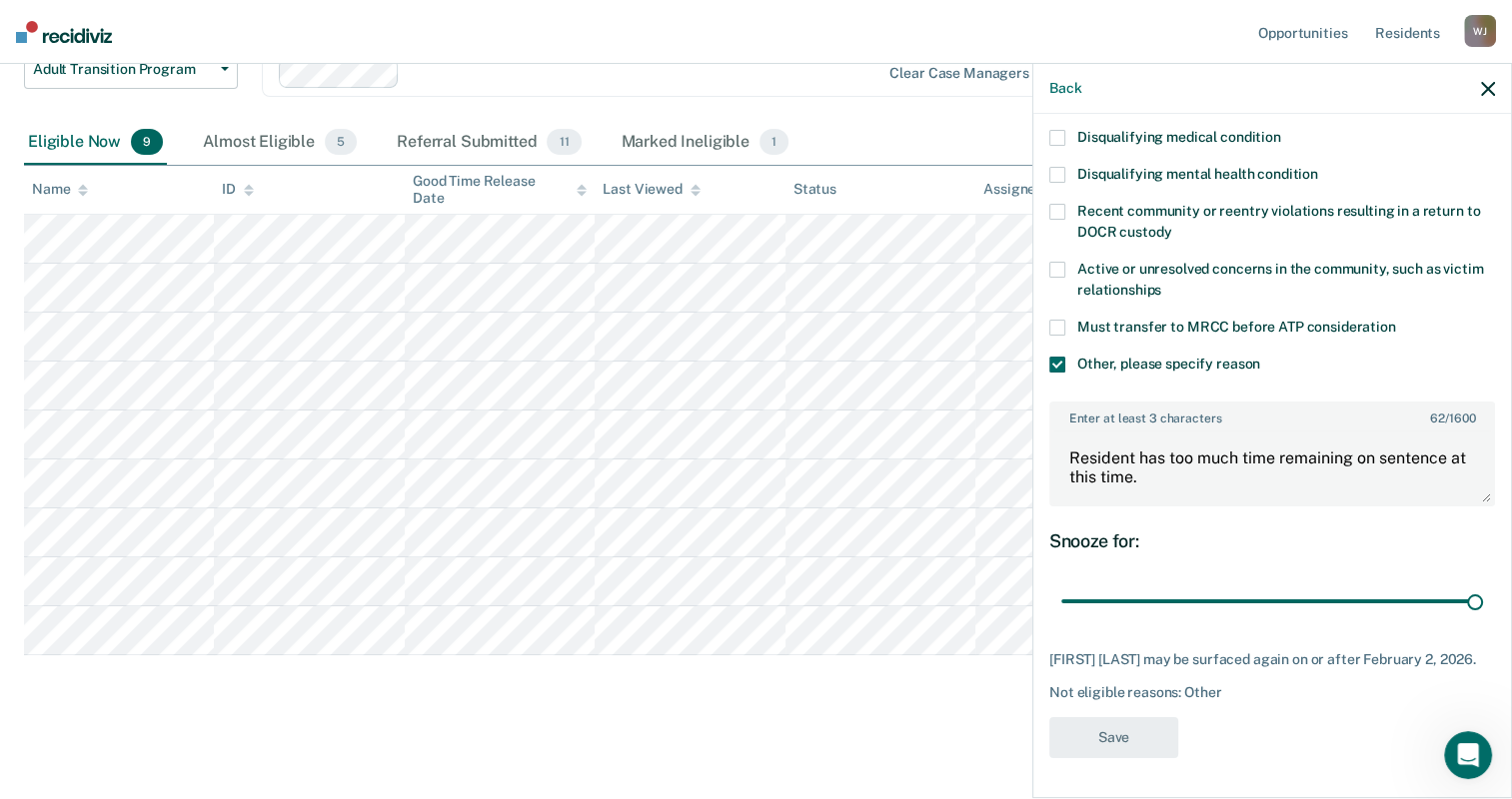 scroll, scrollTop: 217, scrollLeft: 0, axis: vertical 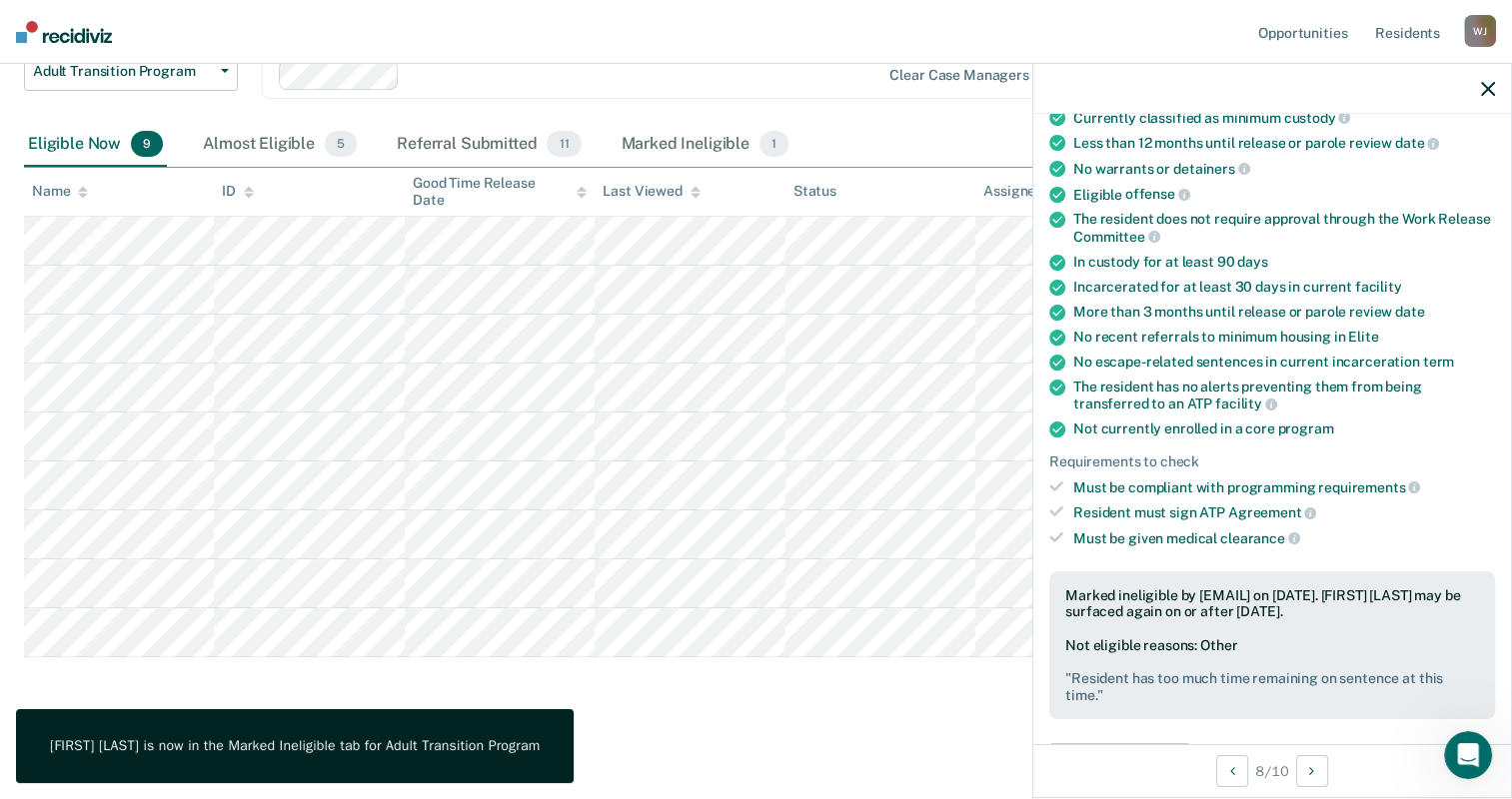 click 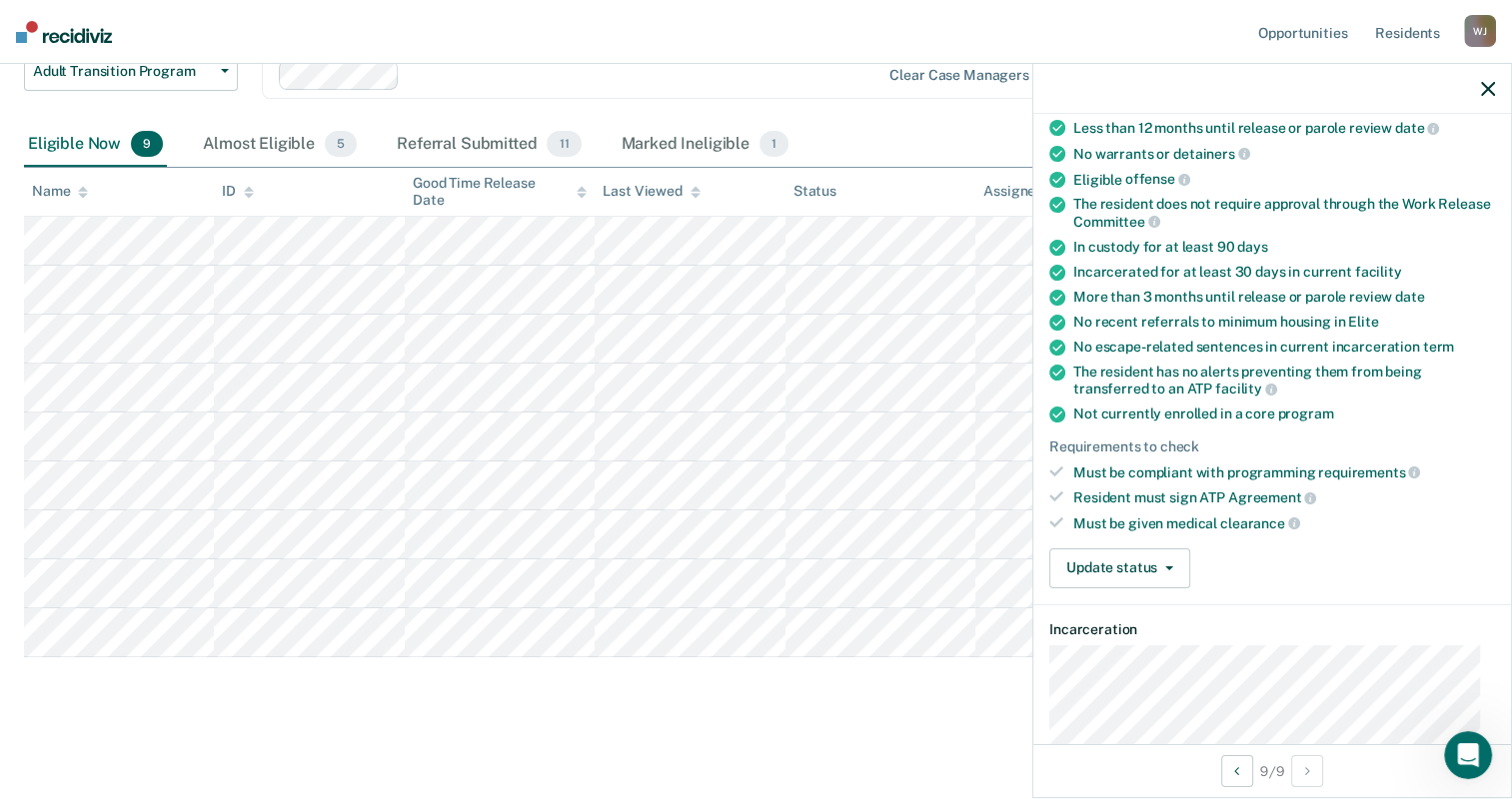 scroll, scrollTop: 400, scrollLeft: 0, axis: vertical 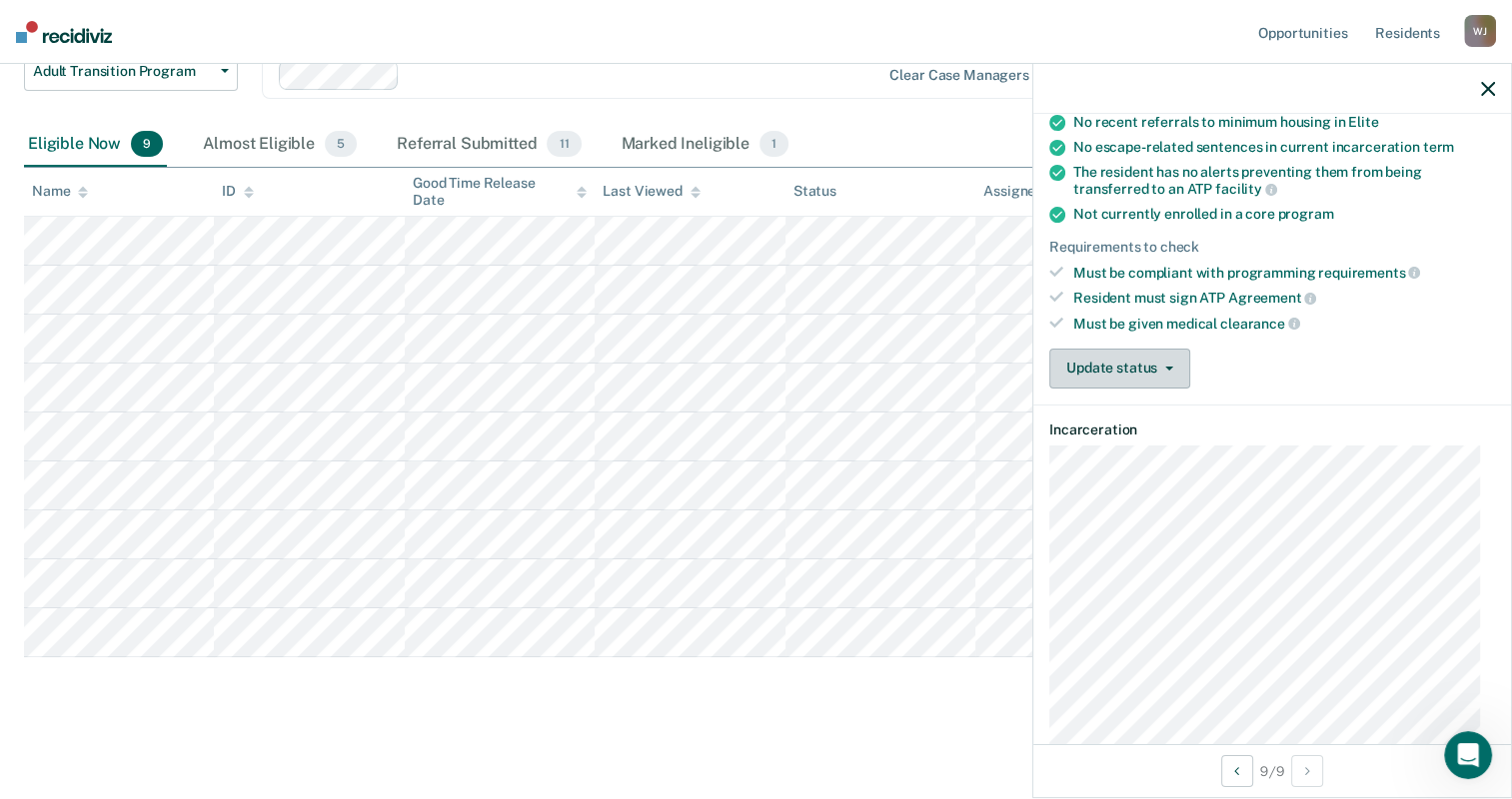 click on "Update status" at bounding box center (1119, 369) 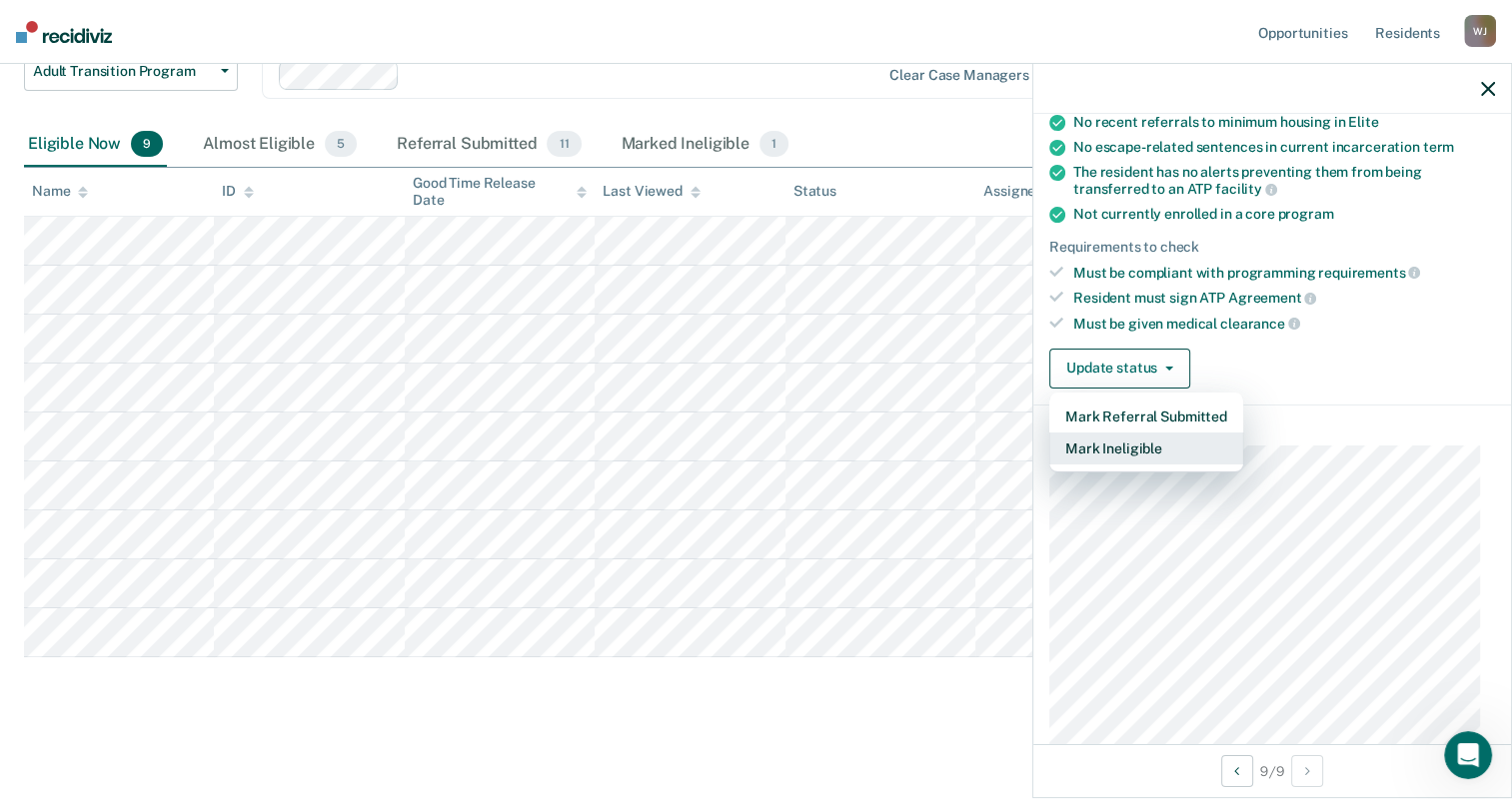 click on "Mark Ineligible" at bounding box center (1146, 448) 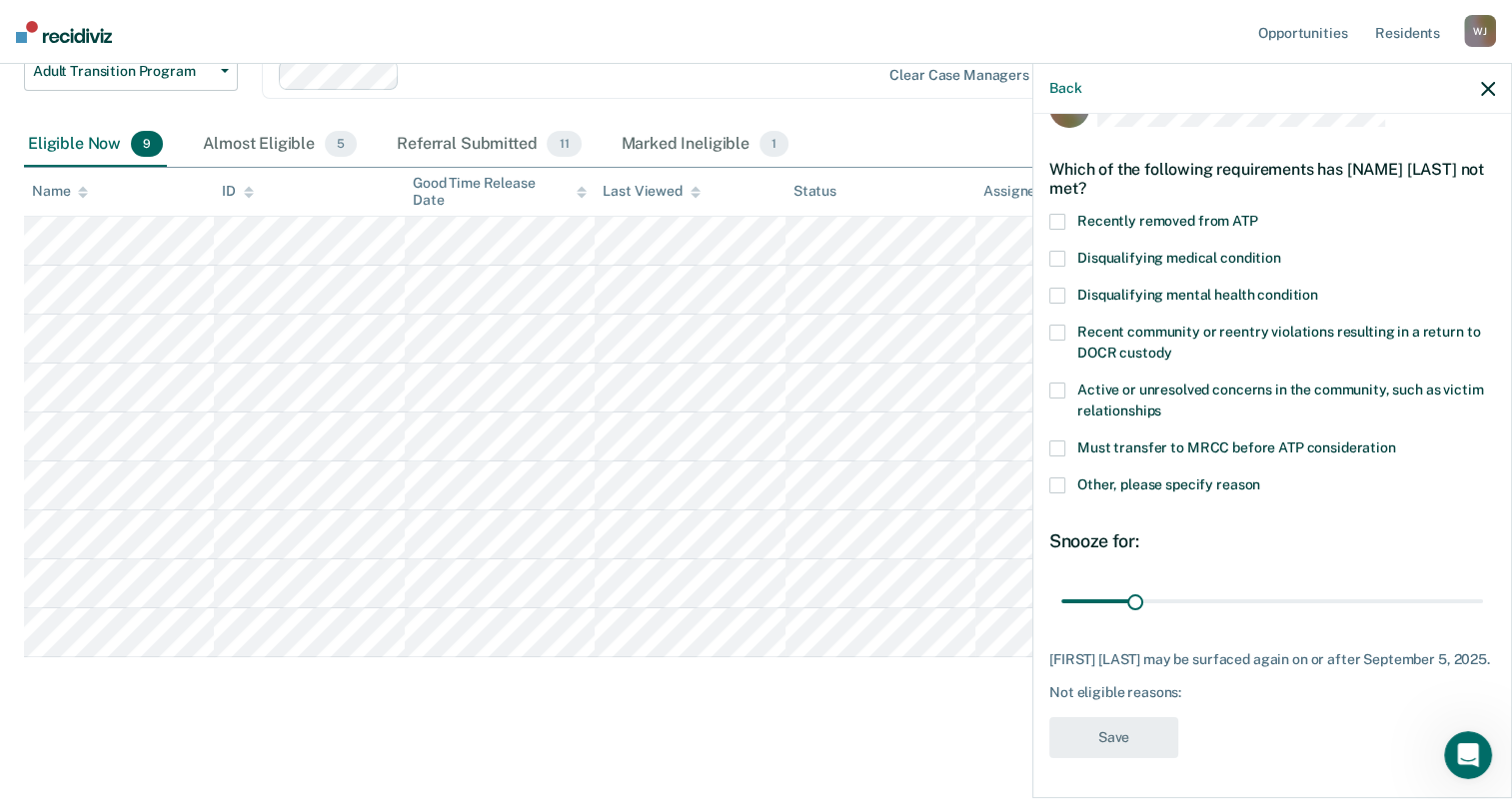 scroll, scrollTop: 66, scrollLeft: 0, axis: vertical 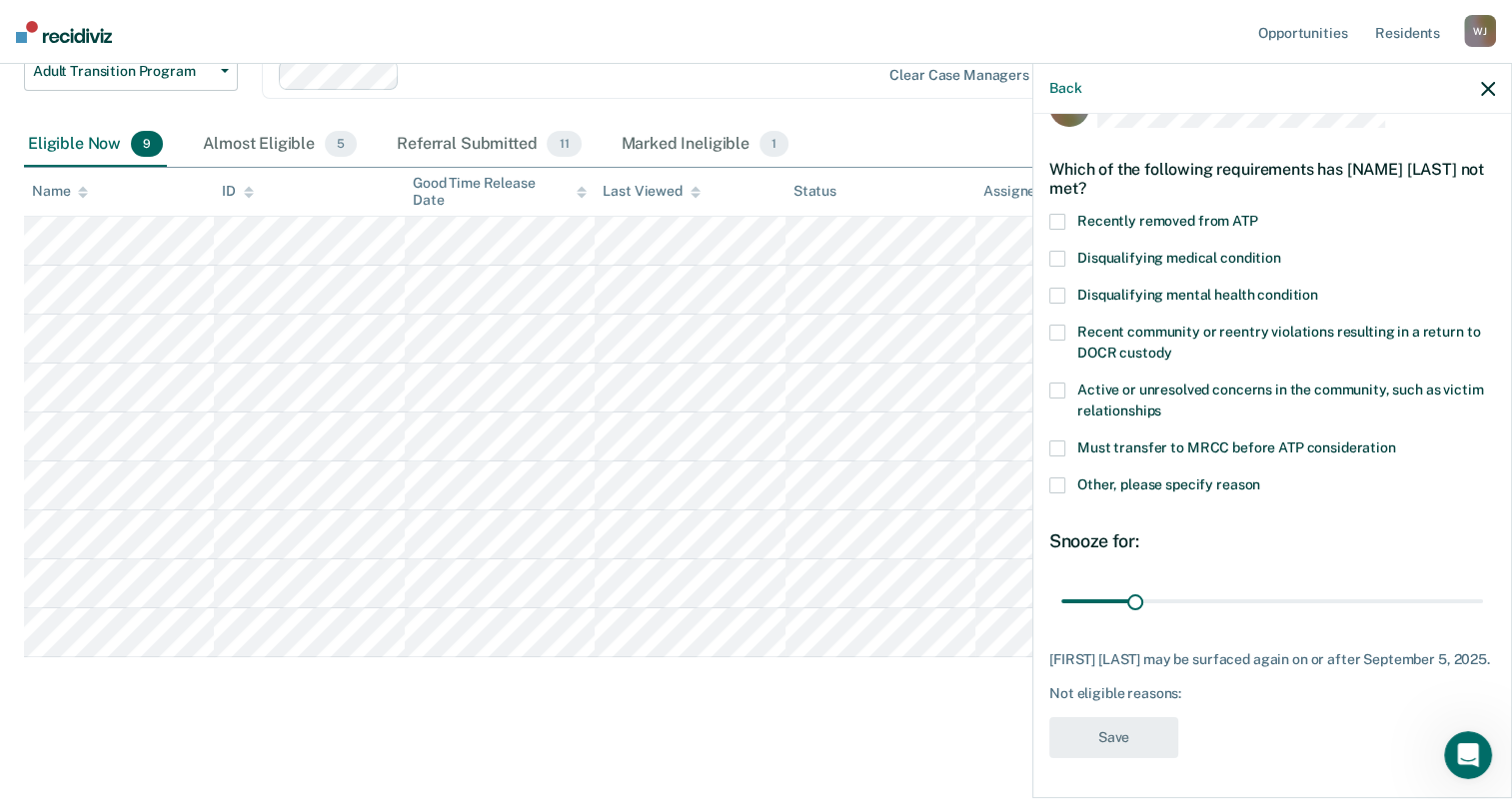 click at bounding box center (1057, 485) 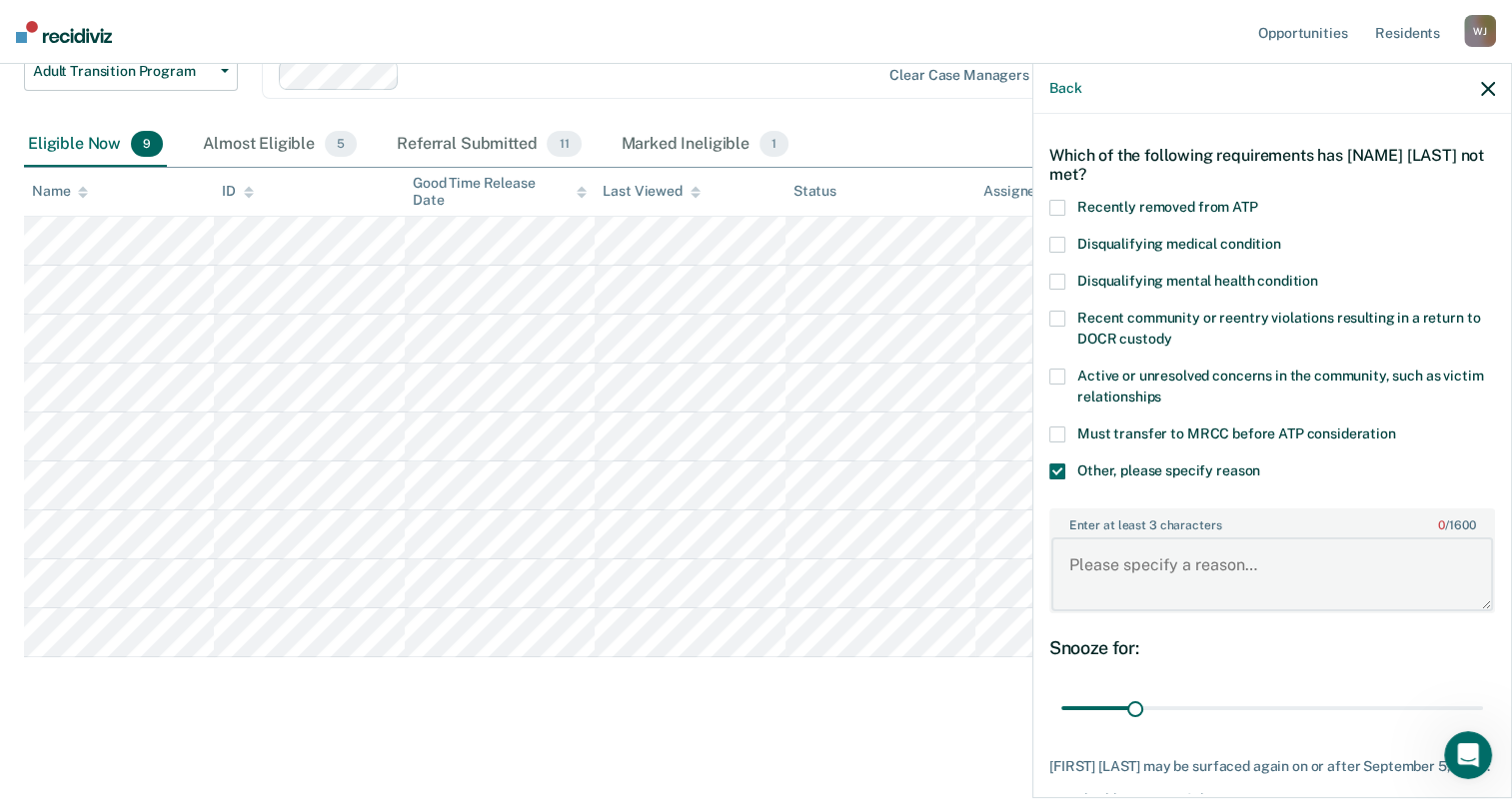 click on "Enter at least 3 characters 0  /  1600" at bounding box center [1272, 574] 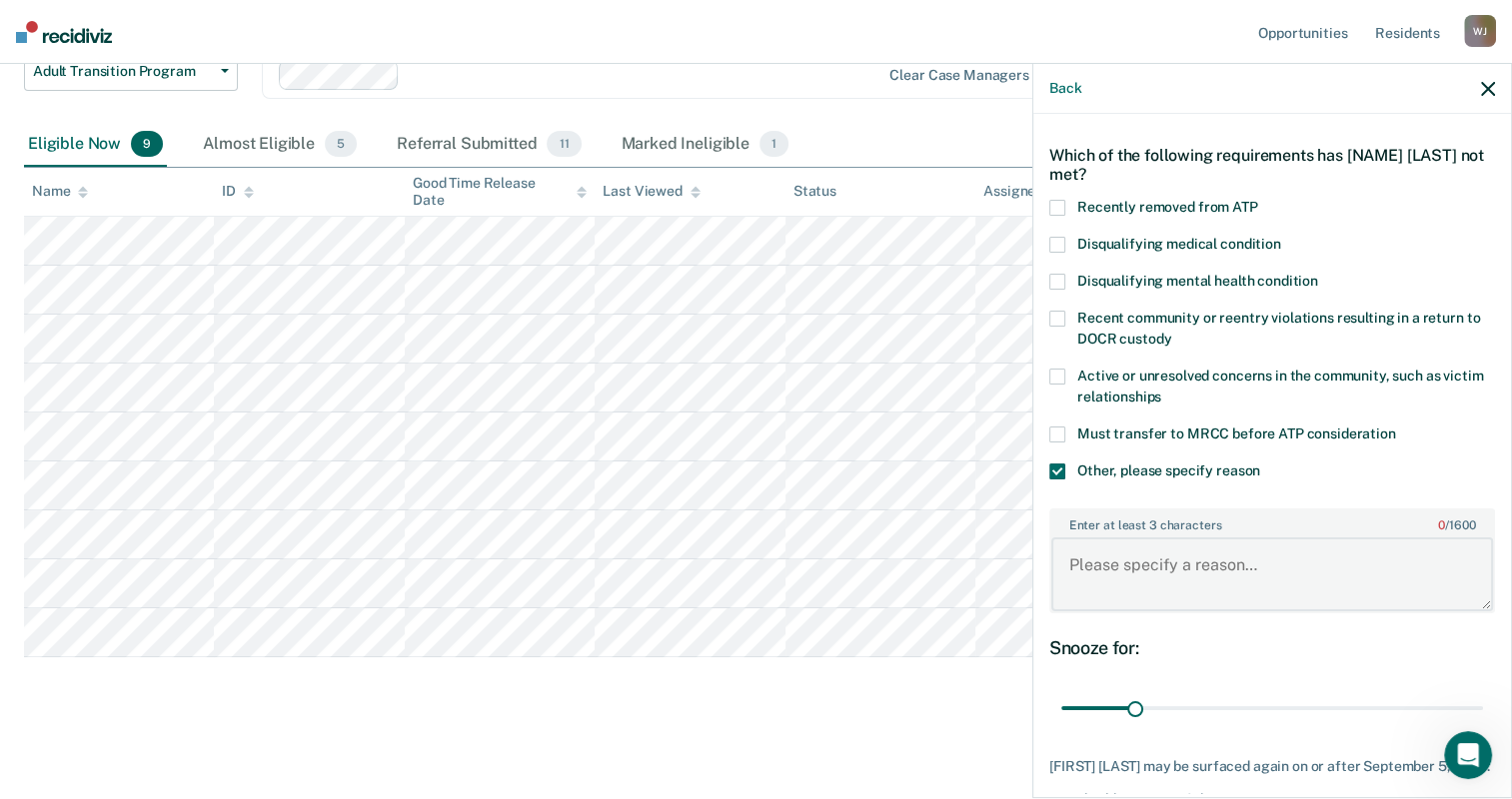 paste on "Resident has too much time remaining on sentence at this time." 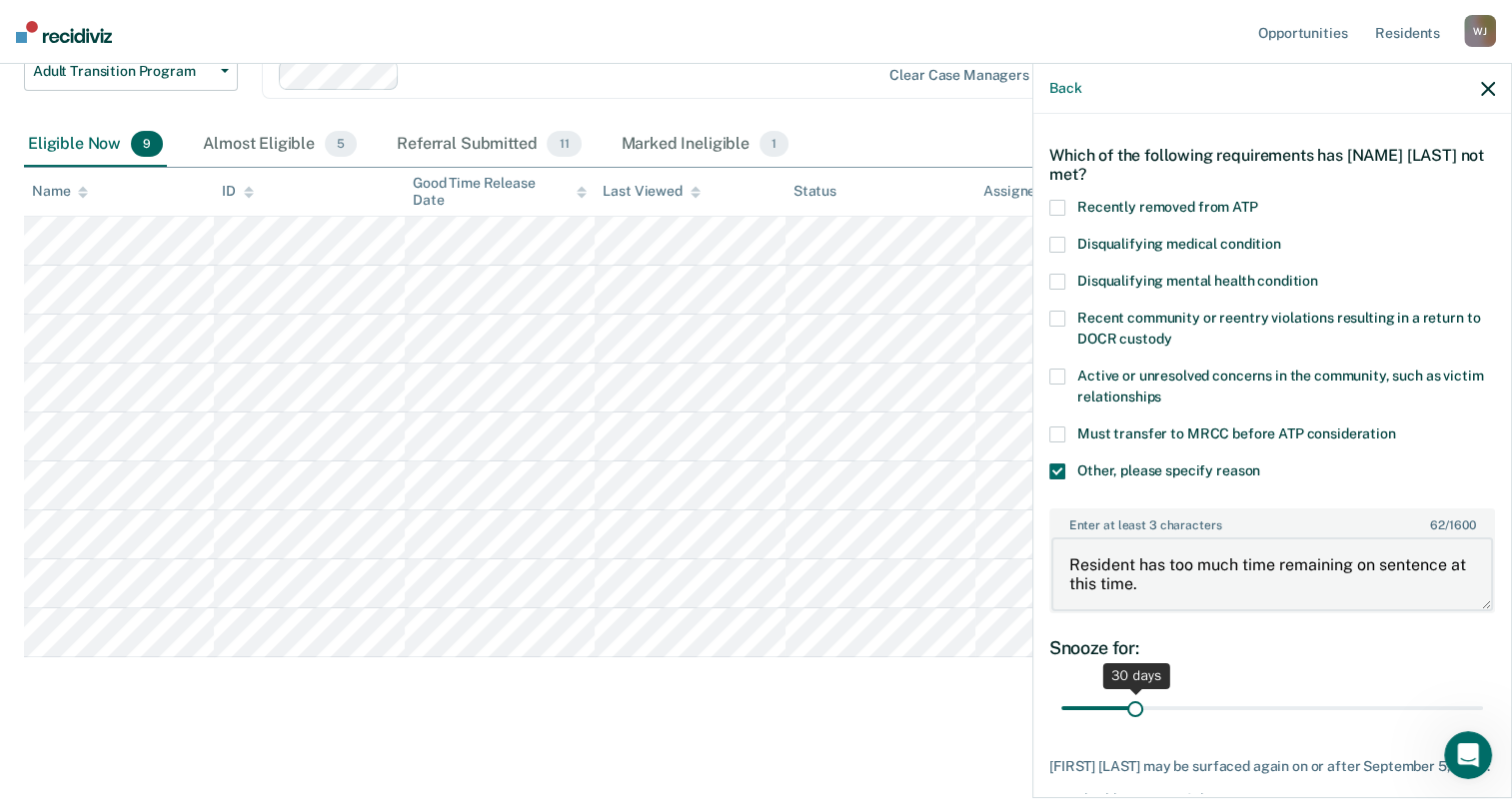 type on "Resident has too much time remaining on sentence at this time." 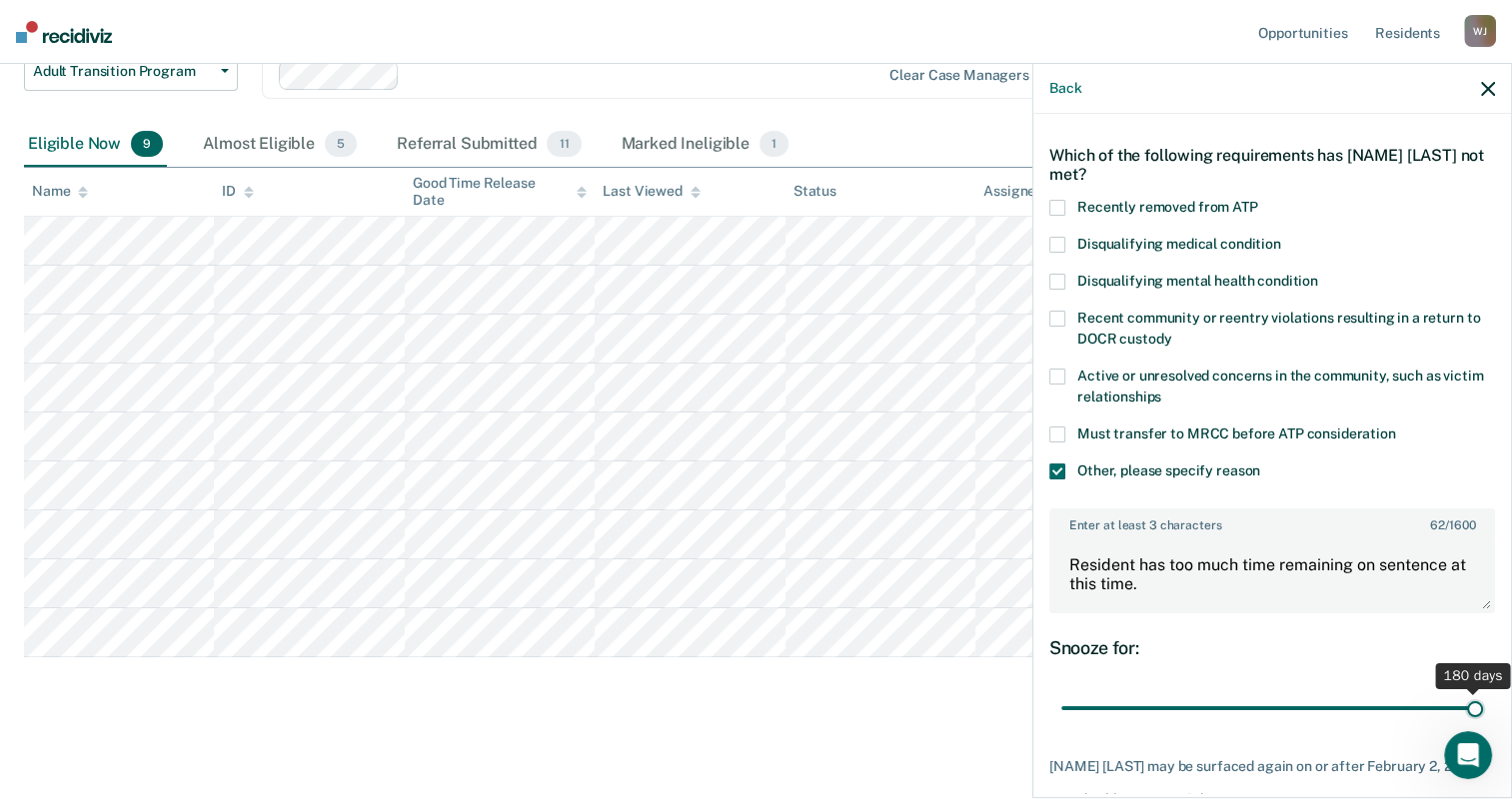 drag, startPoint x: 1135, startPoint y: 704, endPoint x: 1473, endPoint y: 696, distance: 338.09466 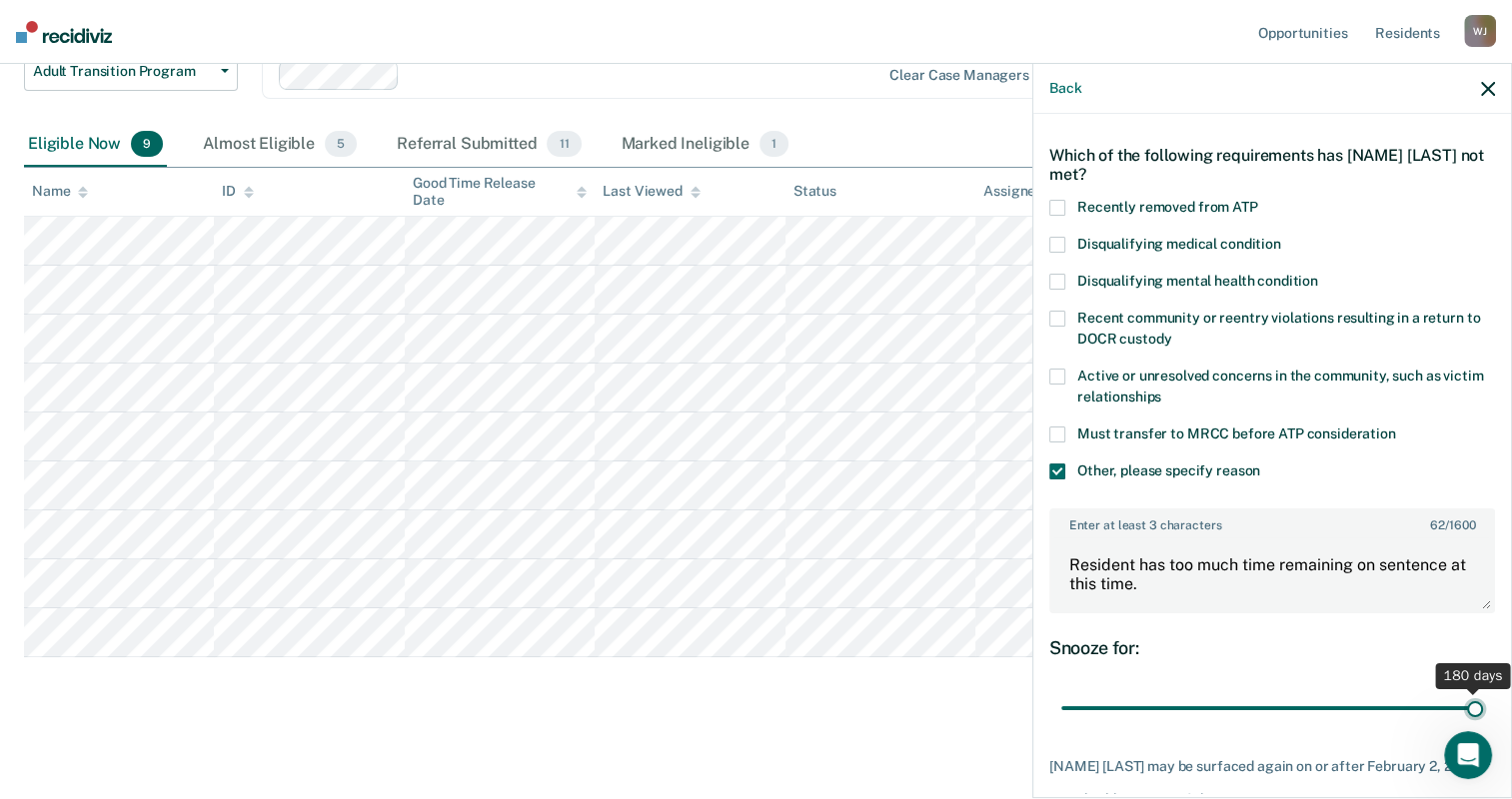 type on "180" 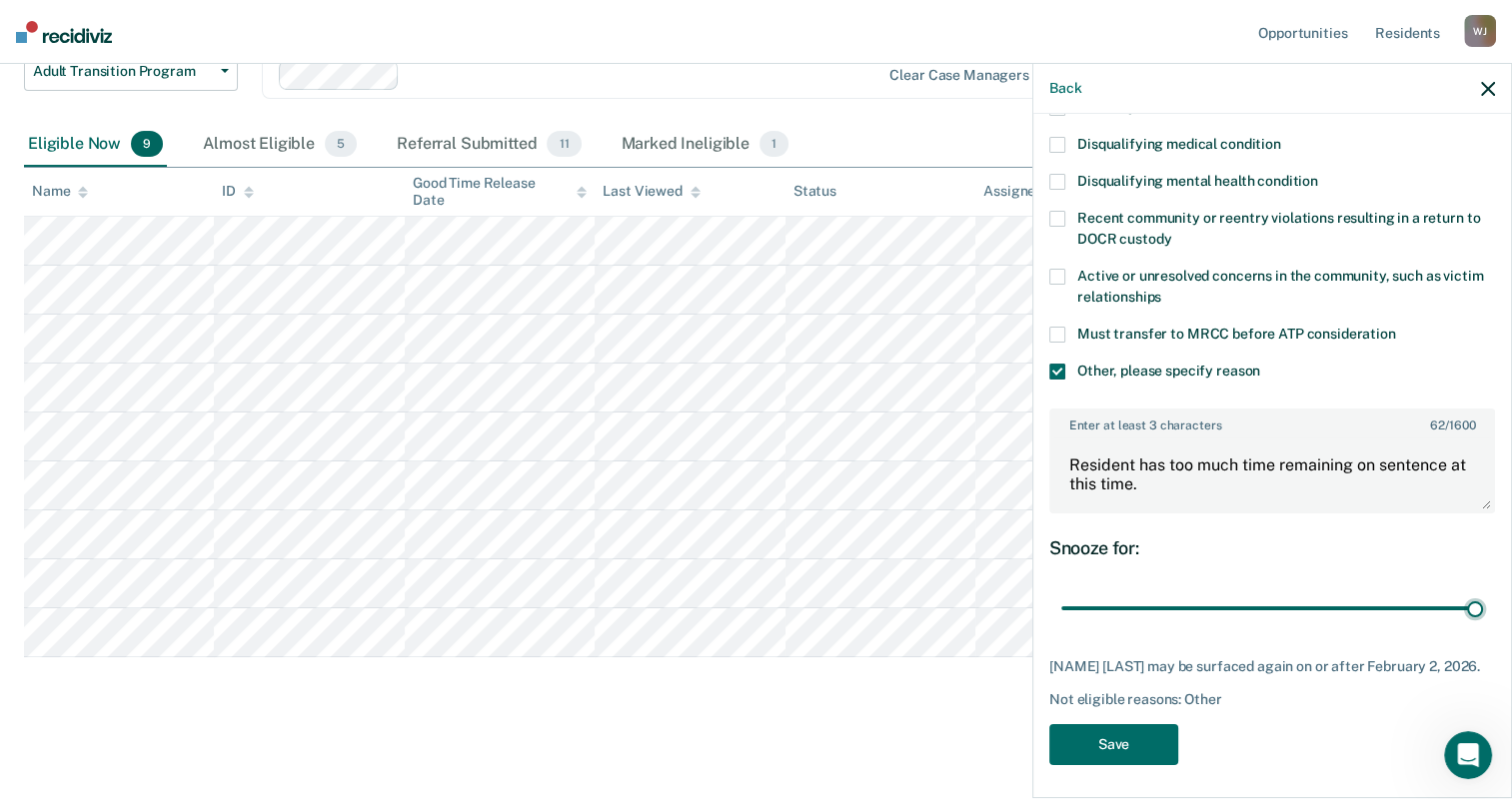 scroll, scrollTop: 168, scrollLeft: 0, axis: vertical 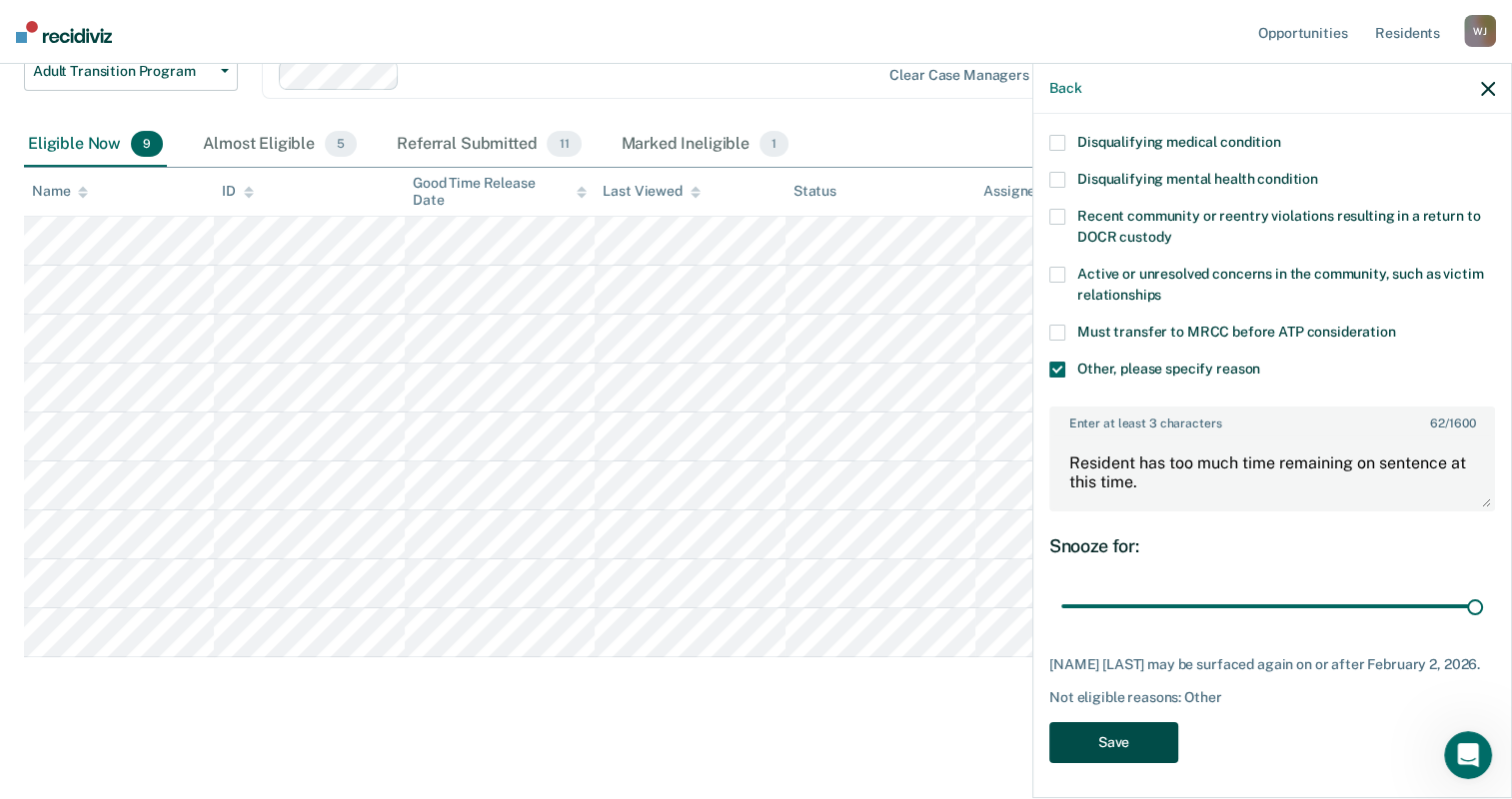 click on "Save" at bounding box center [1113, 742] 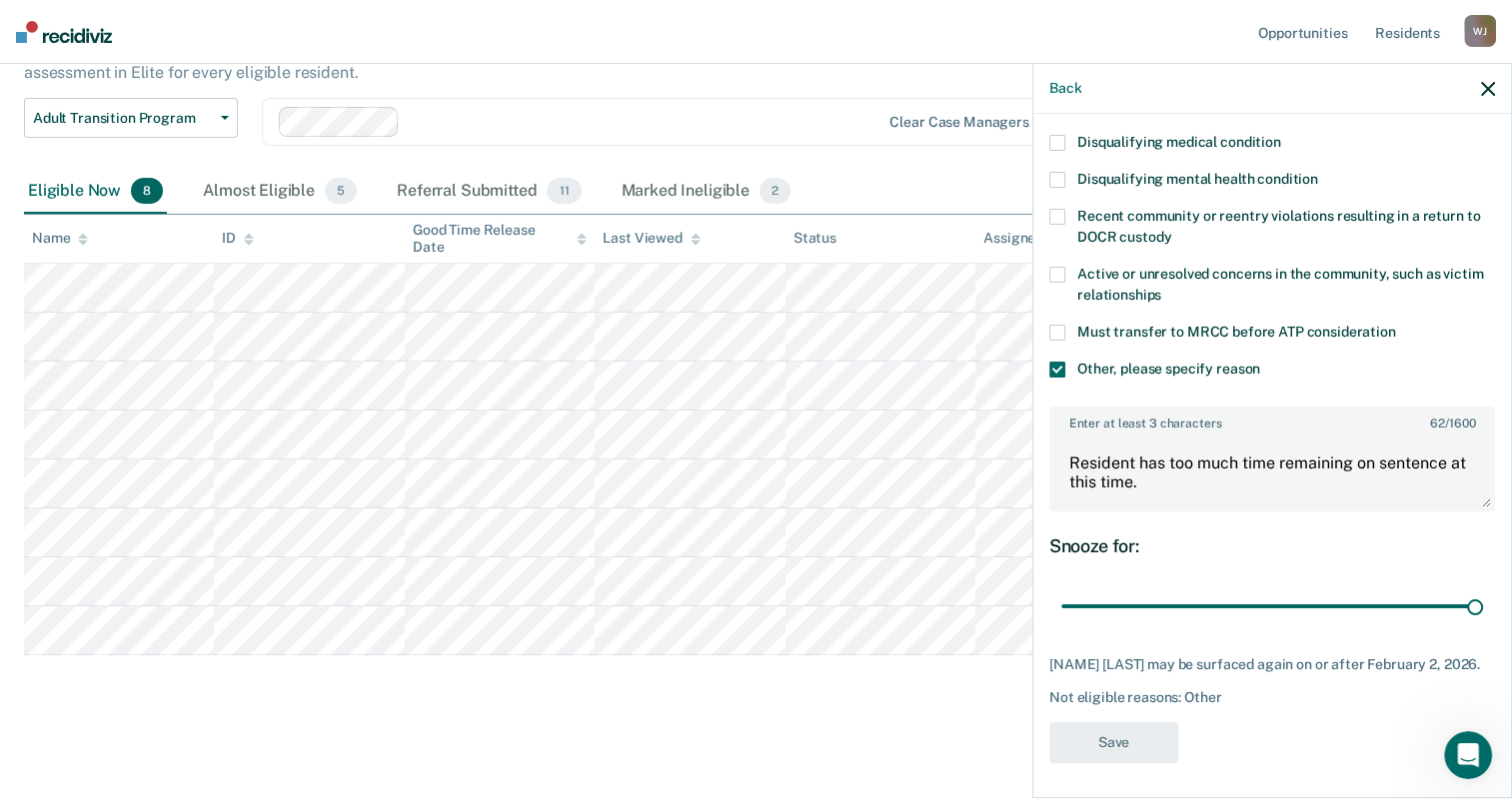 scroll, scrollTop: 168, scrollLeft: 0, axis: vertical 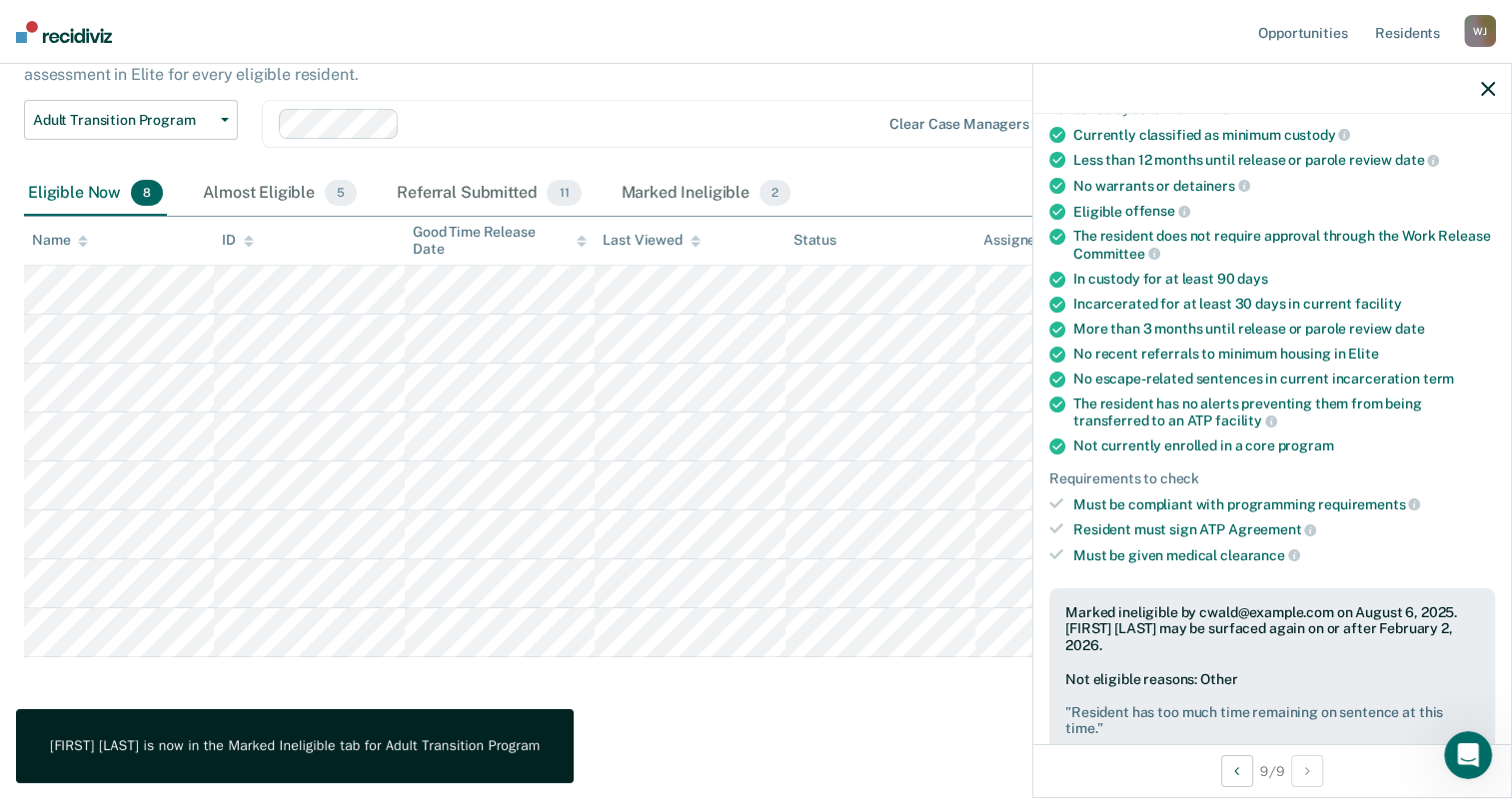 click 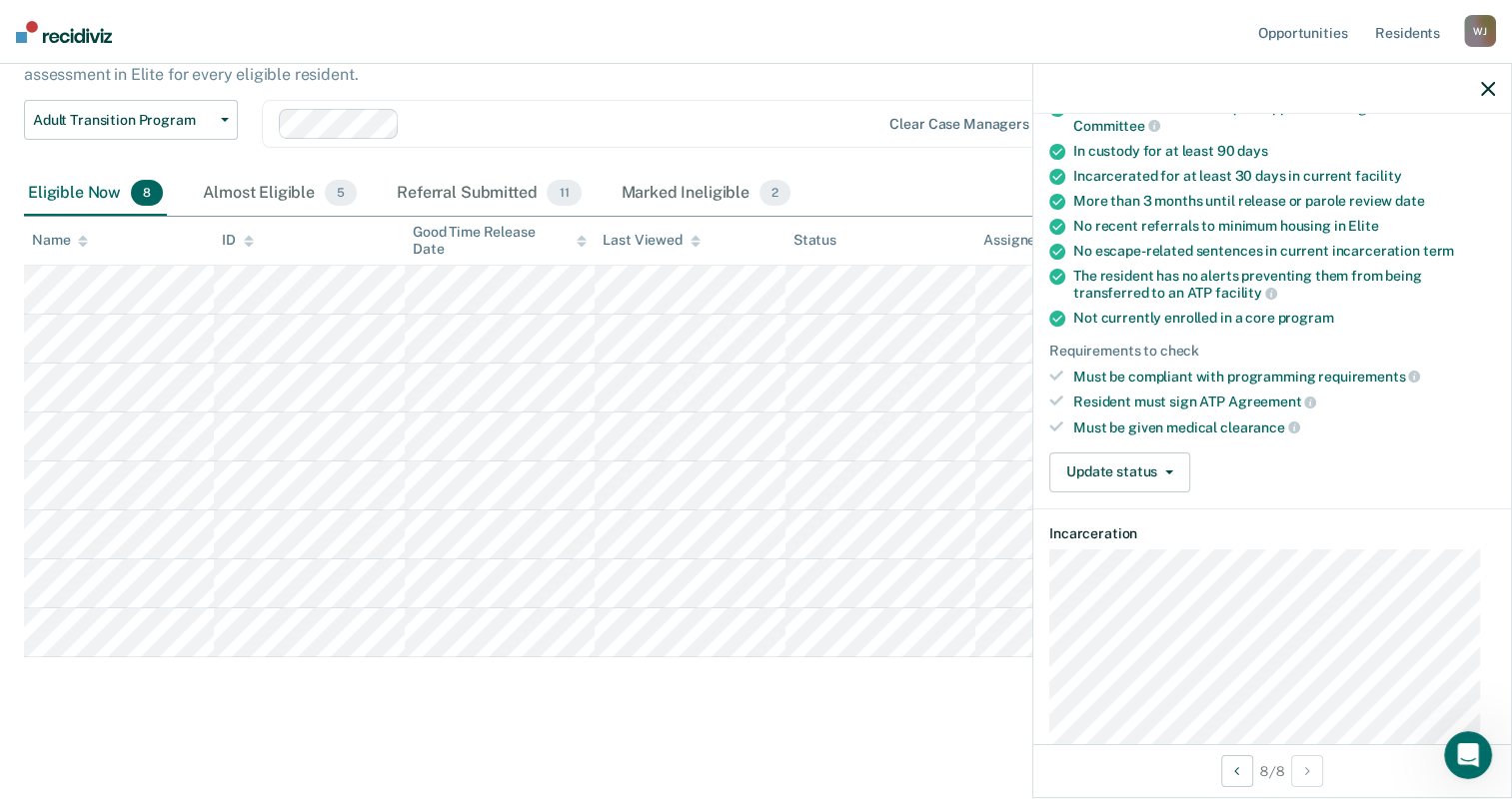 scroll, scrollTop: 300, scrollLeft: 0, axis: vertical 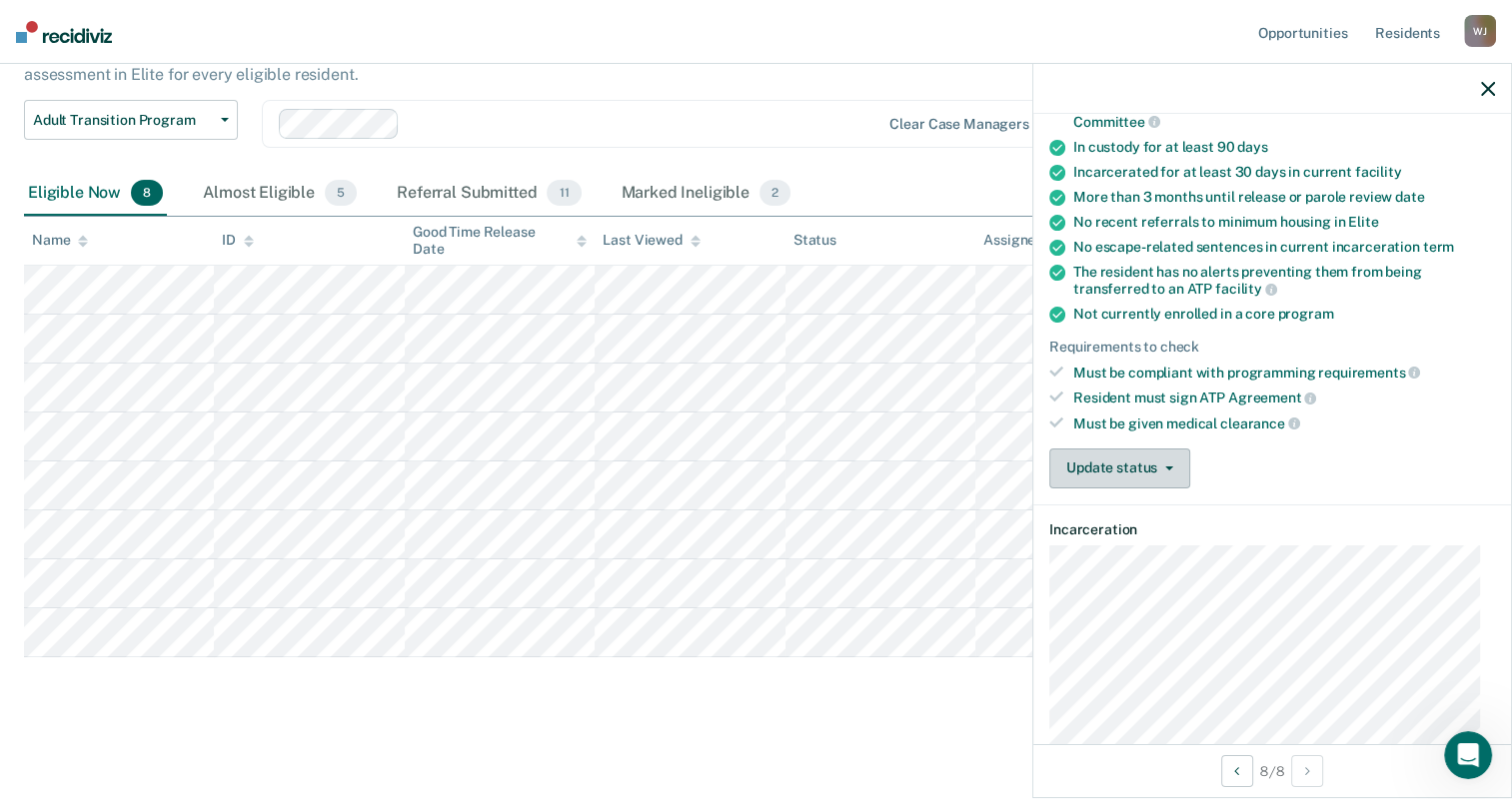 click 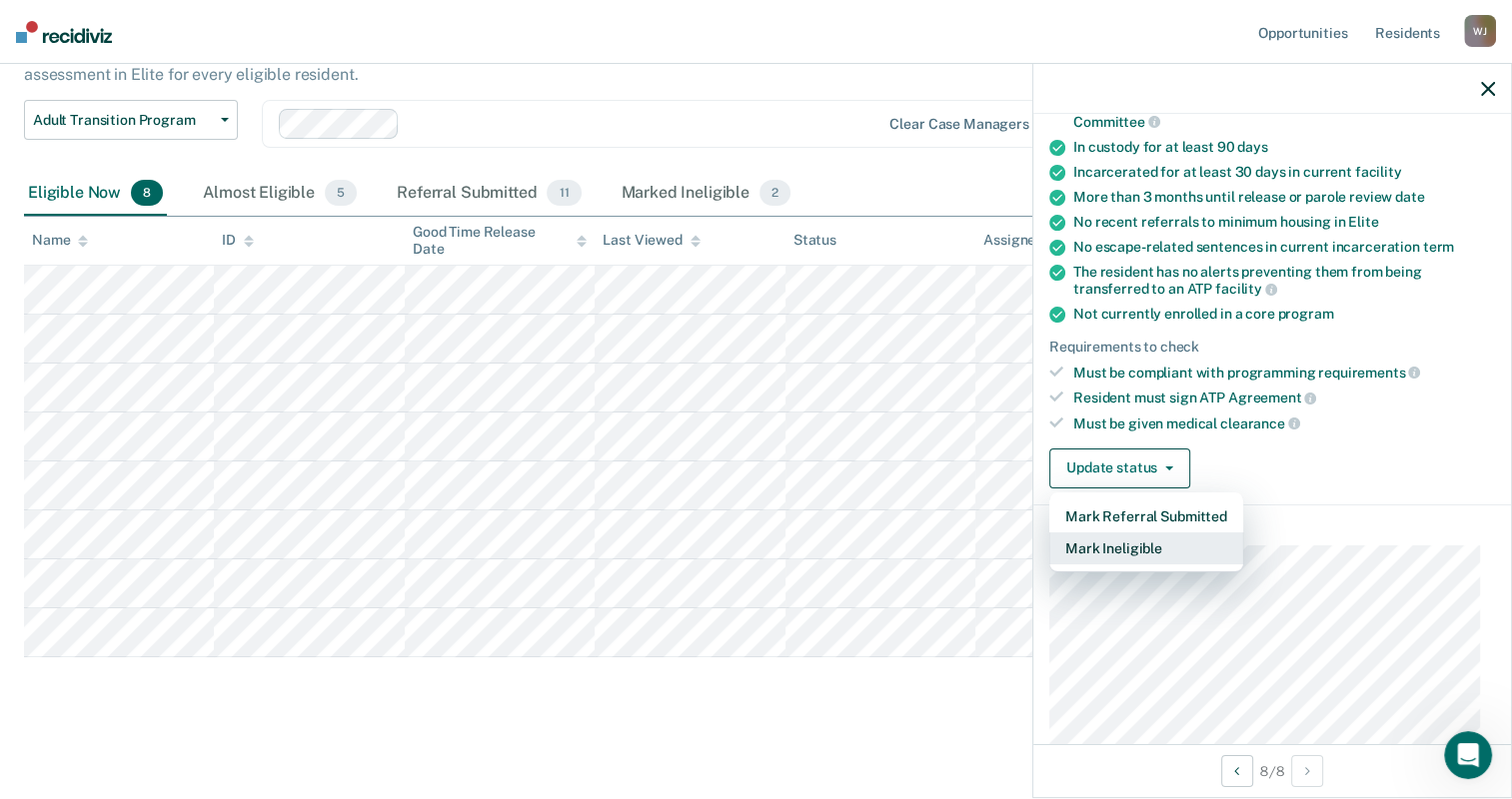 click on "Mark Ineligible" at bounding box center [1146, 548] 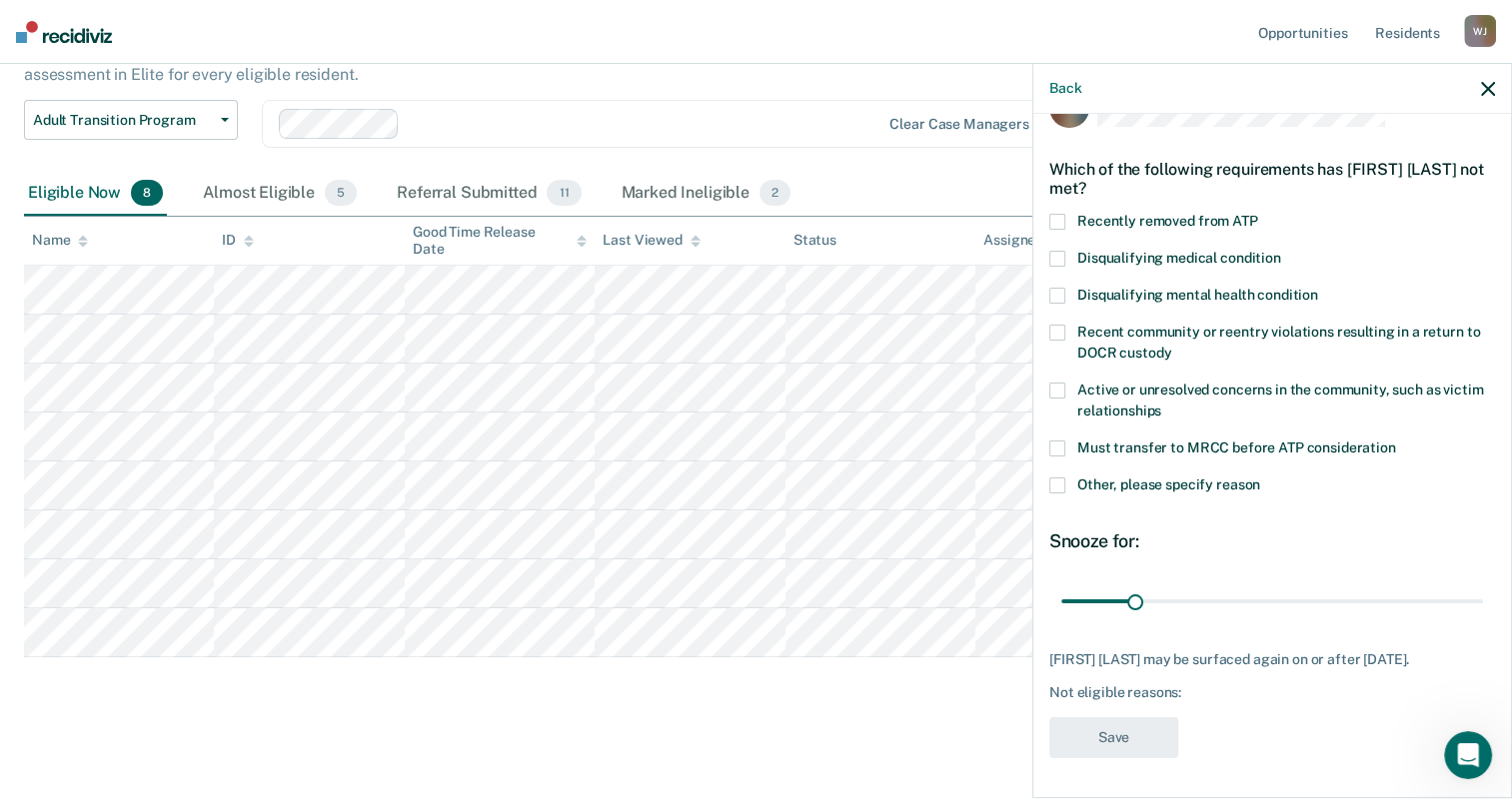 scroll, scrollTop: 66, scrollLeft: 0, axis: vertical 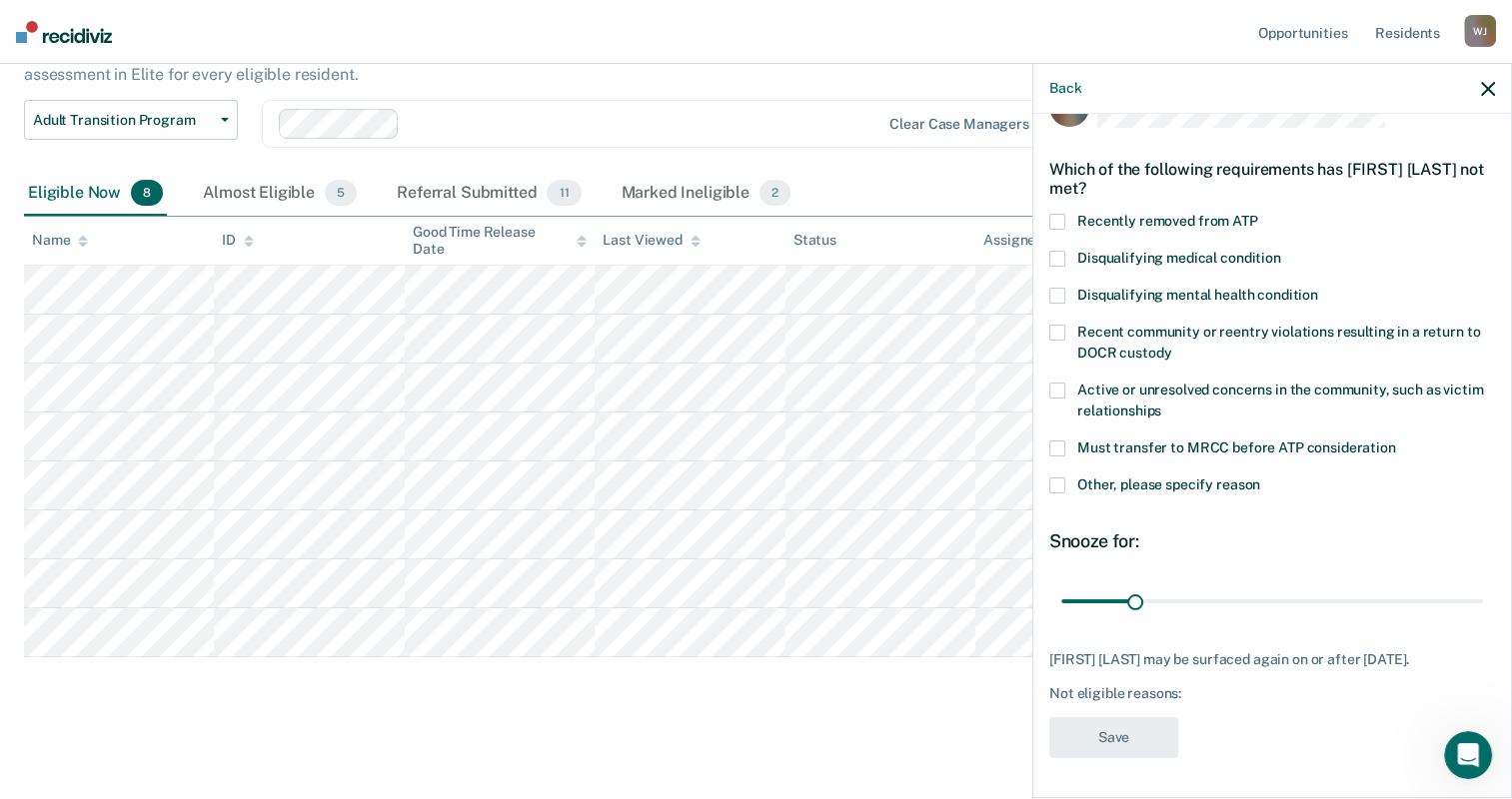 click at bounding box center (1057, 485) 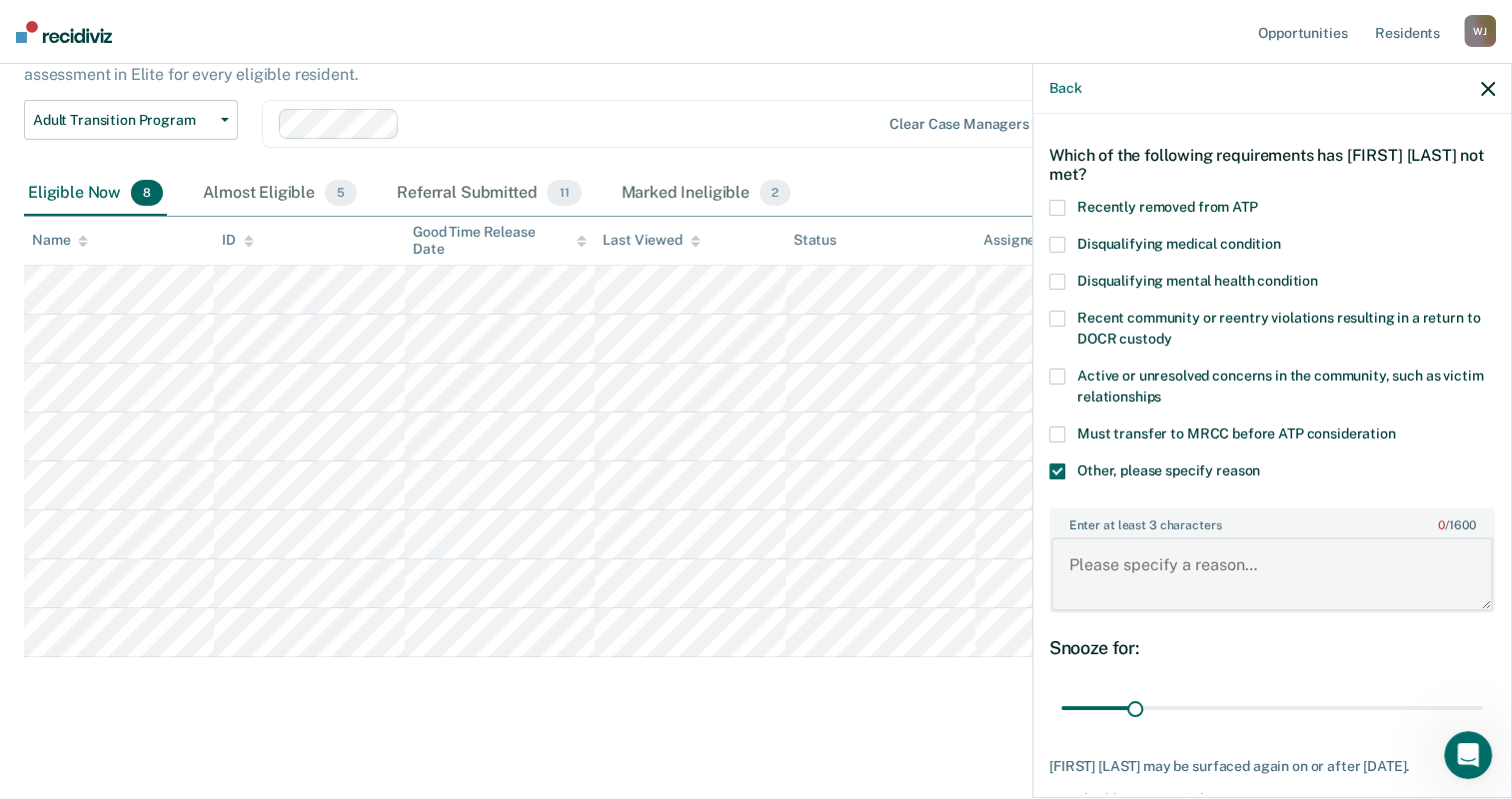 click on "Enter at least 3 characters 0  /  1600" at bounding box center [1272, 574] 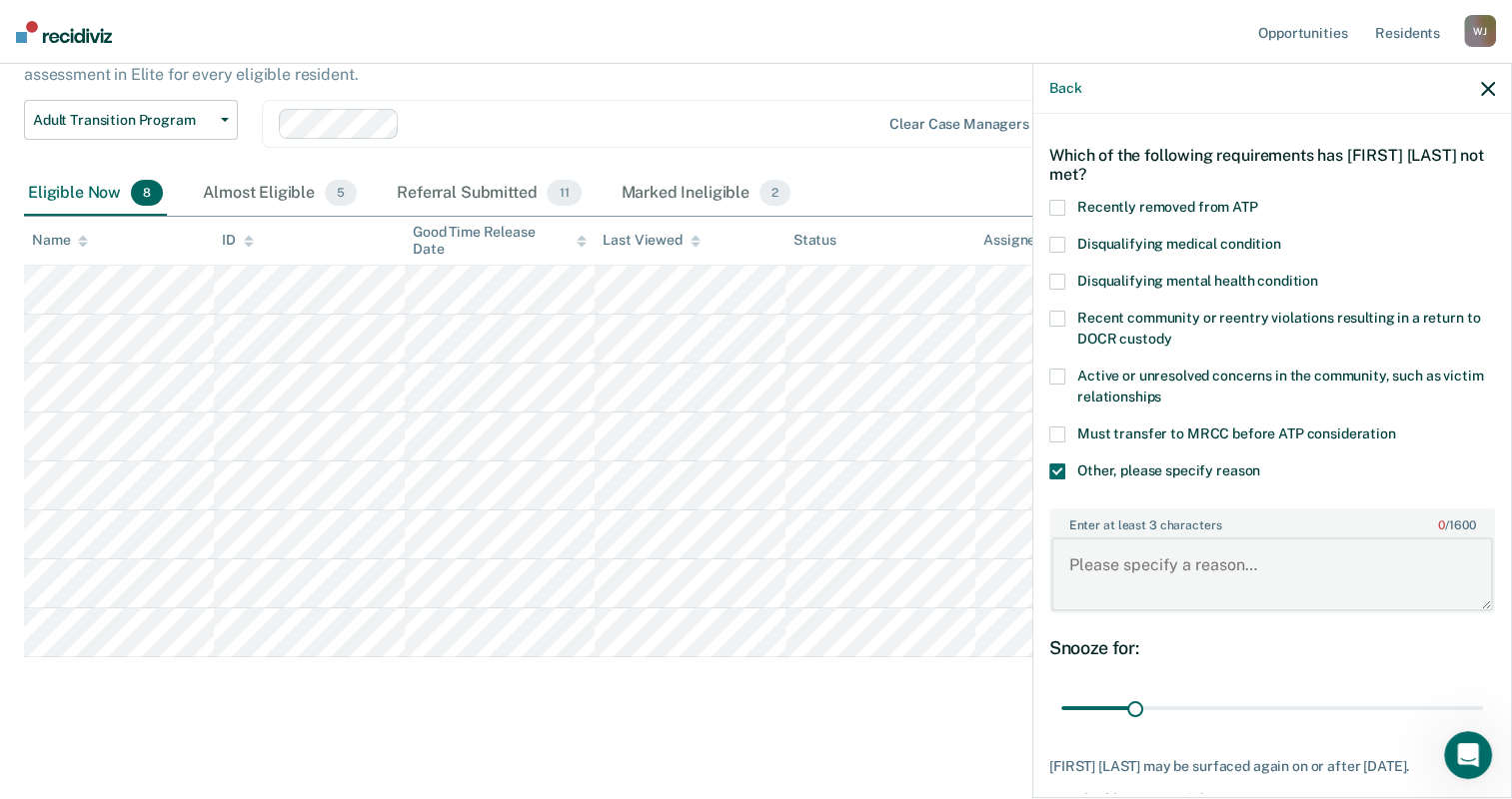 paste on "Resident has too much time remaining on sentence at this time." 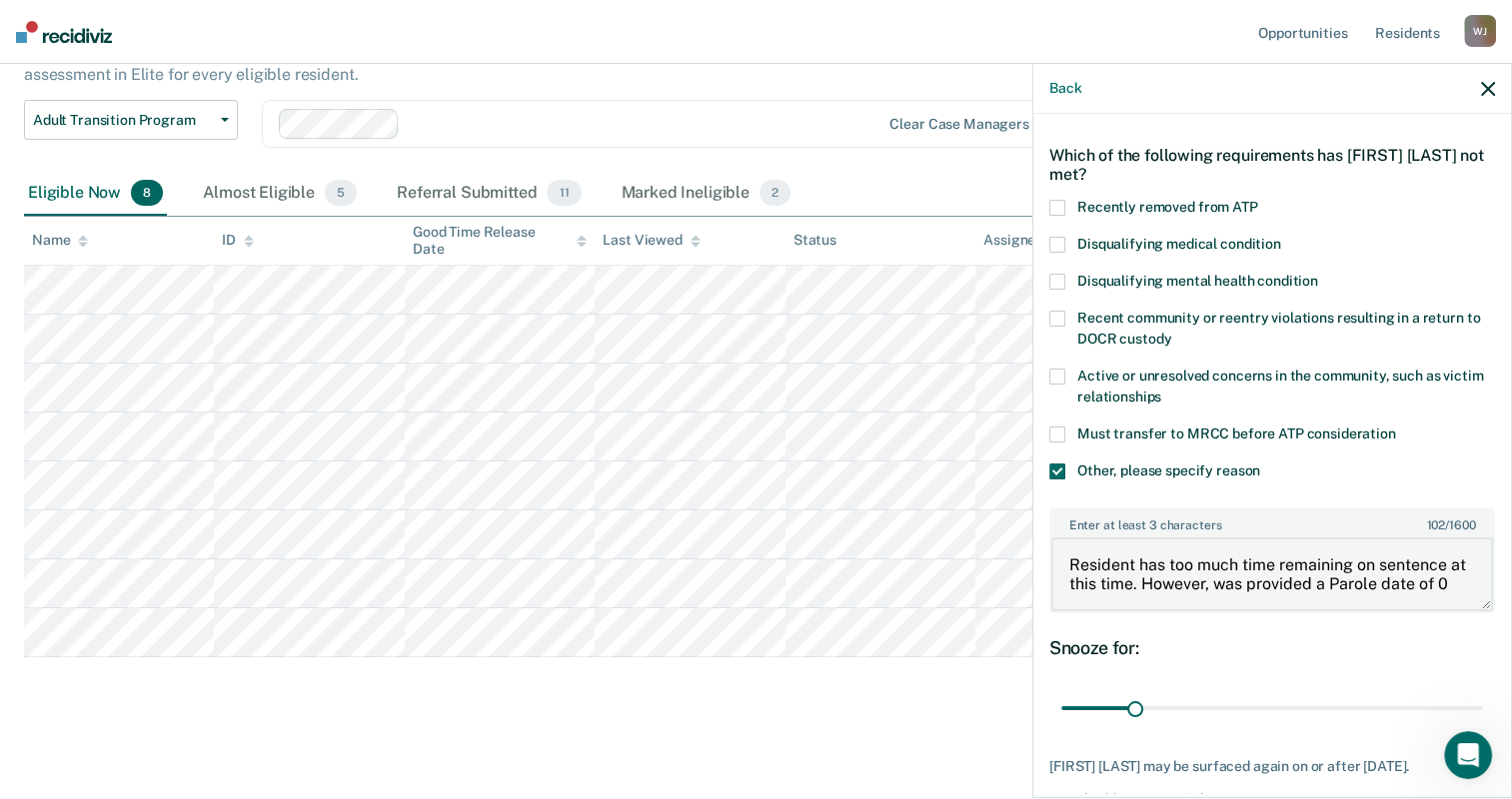 scroll, scrollTop: 4, scrollLeft: 0, axis: vertical 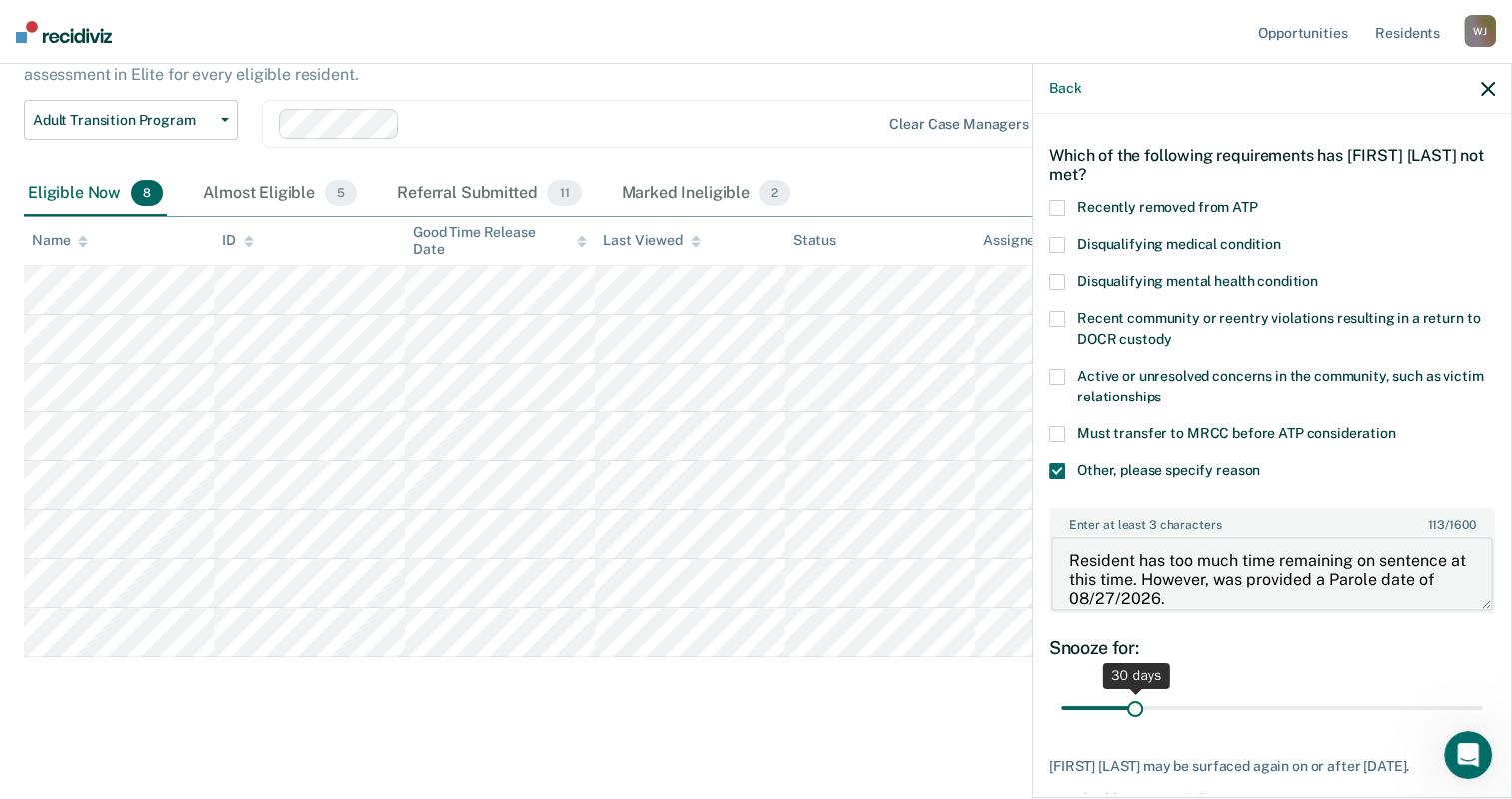 type on "Resident has too much time remaining on sentence at this time. However, was provided a Parole date of 08/27/2026." 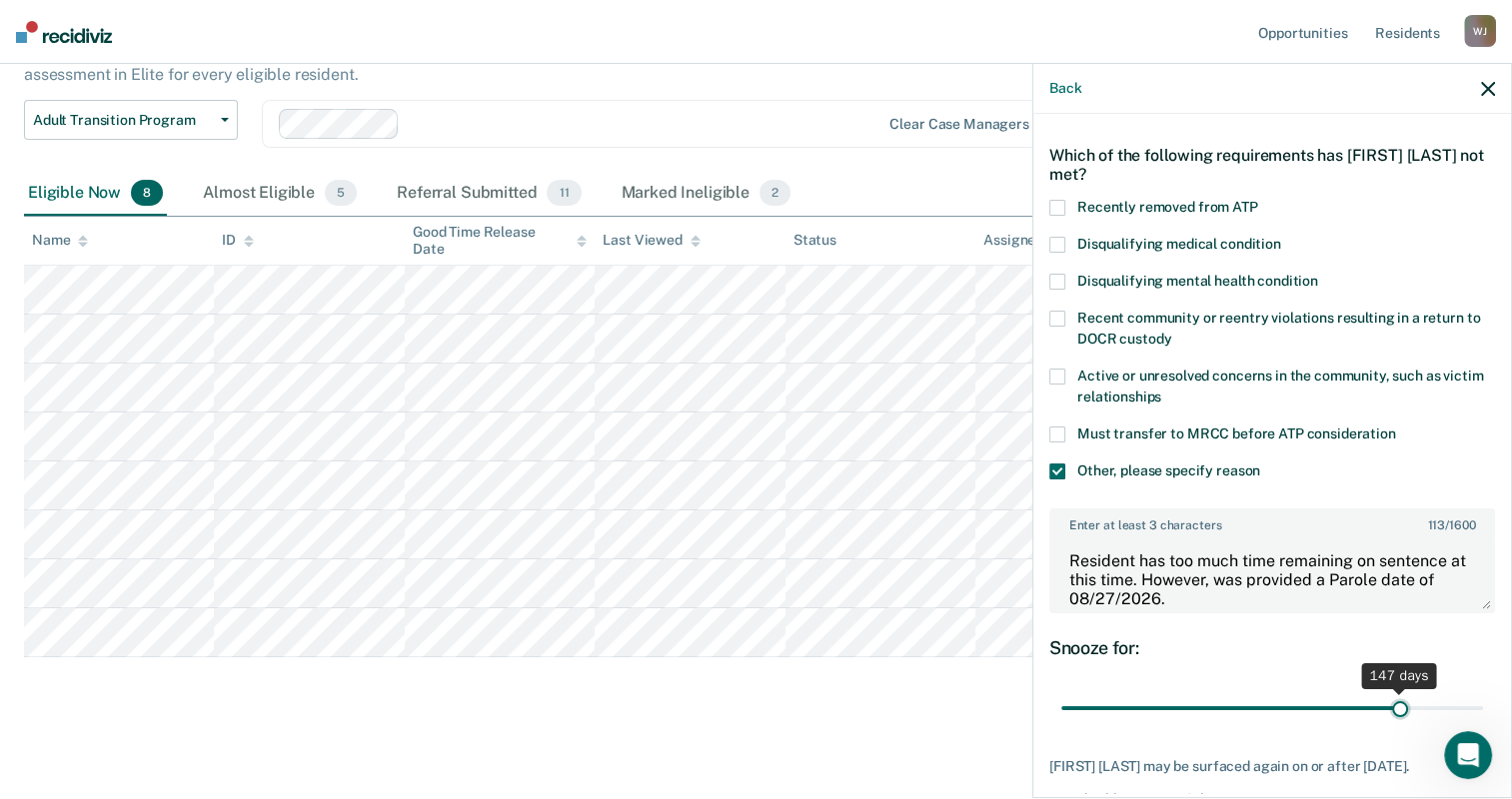 drag, startPoint x: 1131, startPoint y: 704, endPoint x: 1387, endPoint y: 697, distance: 256.09569 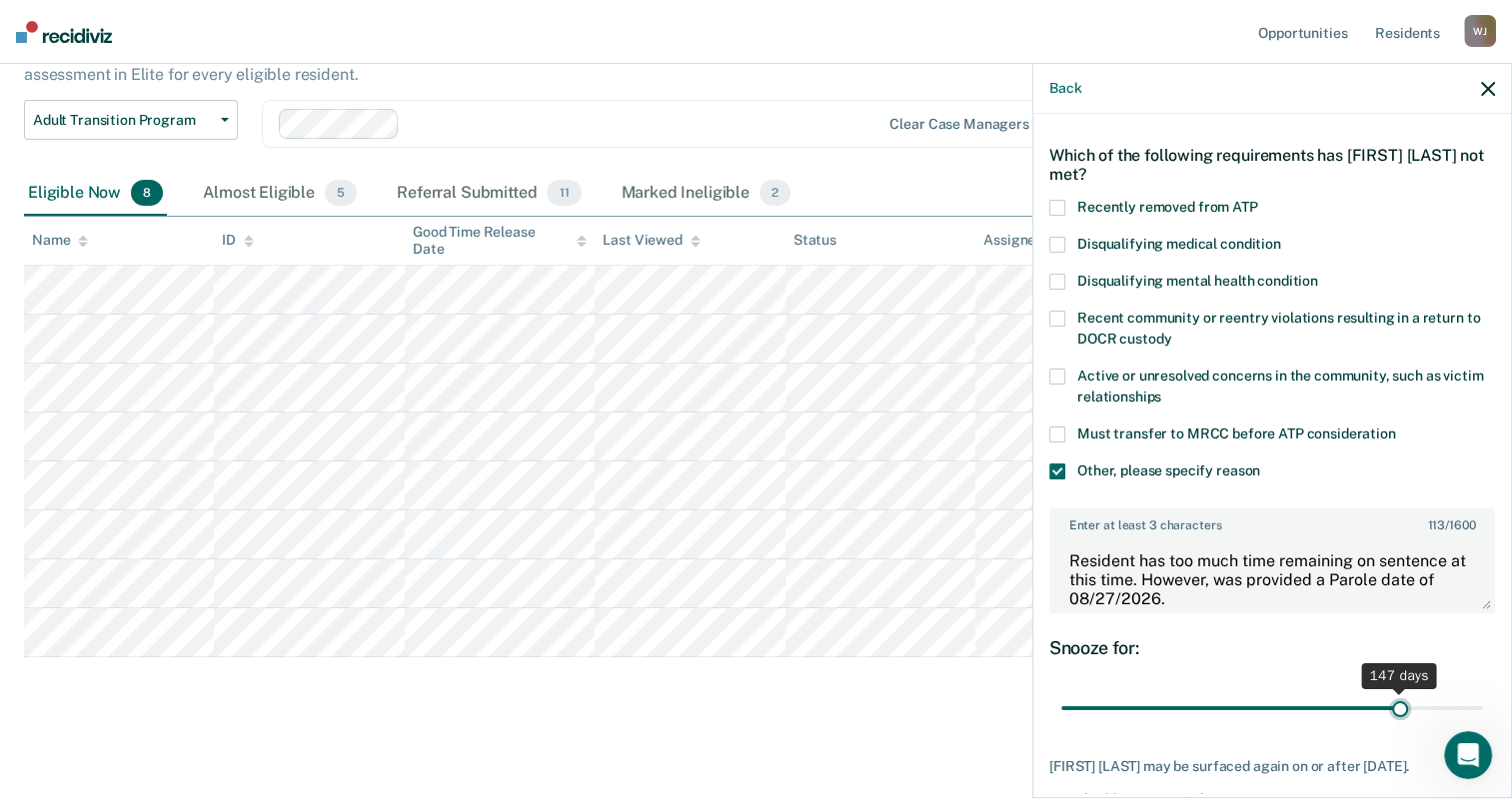 click at bounding box center [1272, 708] 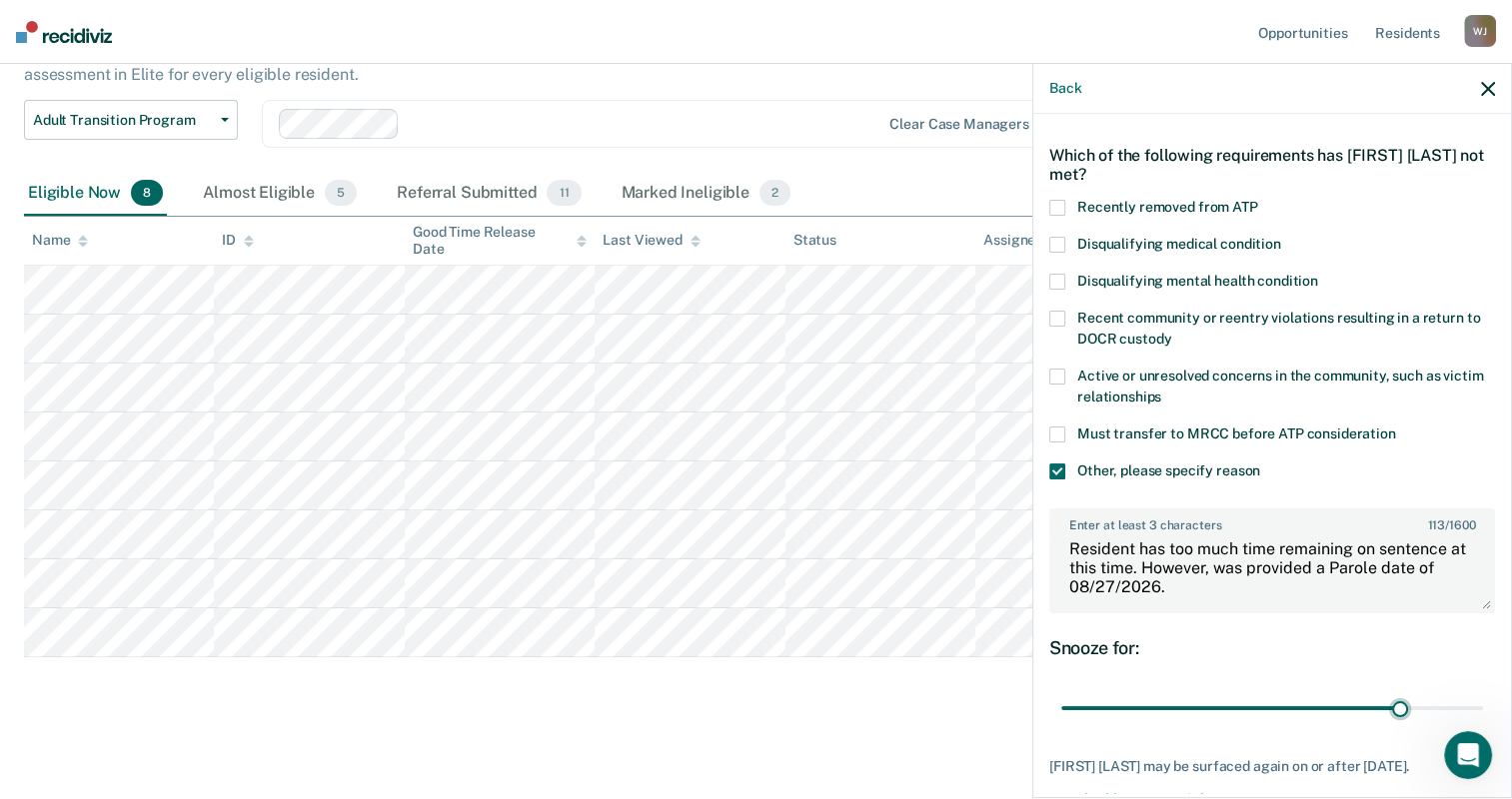 scroll, scrollTop: 19, scrollLeft: 0, axis: vertical 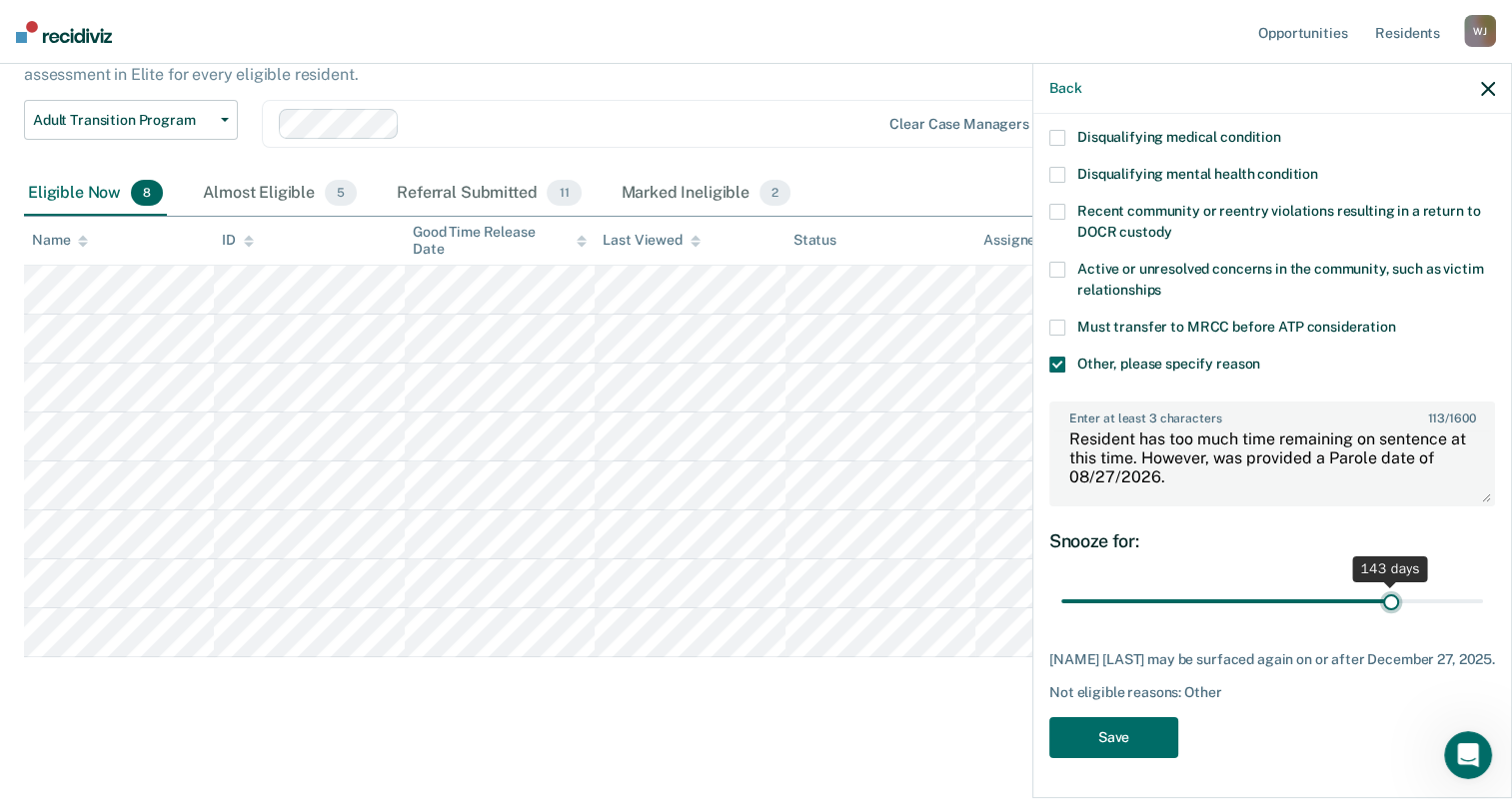type on "143" 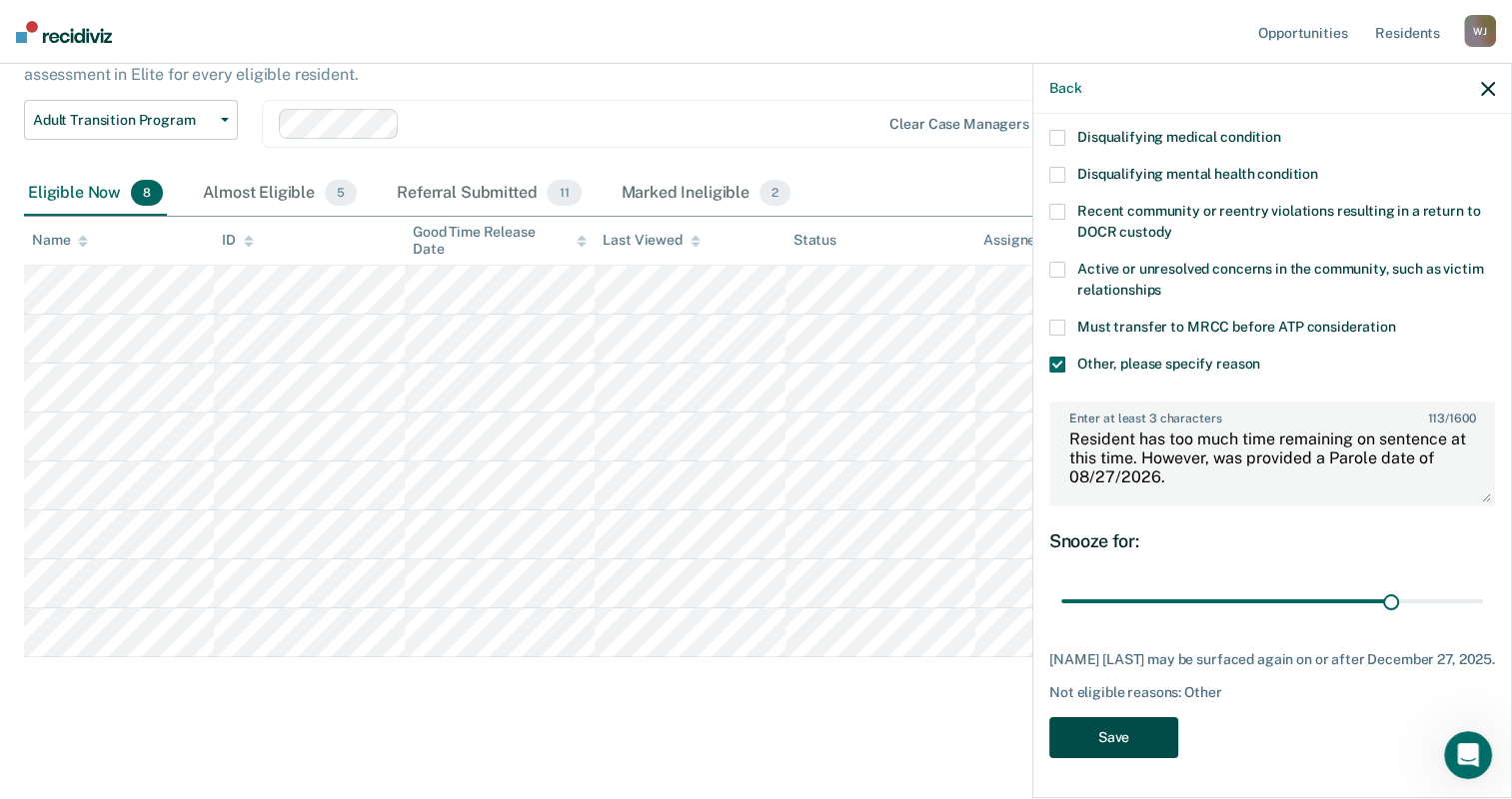 click on "Save" at bounding box center [1113, 737] 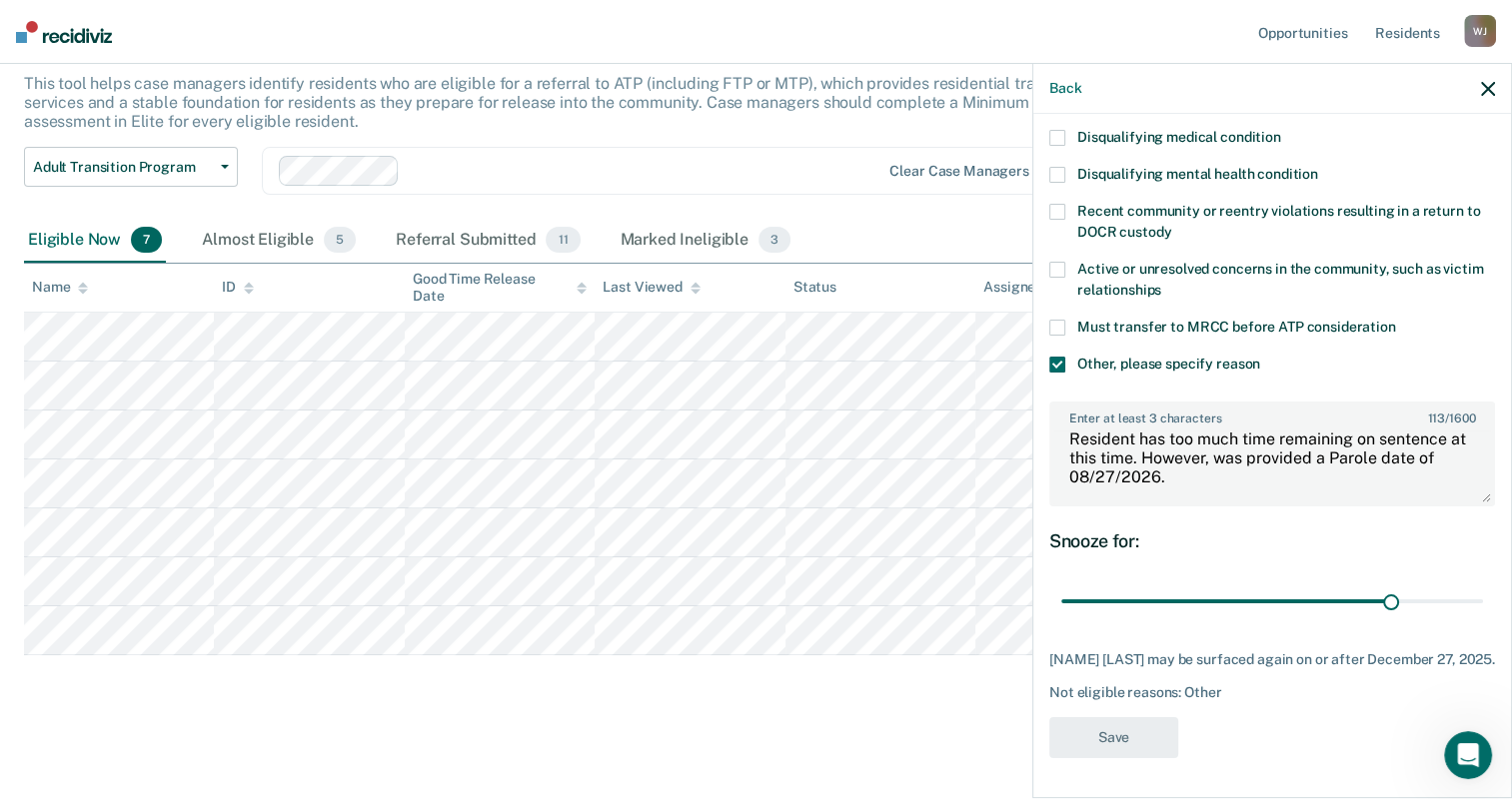 scroll, scrollTop: 119, scrollLeft: 0, axis: vertical 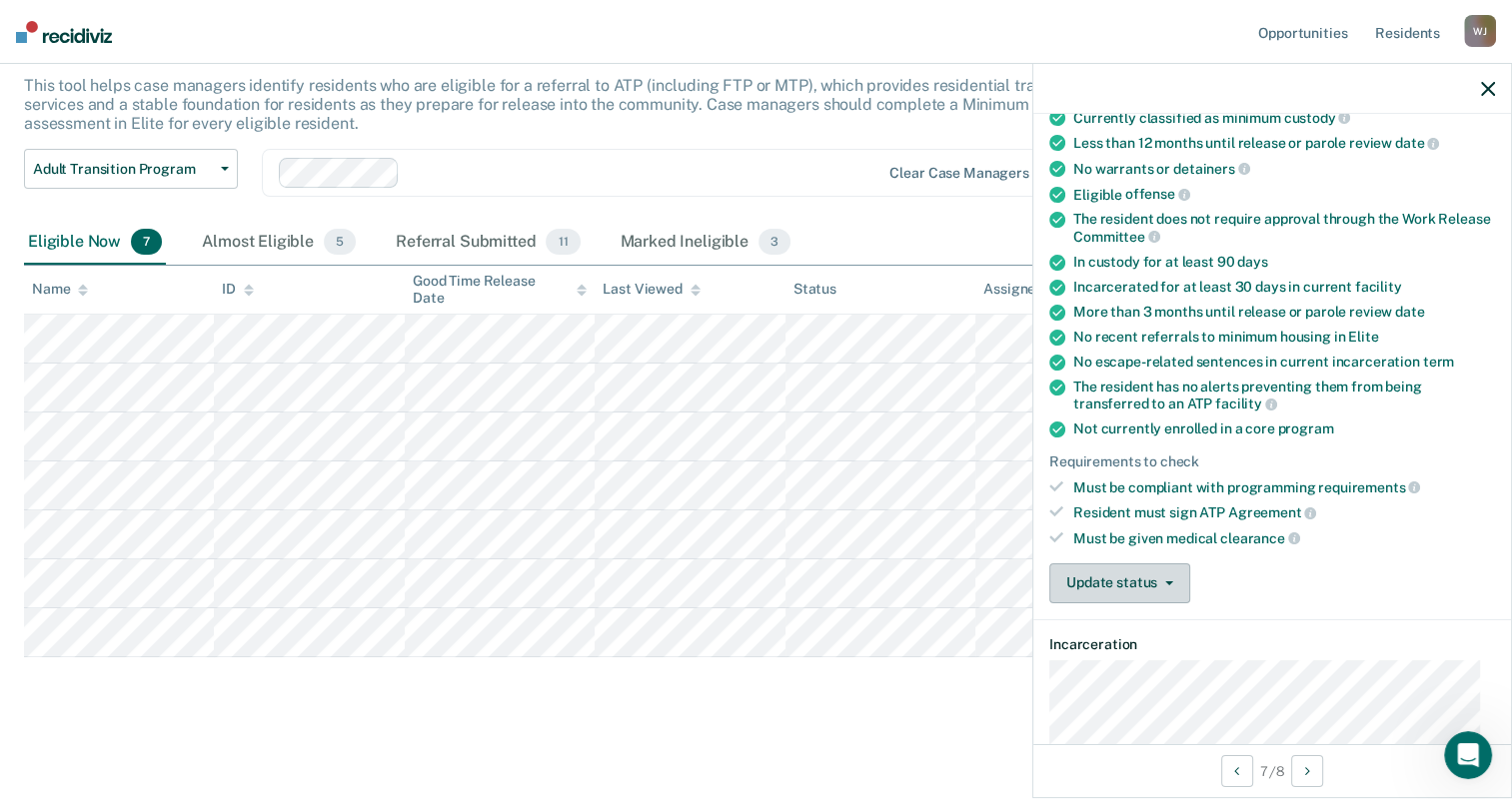 click 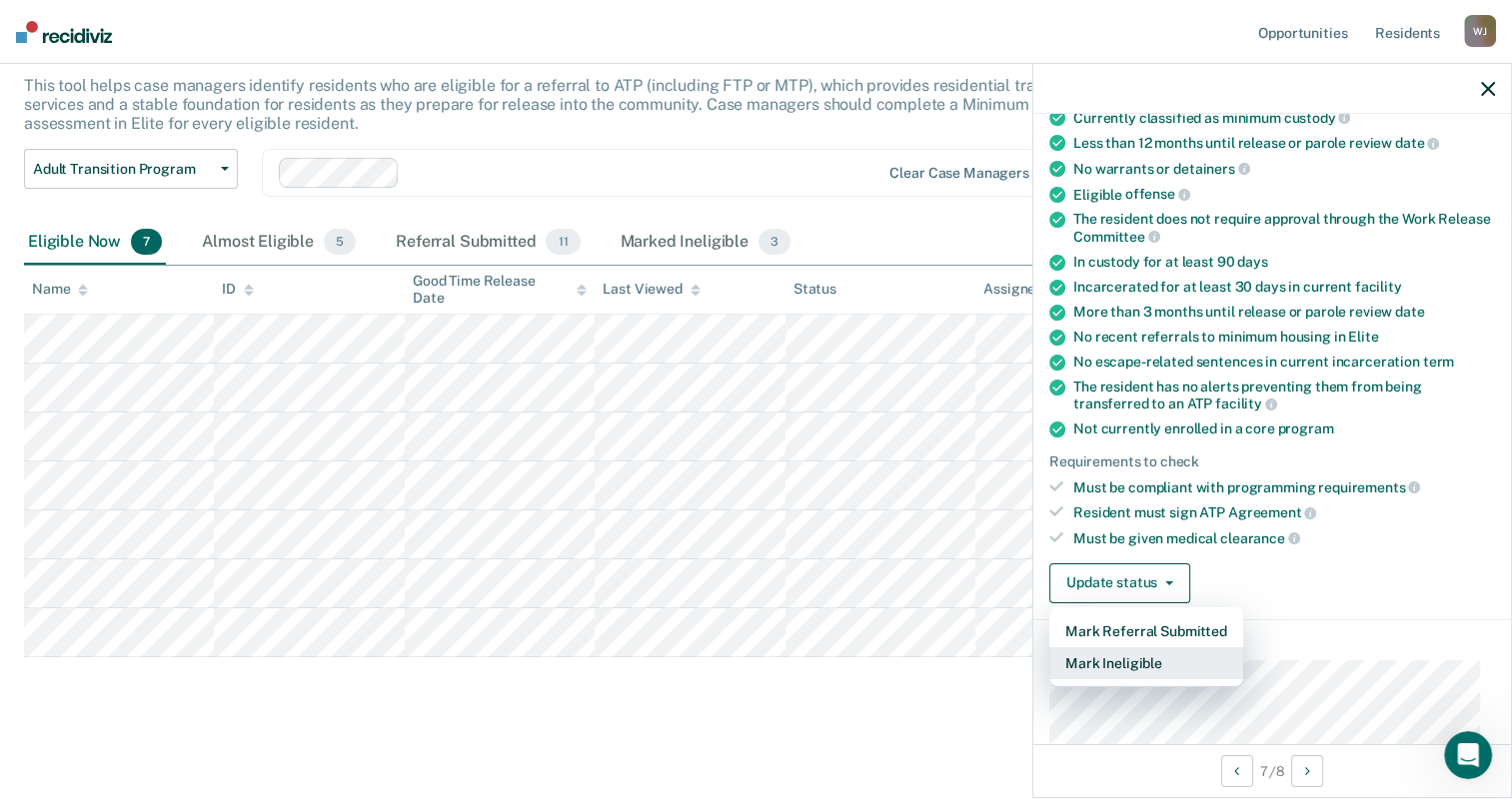 click on "Mark Ineligible" at bounding box center (1146, 663) 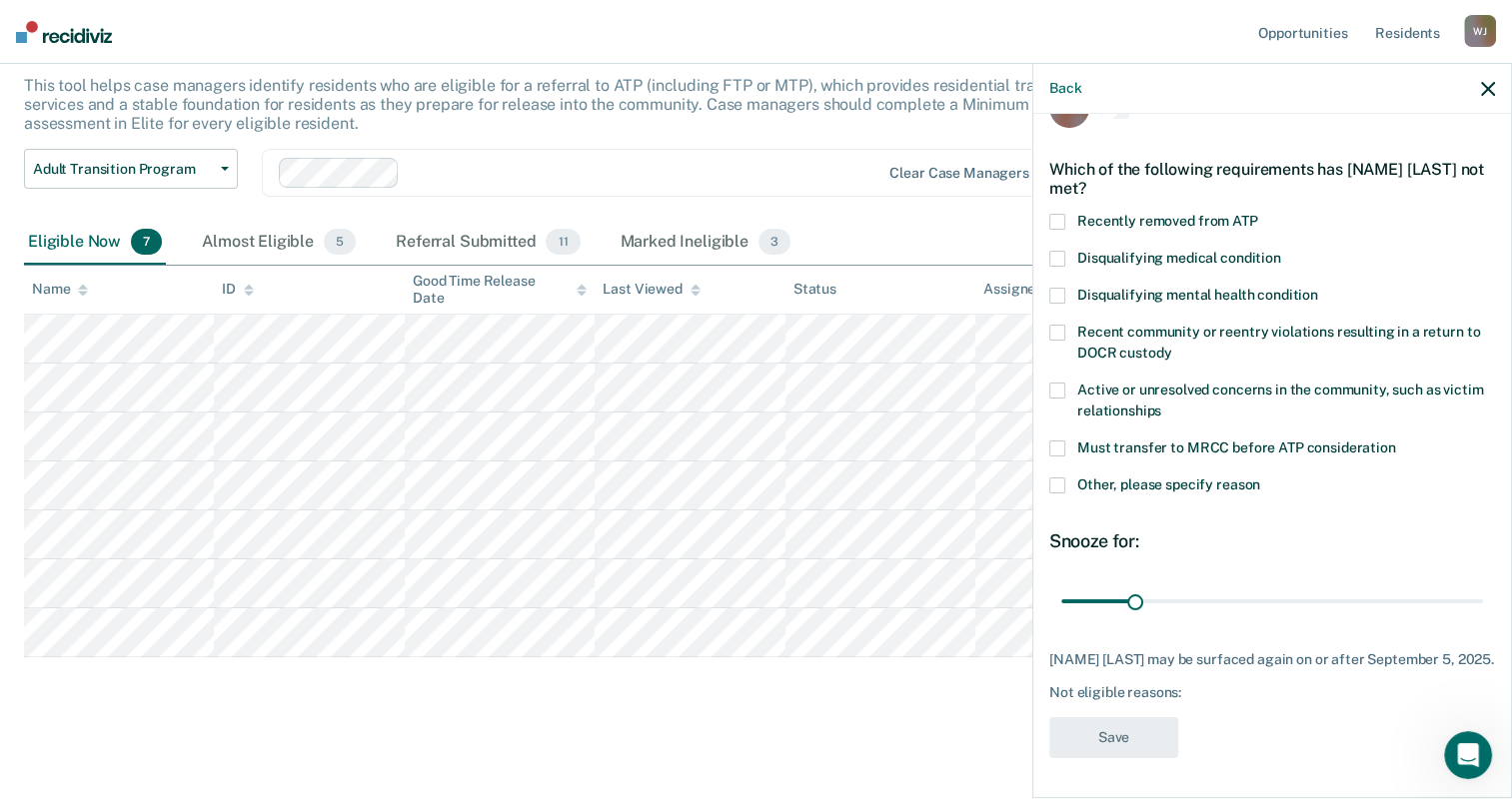scroll, scrollTop: 66, scrollLeft: 0, axis: vertical 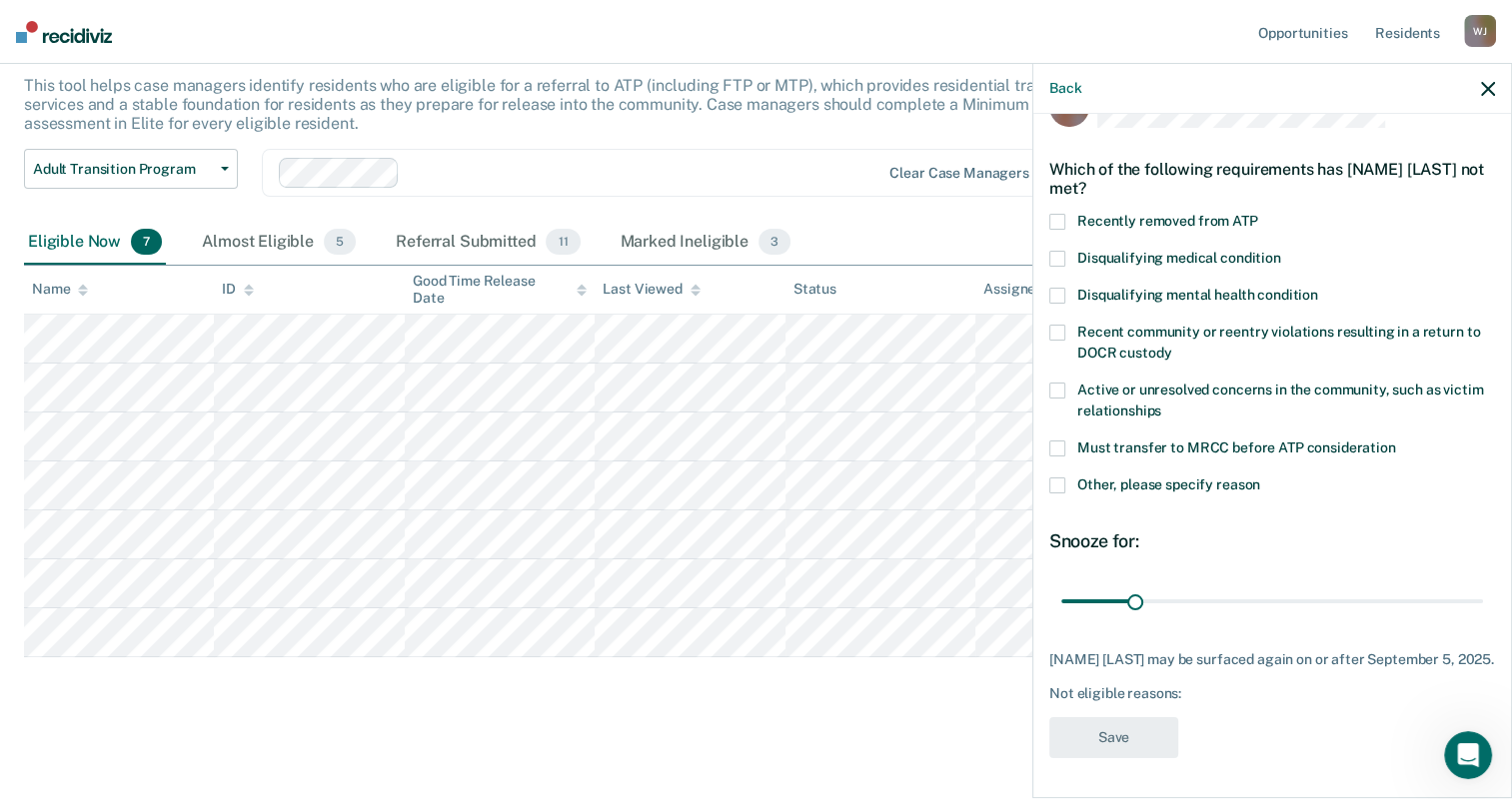 click at bounding box center (1057, 485) 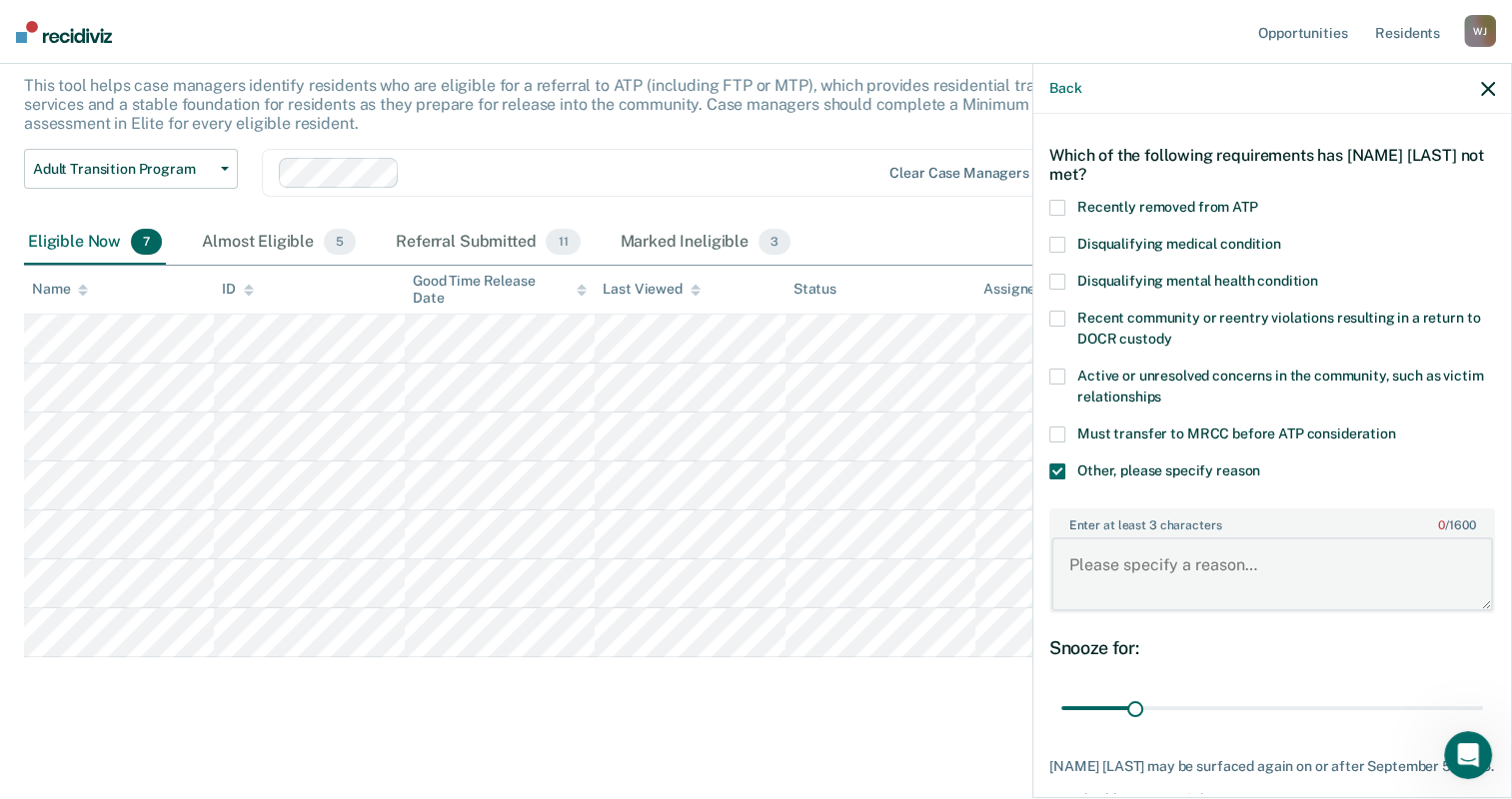 click on "Enter at least 3 characters 0  /  1600" at bounding box center [1272, 574] 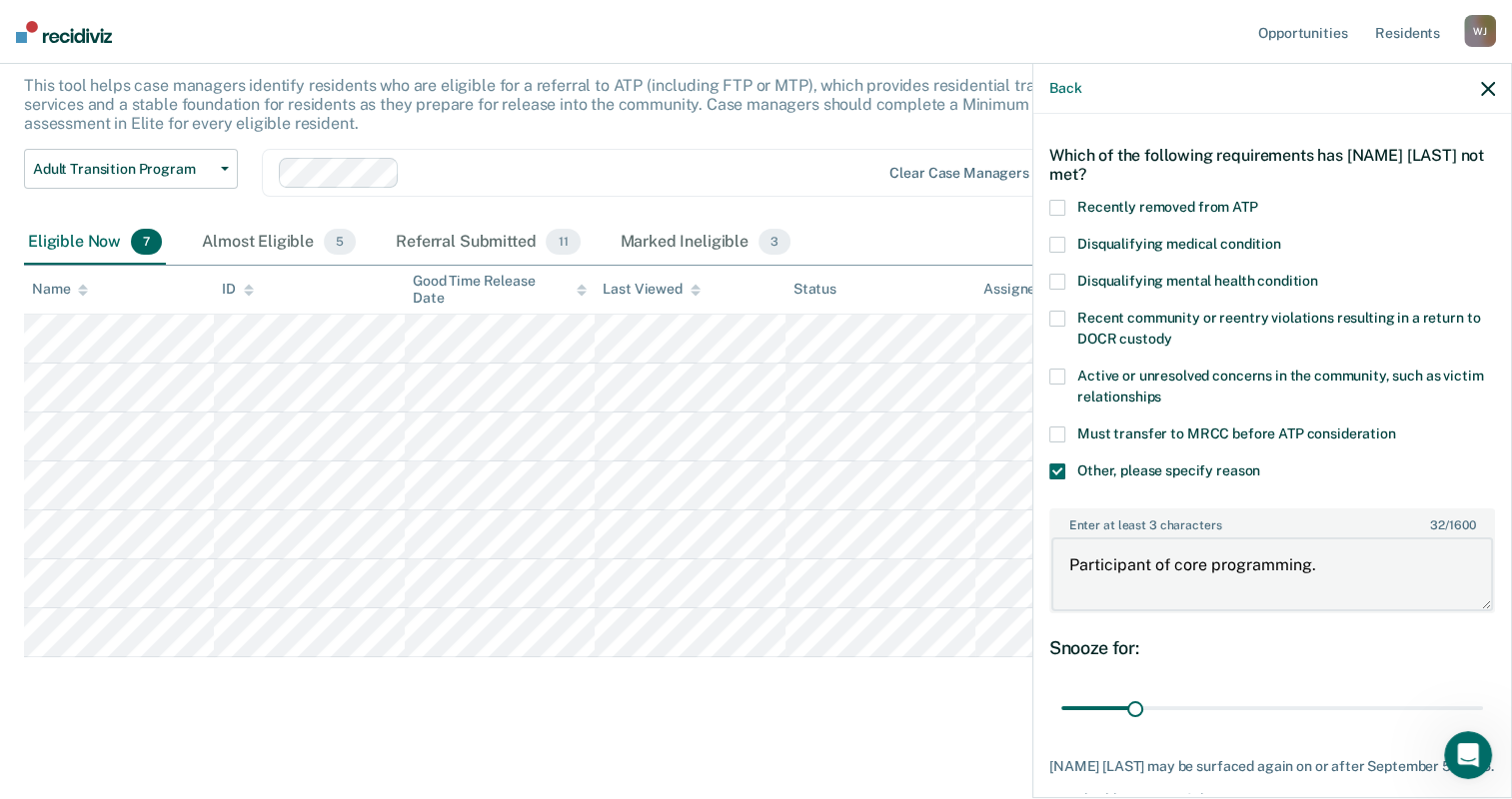 click on "Participant of core programming." at bounding box center [1272, 574] 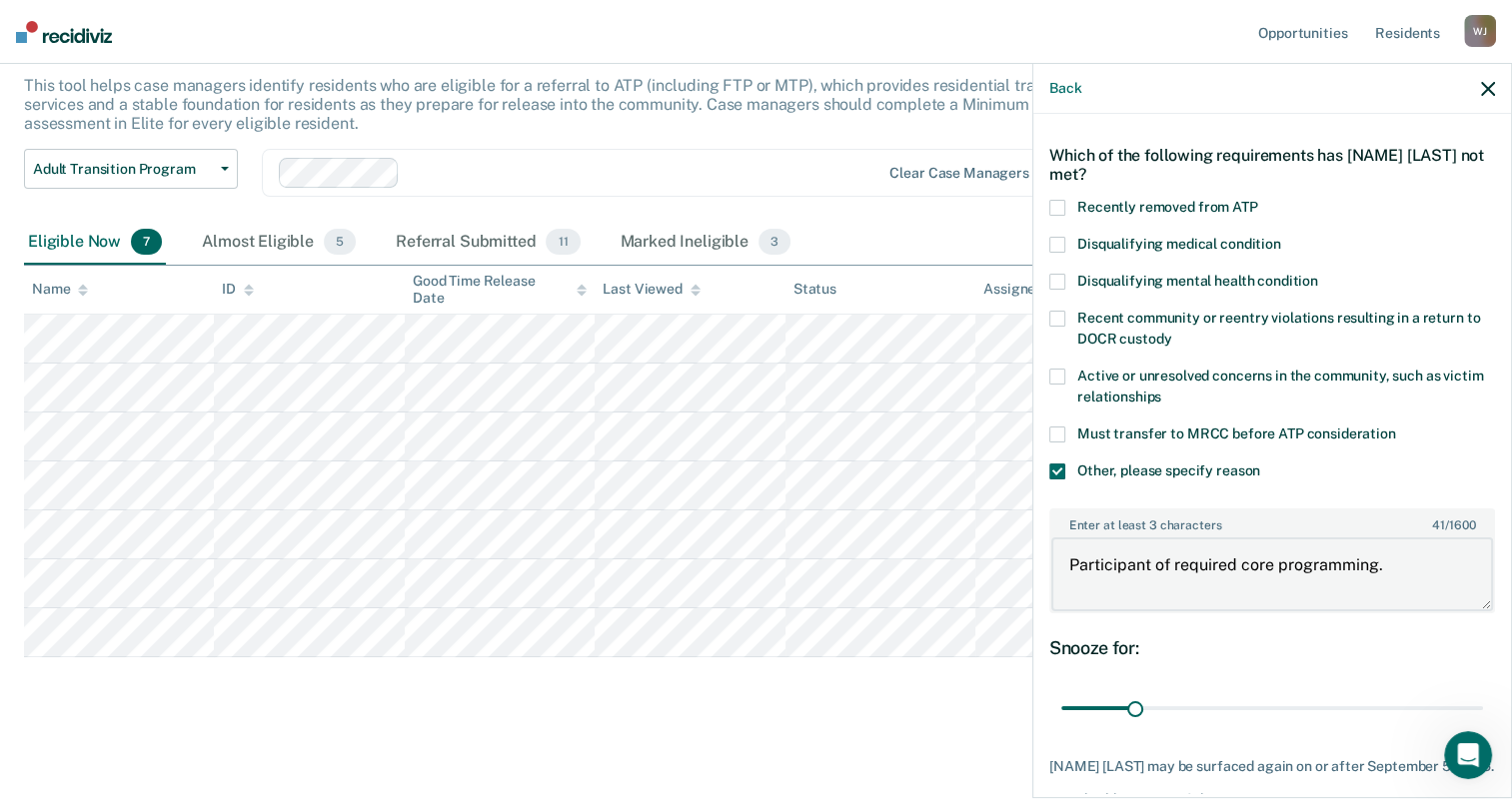 click on "Participant of required core programming." at bounding box center [1272, 574] 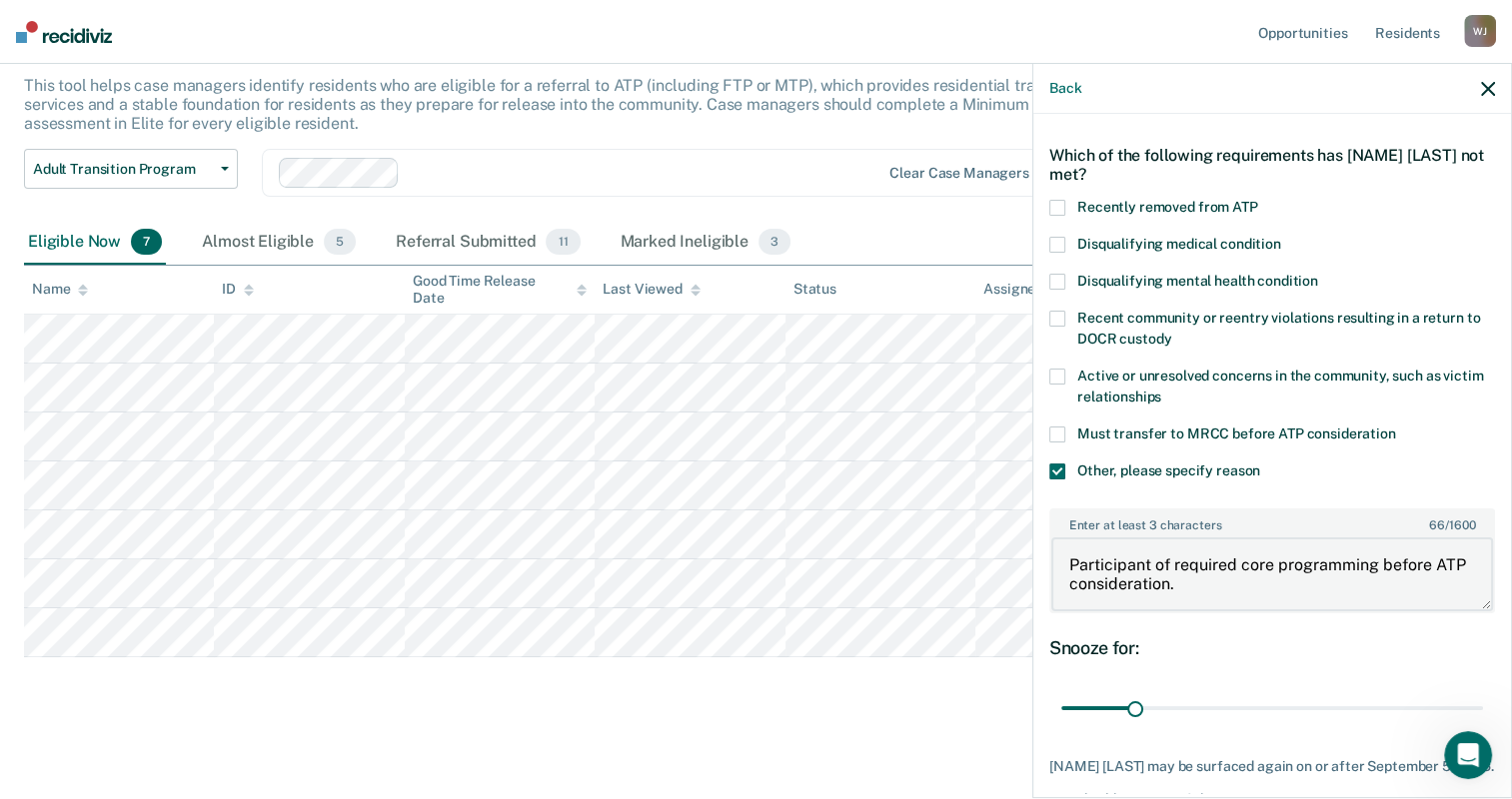 type on "Participant of required core programming before ATP consideration." 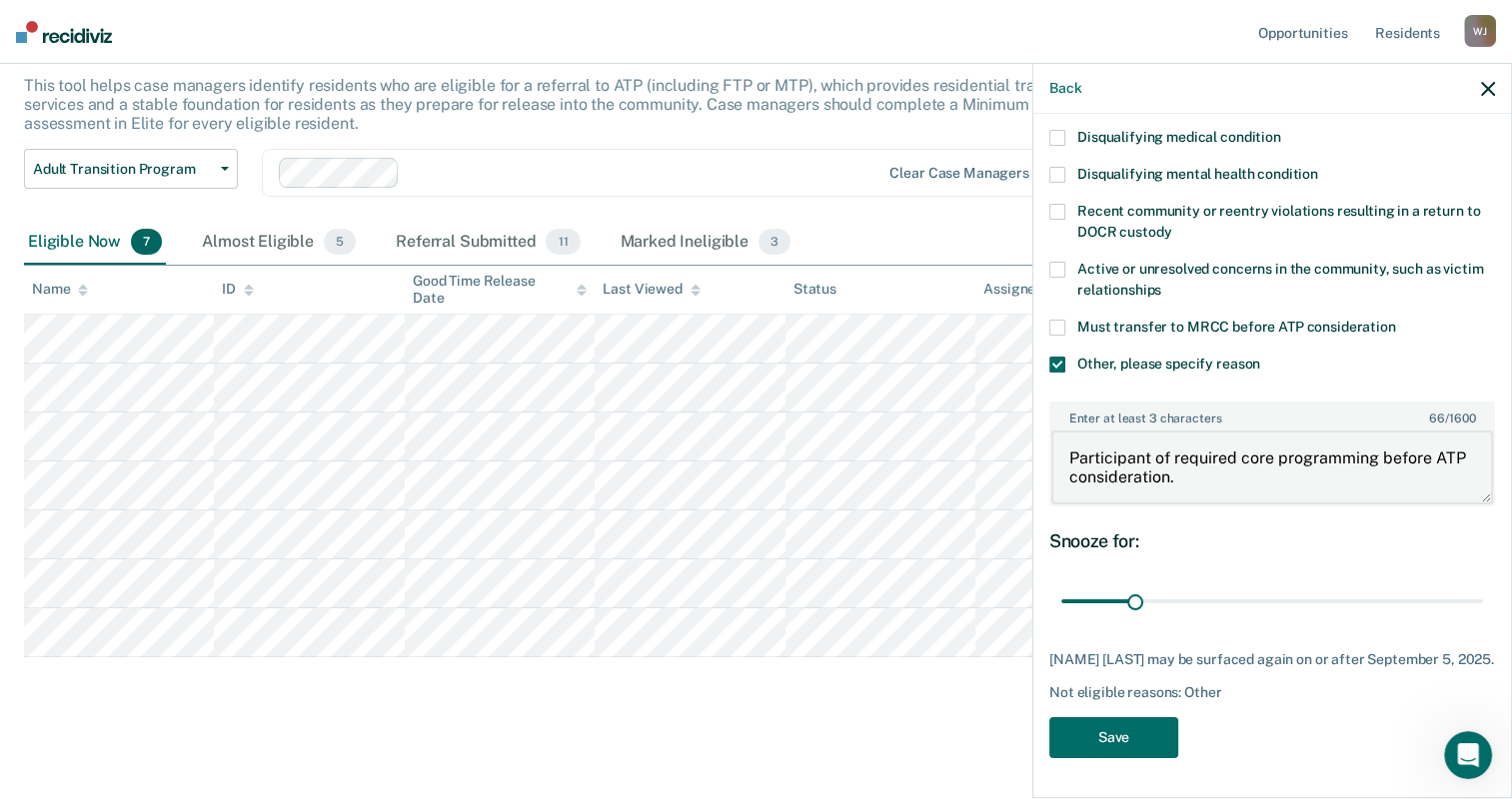 scroll, scrollTop: 185, scrollLeft: 0, axis: vertical 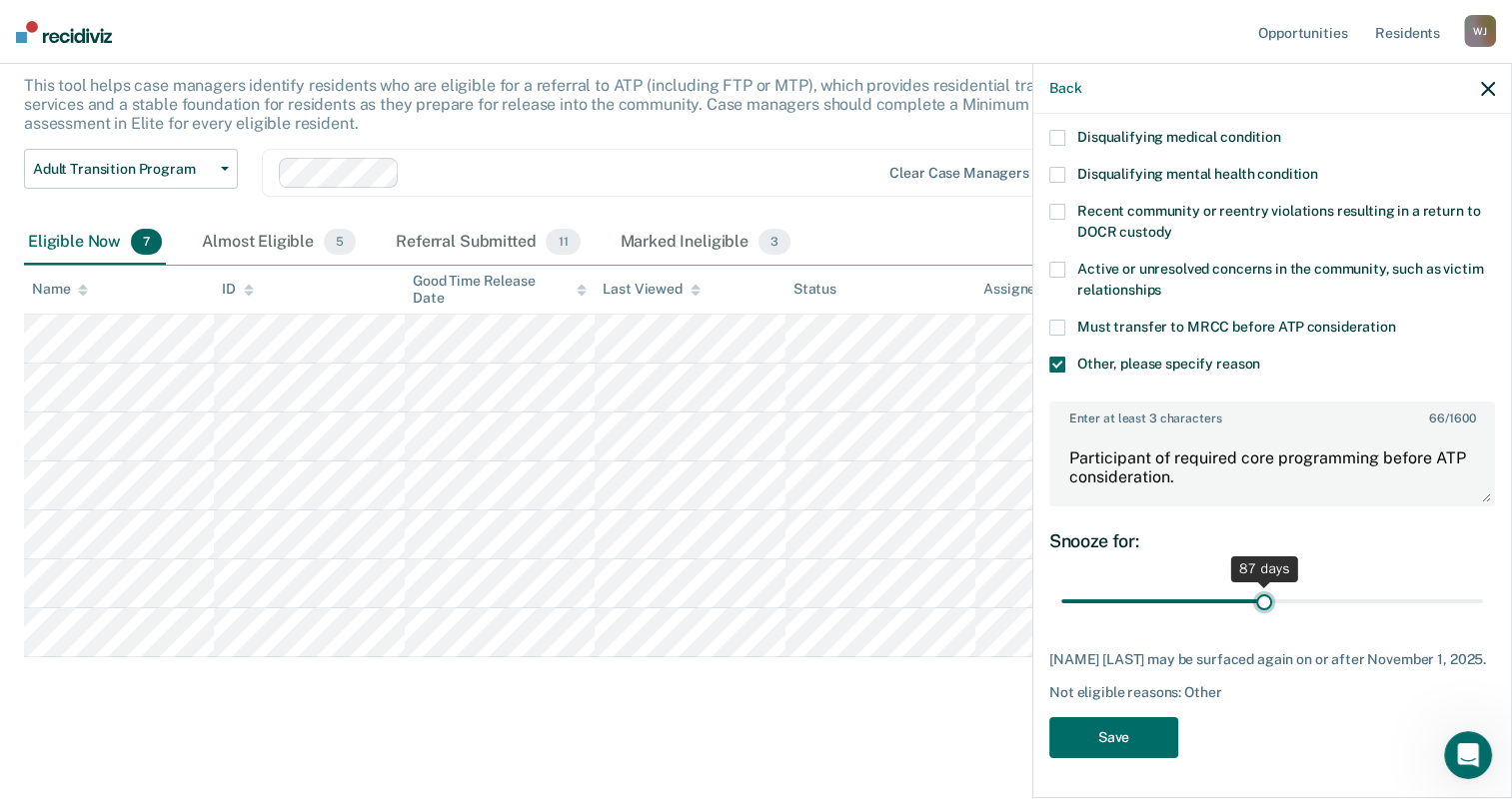 drag, startPoint x: 1129, startPoint y: 586, endPoint x: 1255, endPoint y: 587, distance: 126.00397 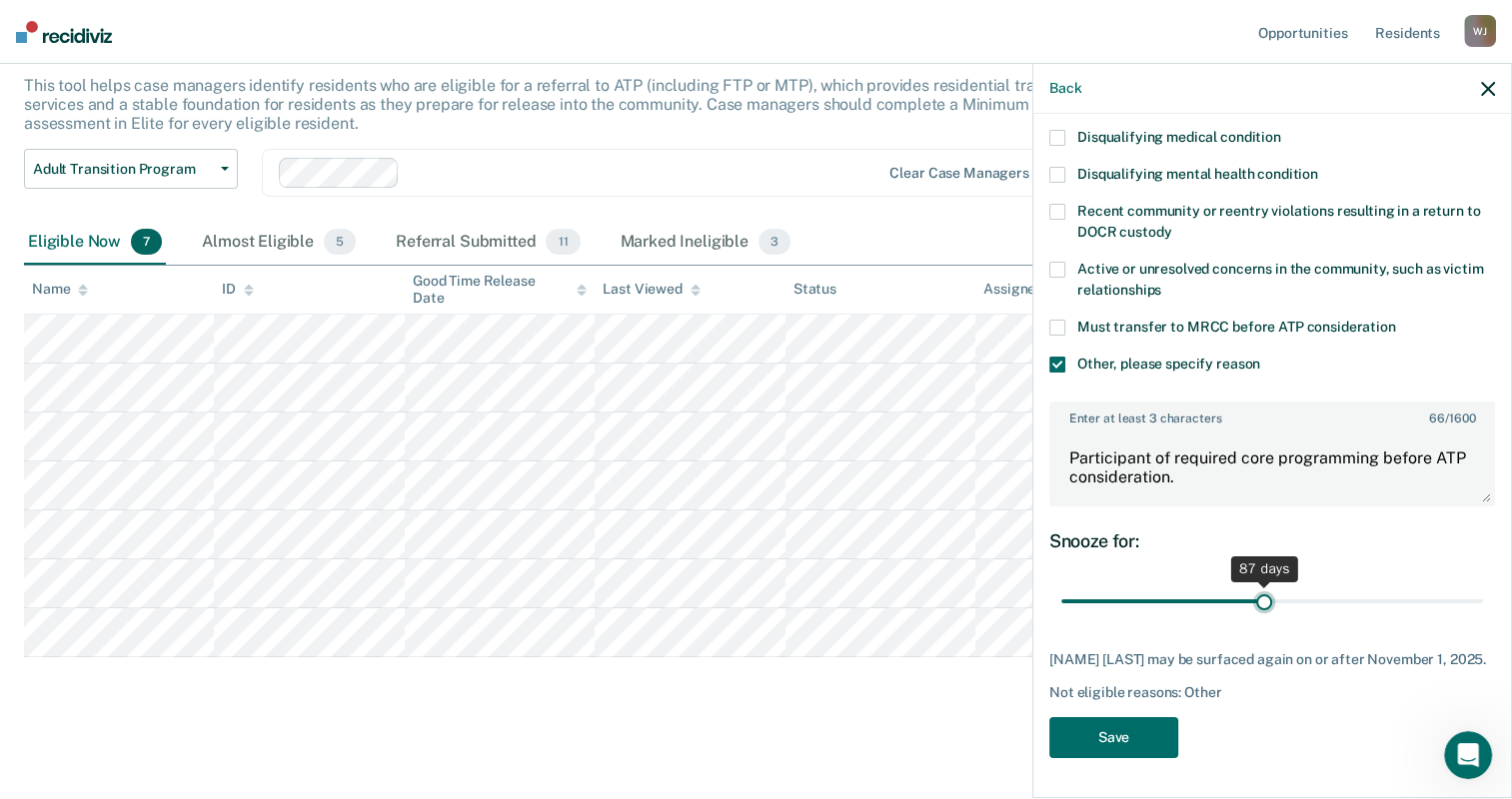 type on "87" 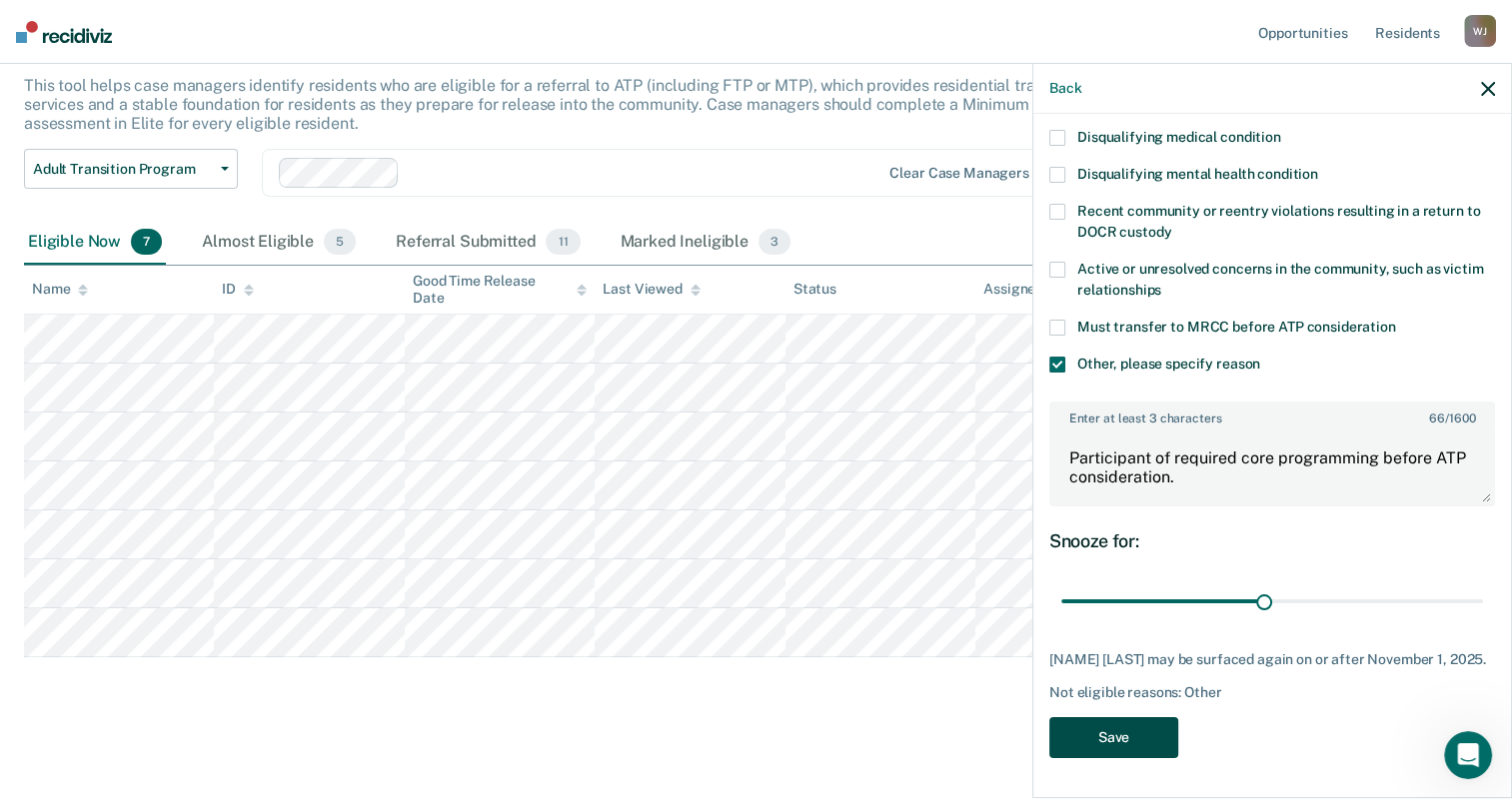 click on "Save" at bounding box center (1113, 737) 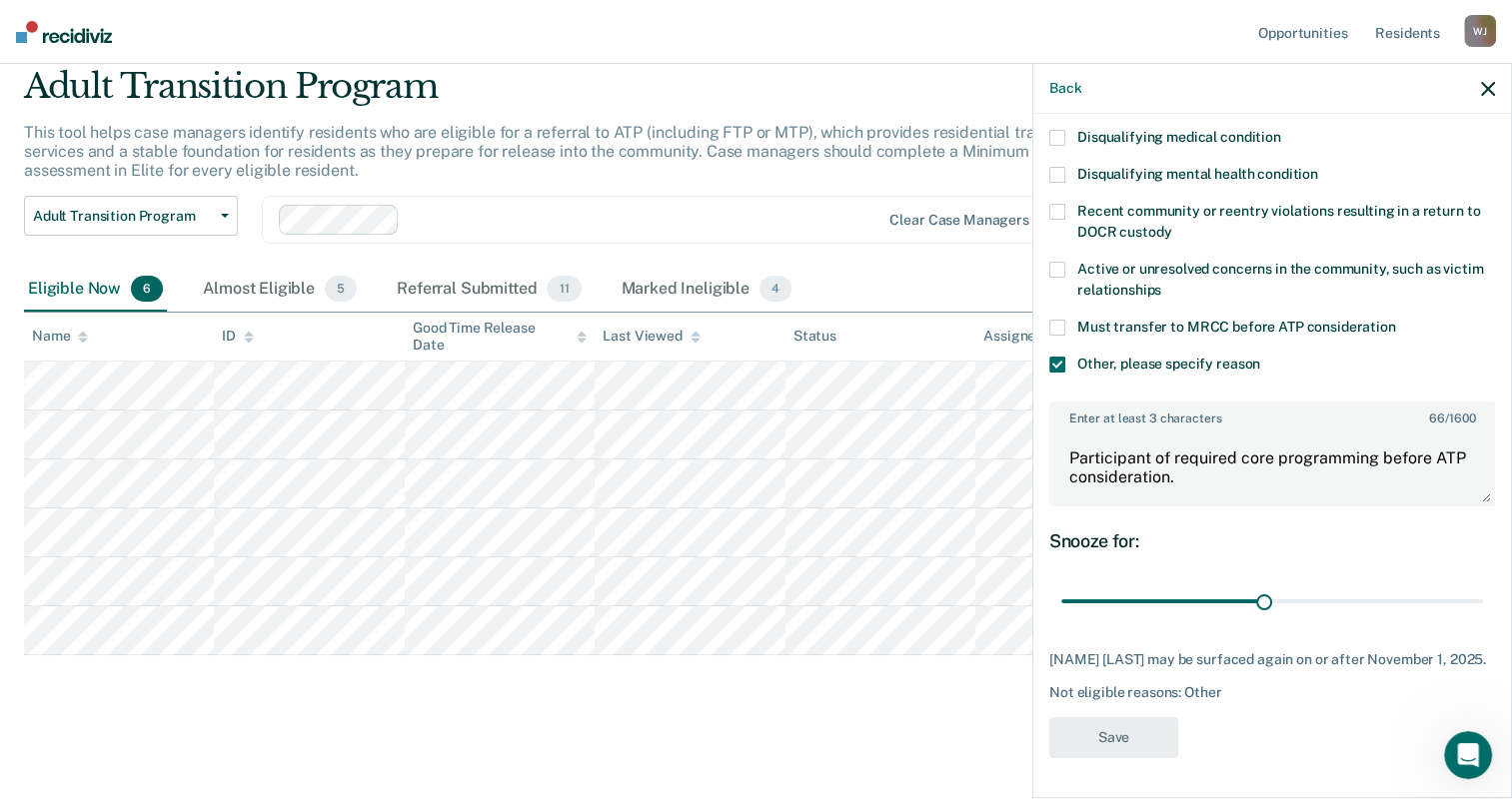 scroll, scrollTop: 70, scrollLeft: 0, axis: vertical 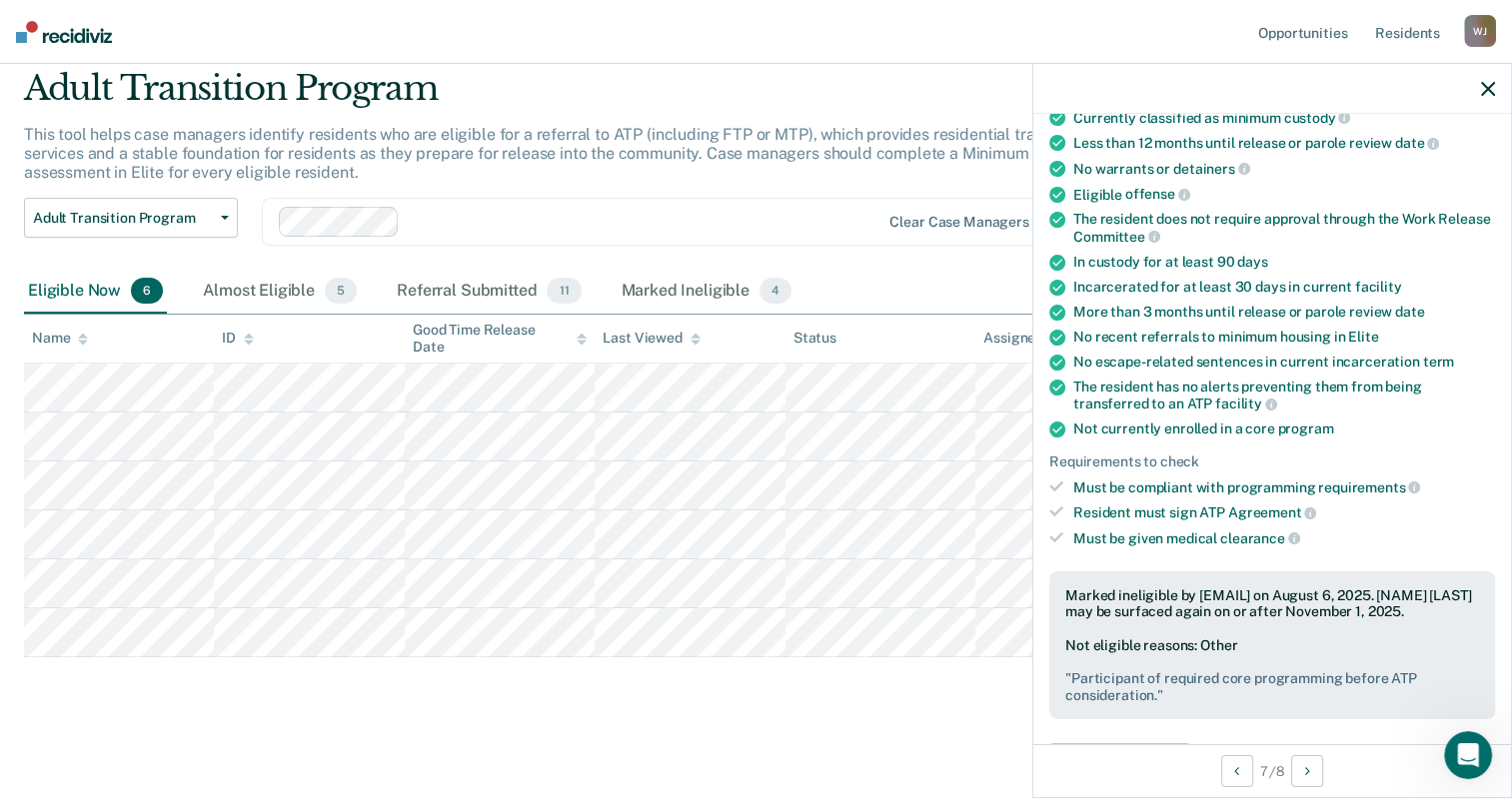click 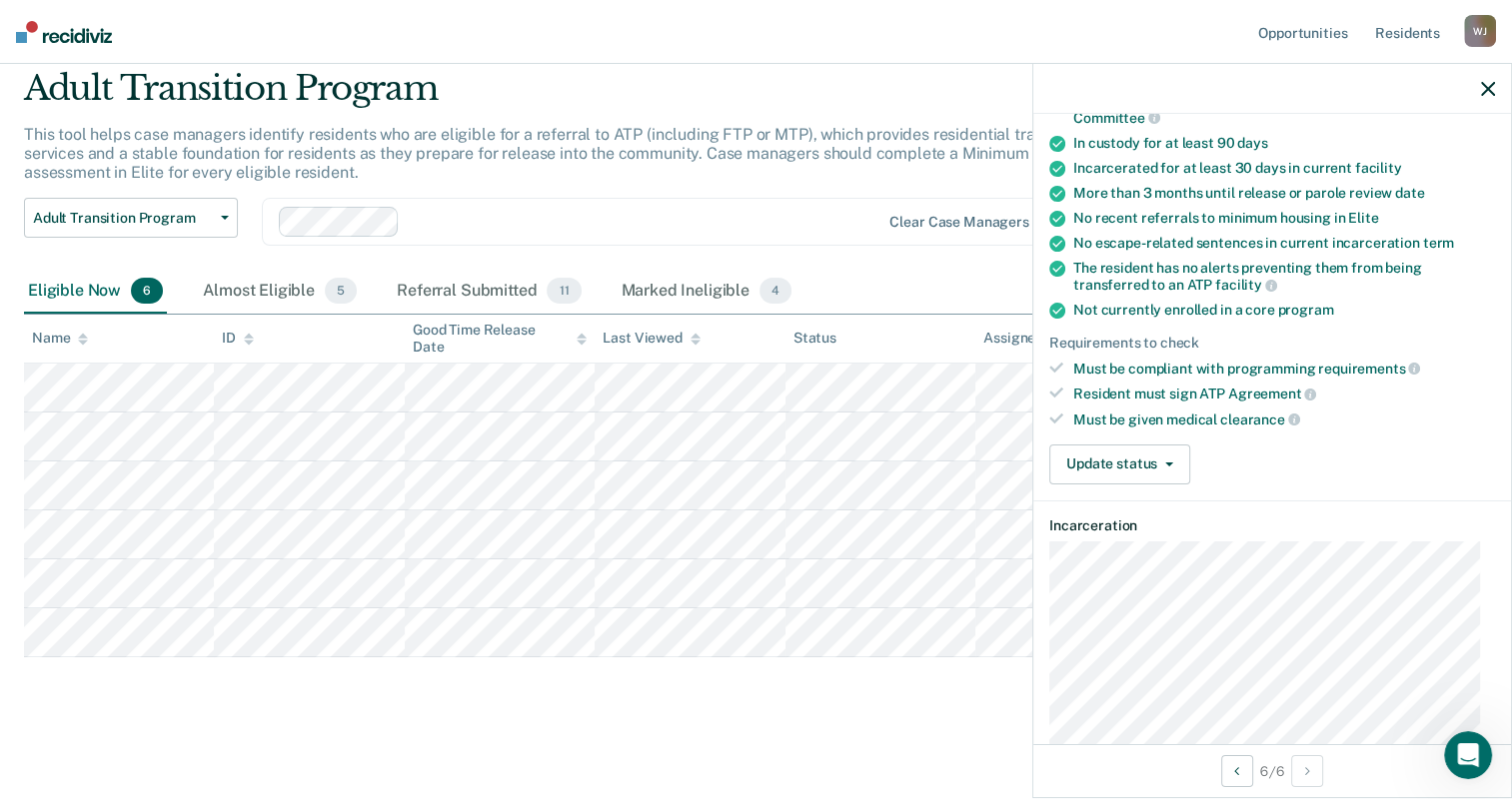 scroll, scrollTop: 400, scrollLeft: 0, axis: vertical 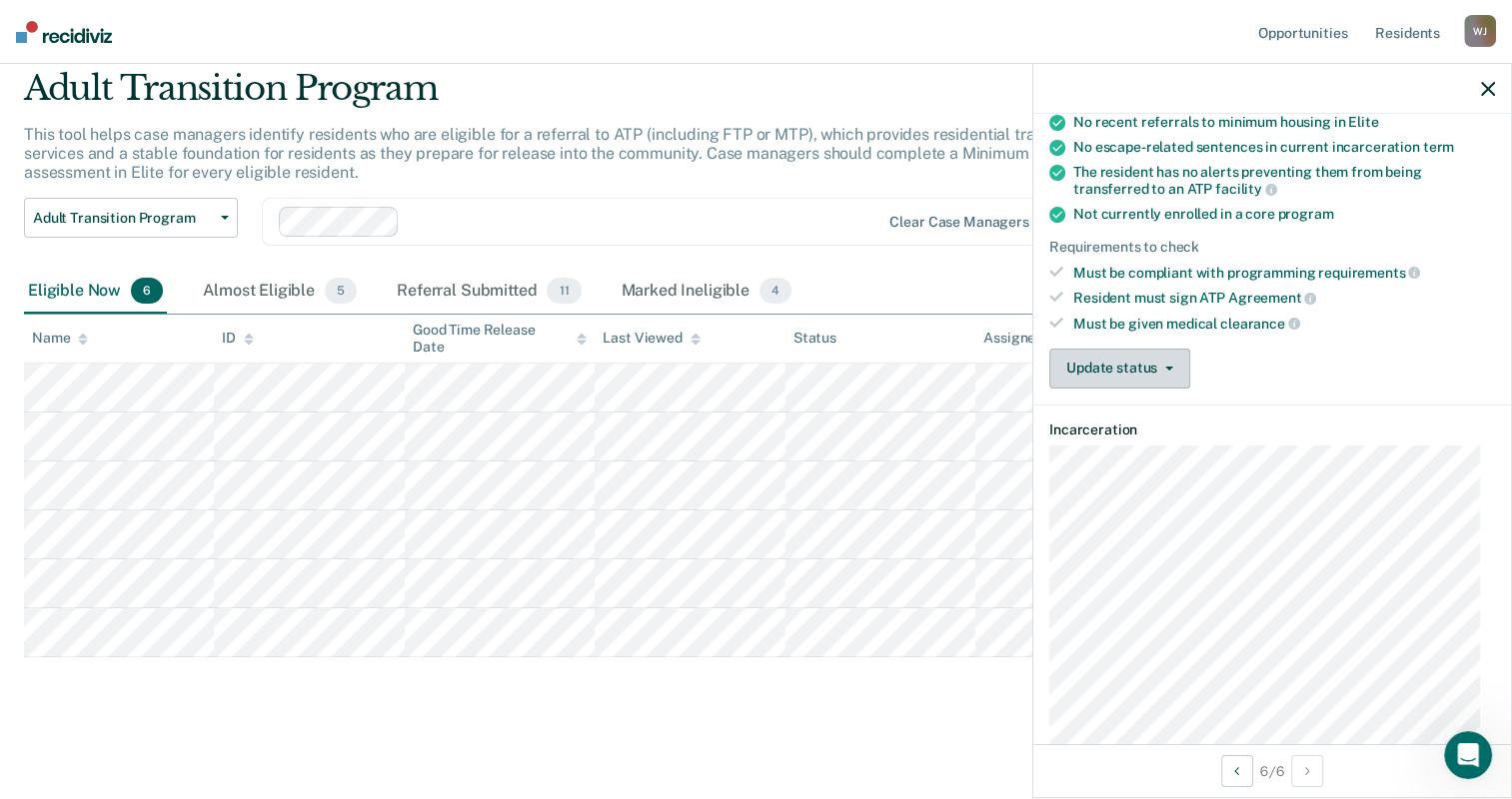click on "Update status" at bounding box center [1119, 369] 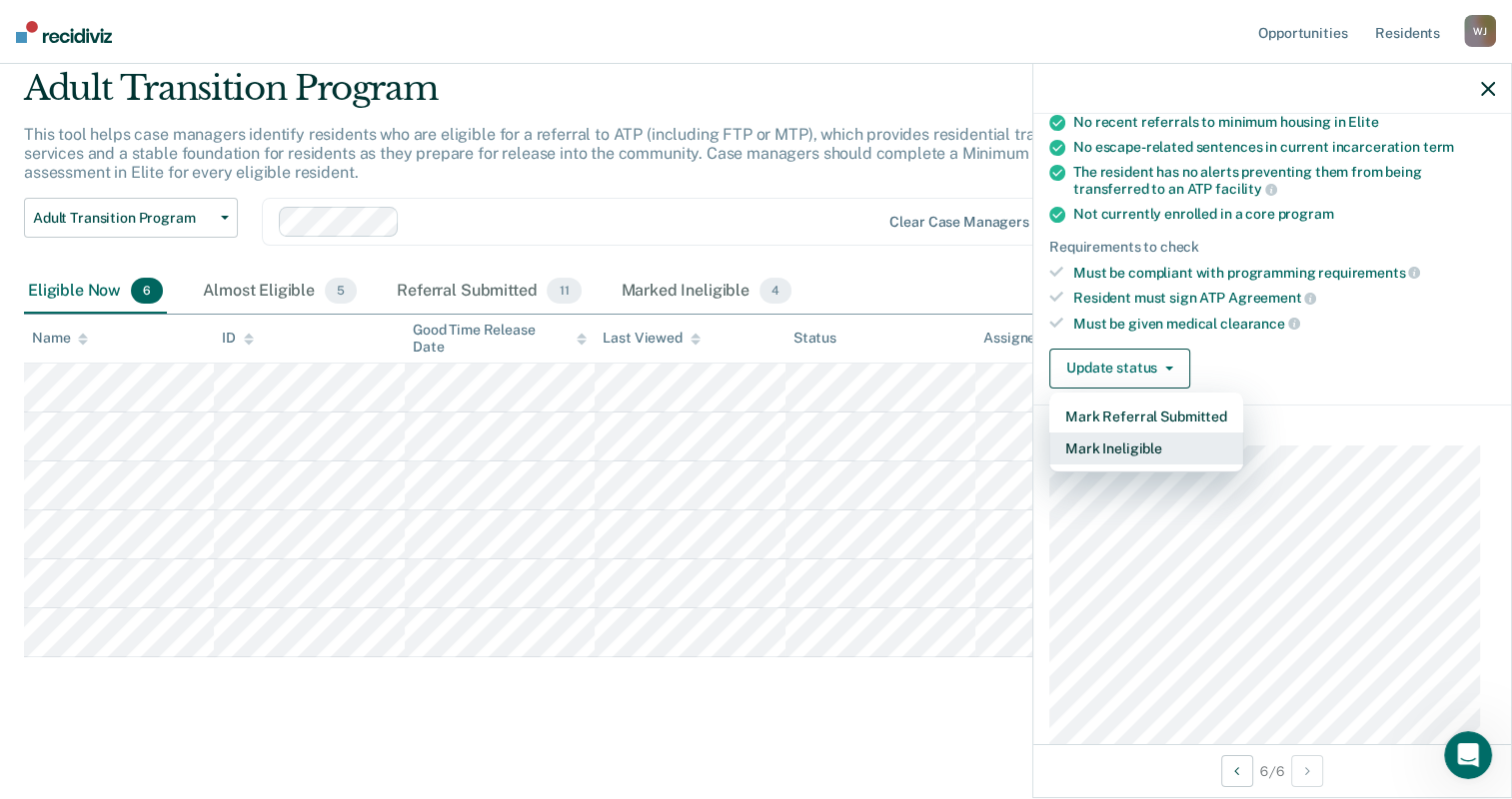 click on "Mark Ineligible" at bounding box center [1146, 448] 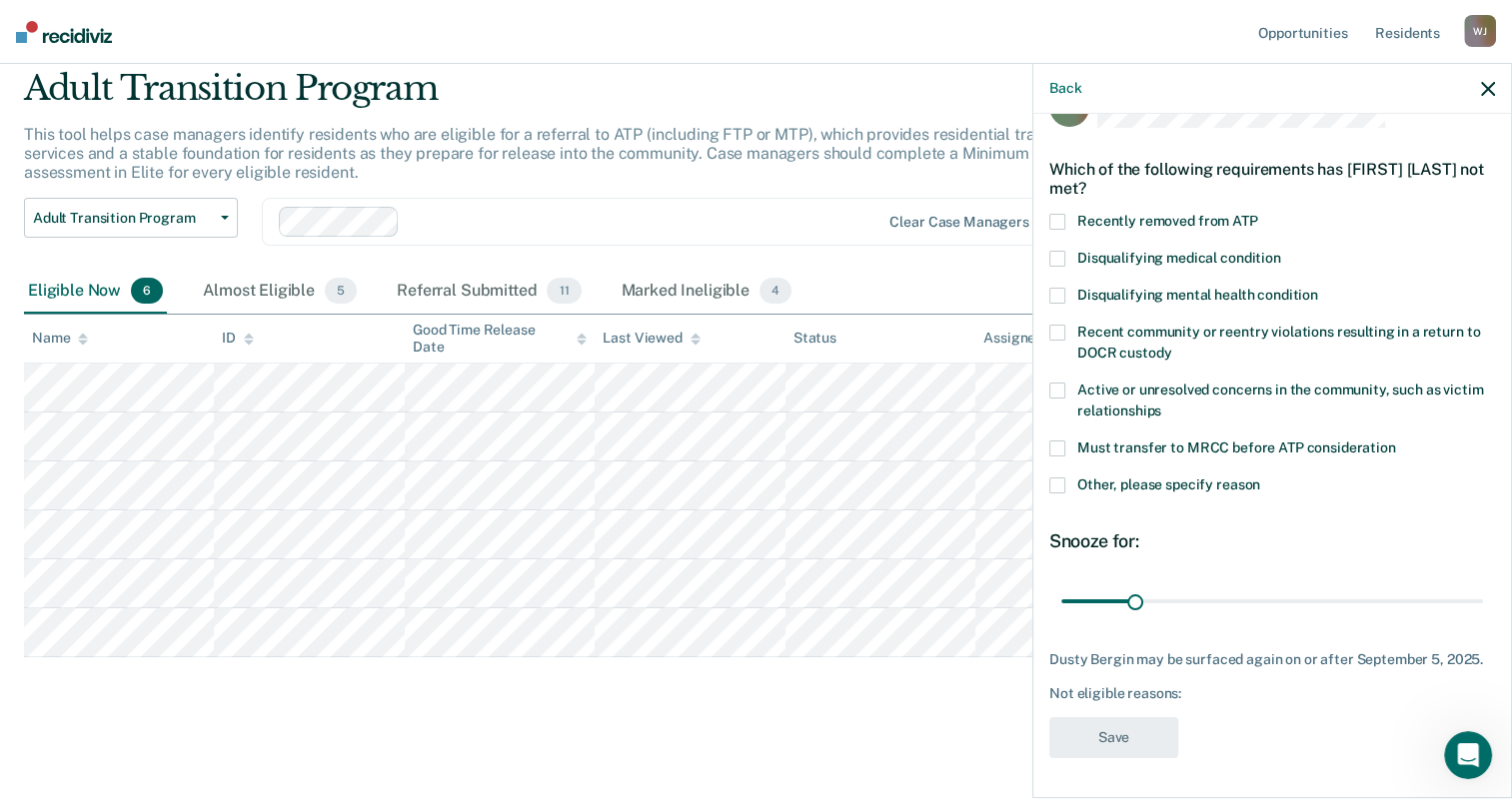 scroll, scrollTop: 66, scrollLeft: 0, axis: vertical 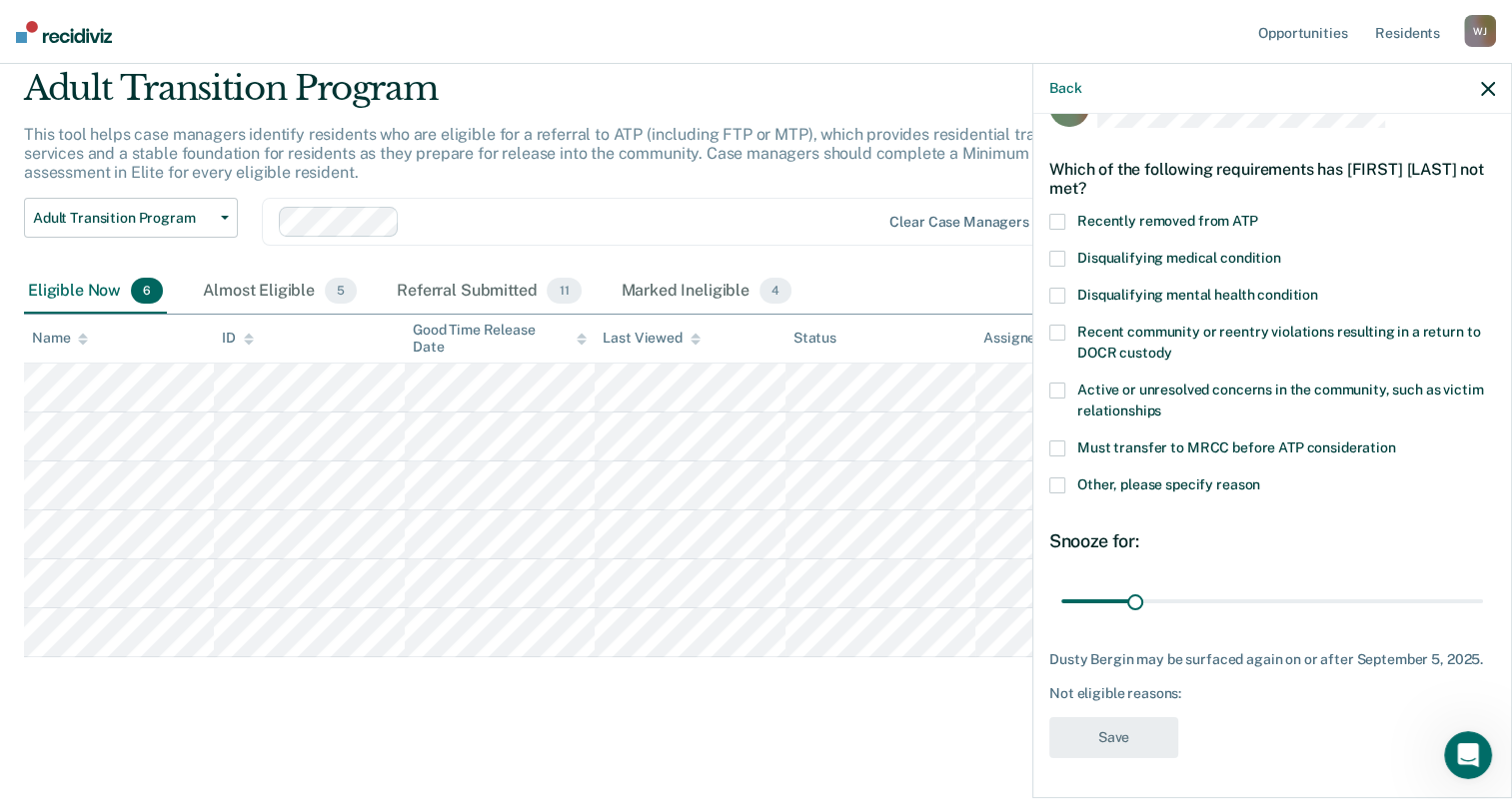 click at bounding box center [1057, 485] 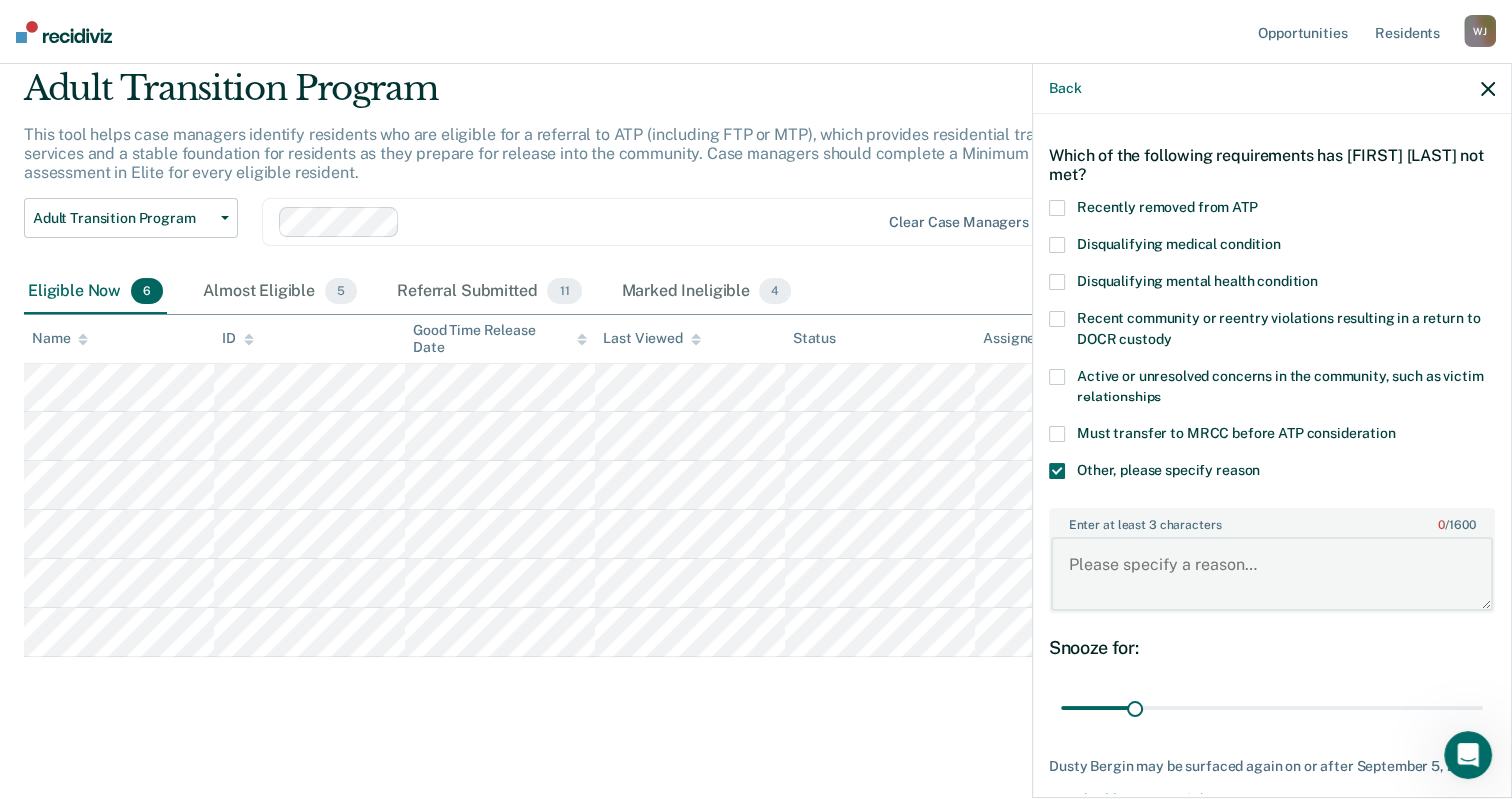 click on "Enter at least 3 characters 0  /  1600" at bounding box center (1272, 574) 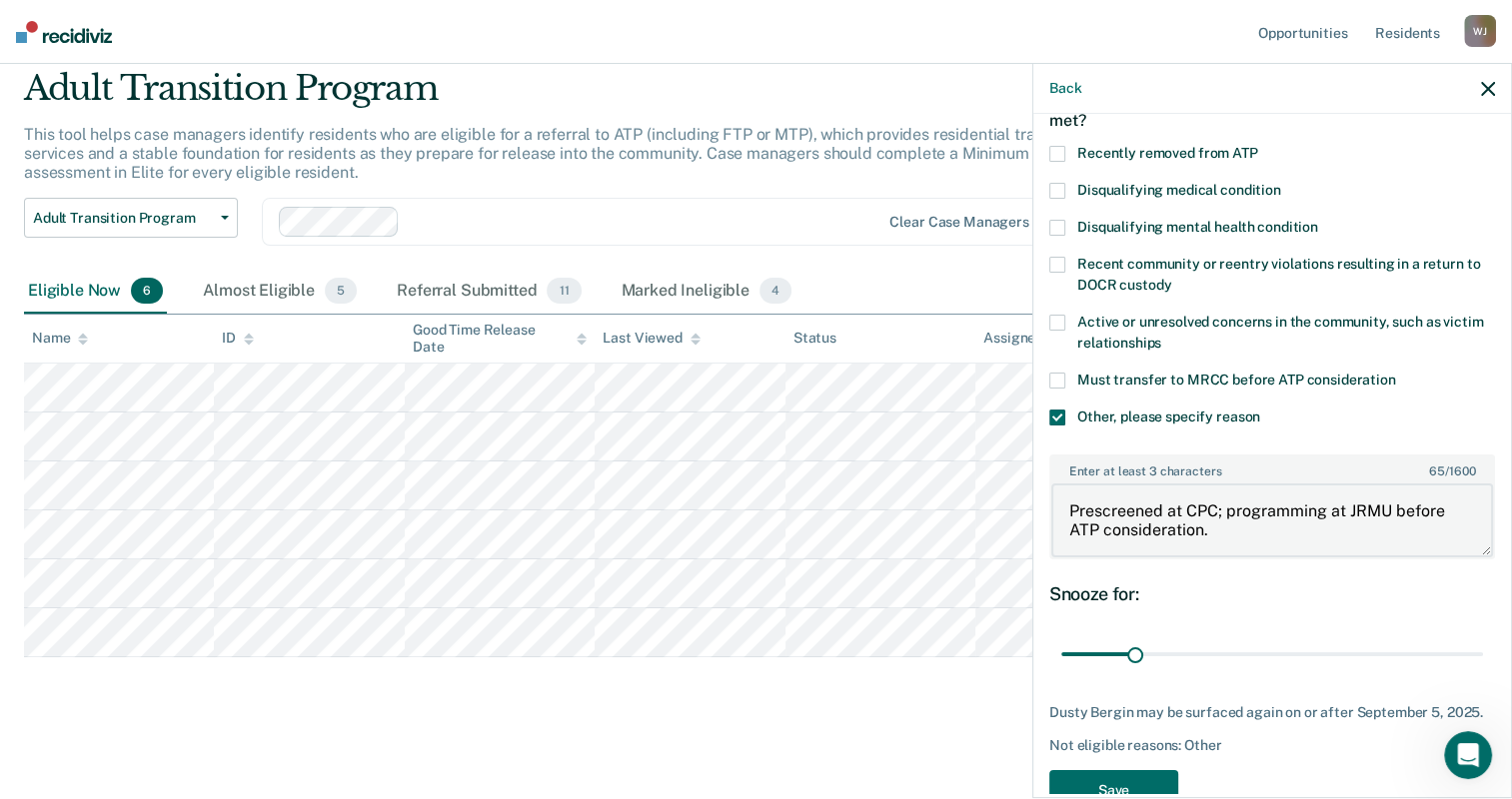 scroll, scrollTop: 185, scrollLeft: 0, axis: vertical 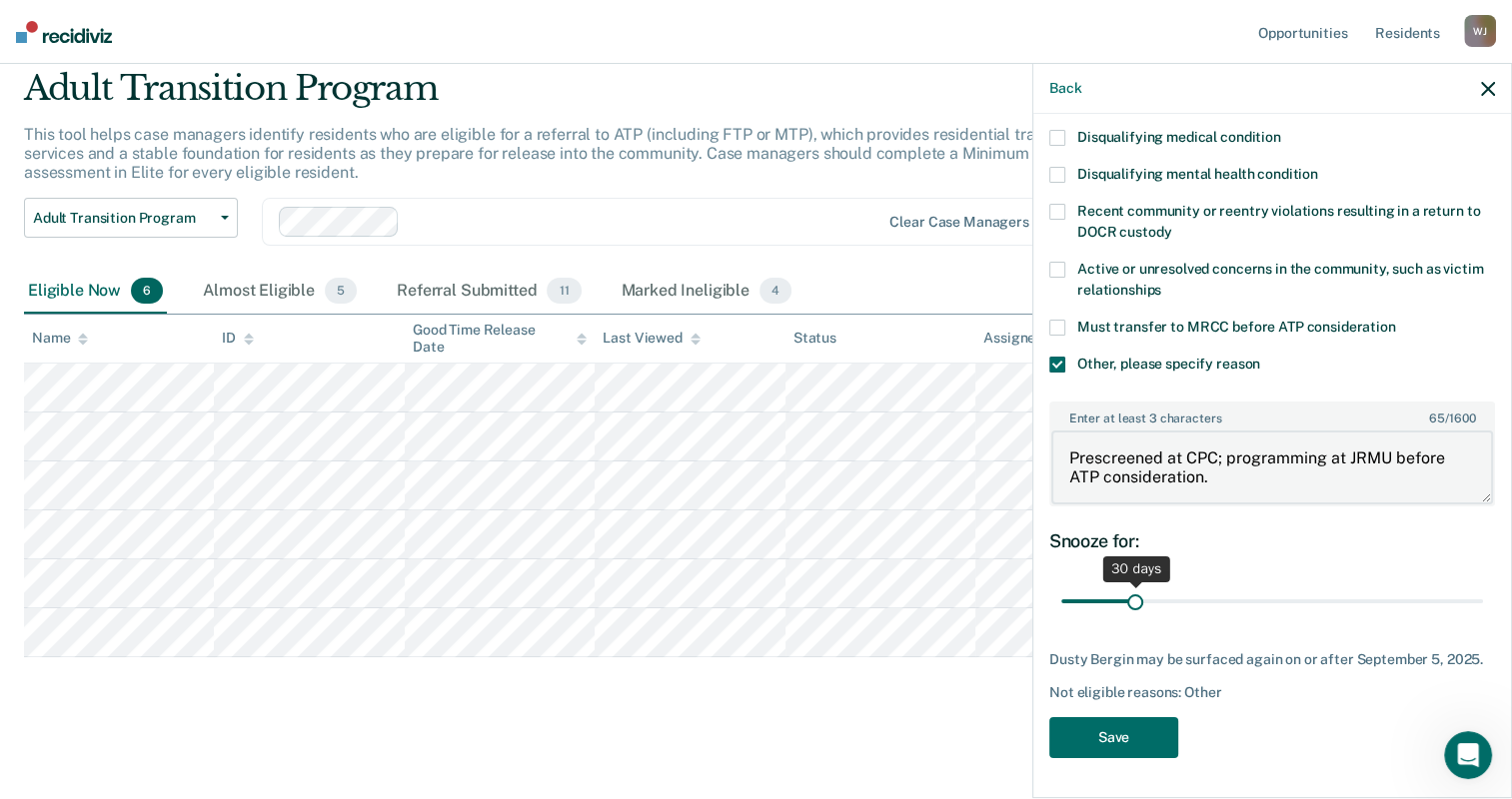 type on "Prescreened at CPC; programming at JRMU before ATP consideration." 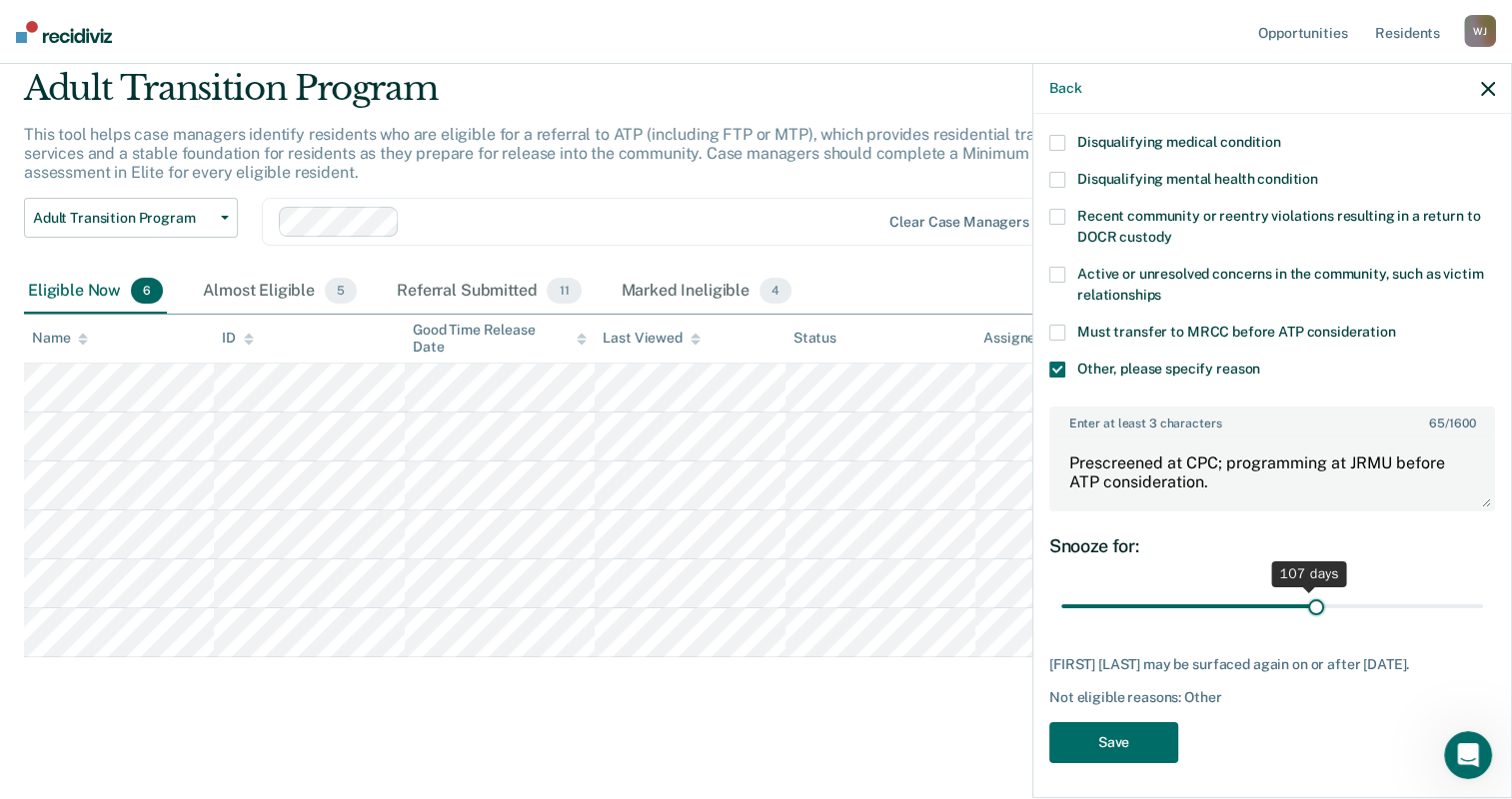 scroll, scrollTop: 185, scrollLeft: 0, axis: vertical 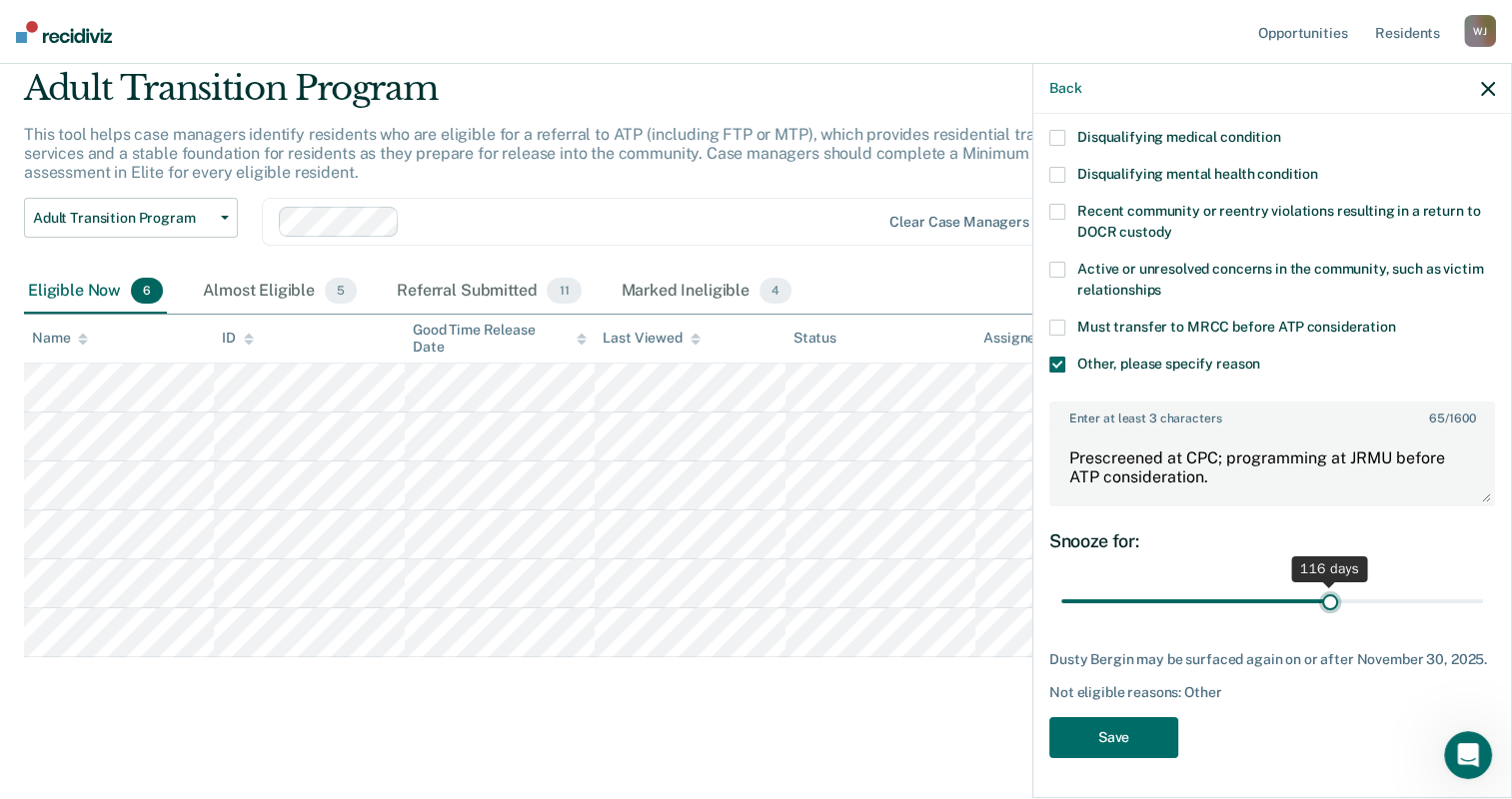 drag, startPoint x: 1131, startPoint y: 587, endPoint x: 1319, endPoint y: 615, distance: 190.07367 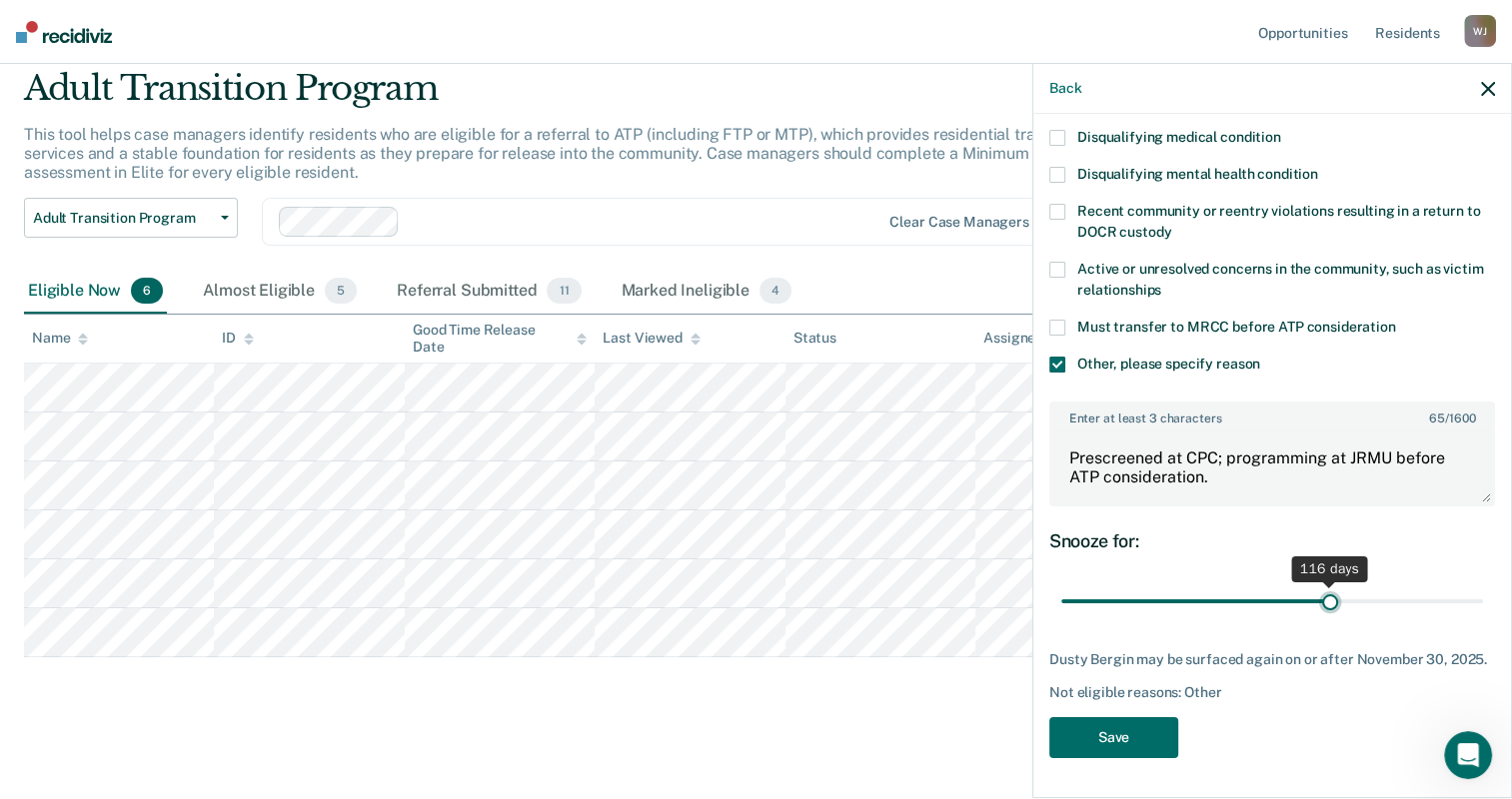 type on "116" 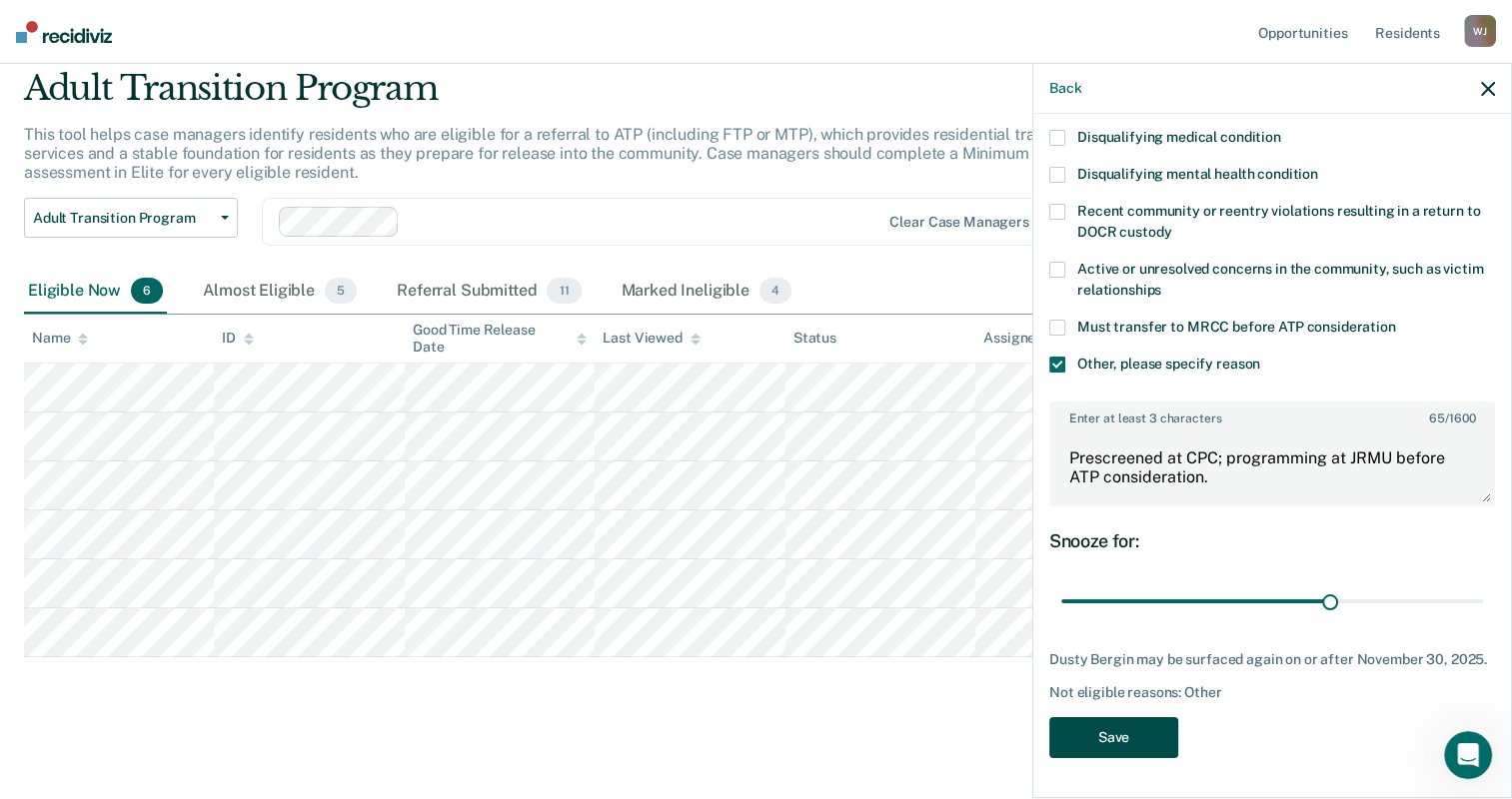 click on "Save" at bounding box center (1113, 737) 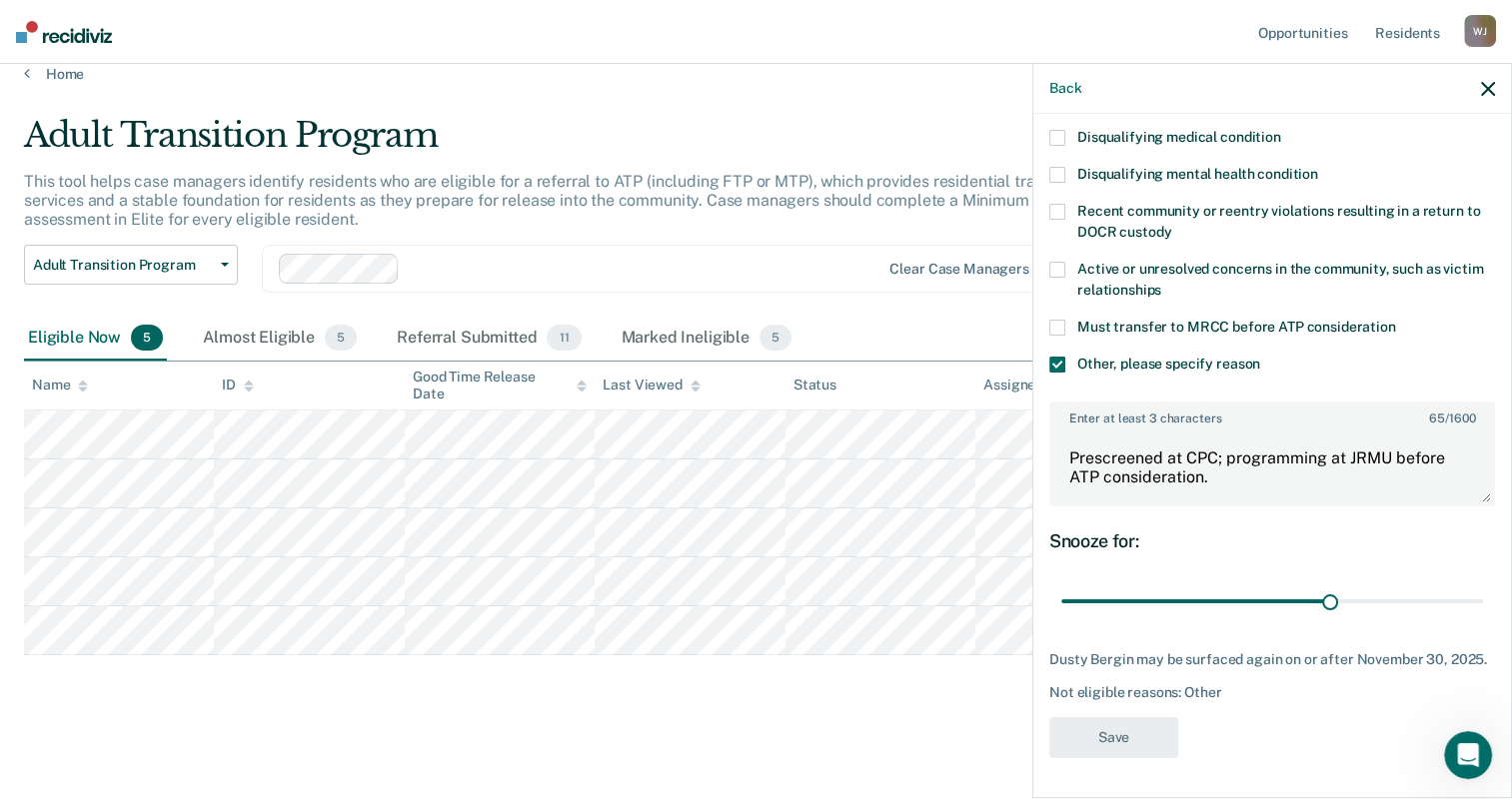 scroll, scrollTop: 21, scrollLeft: 0, axis: vertical 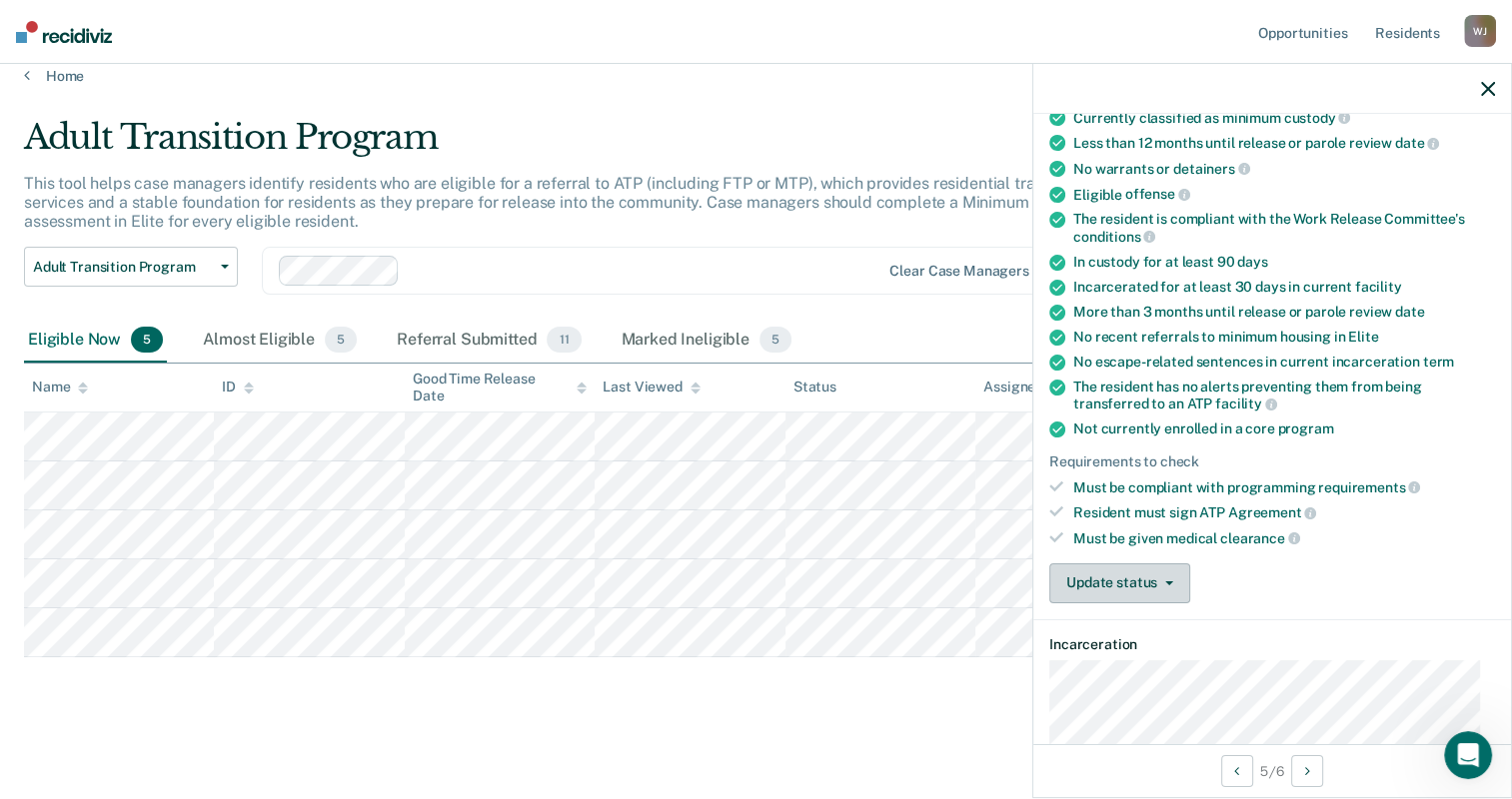 click 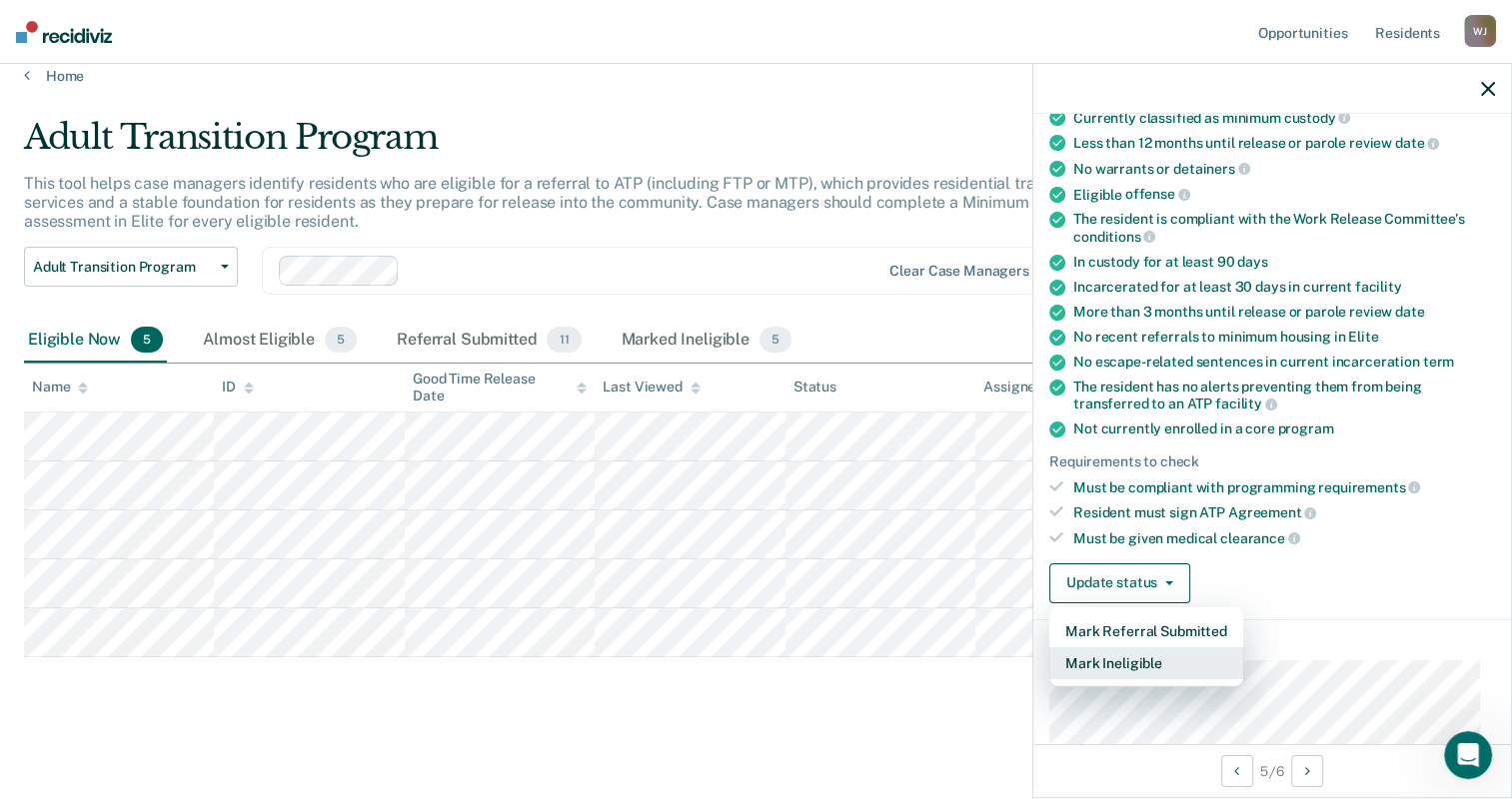 click on "Mark Ineligible" at bounding box center (1146, 663) 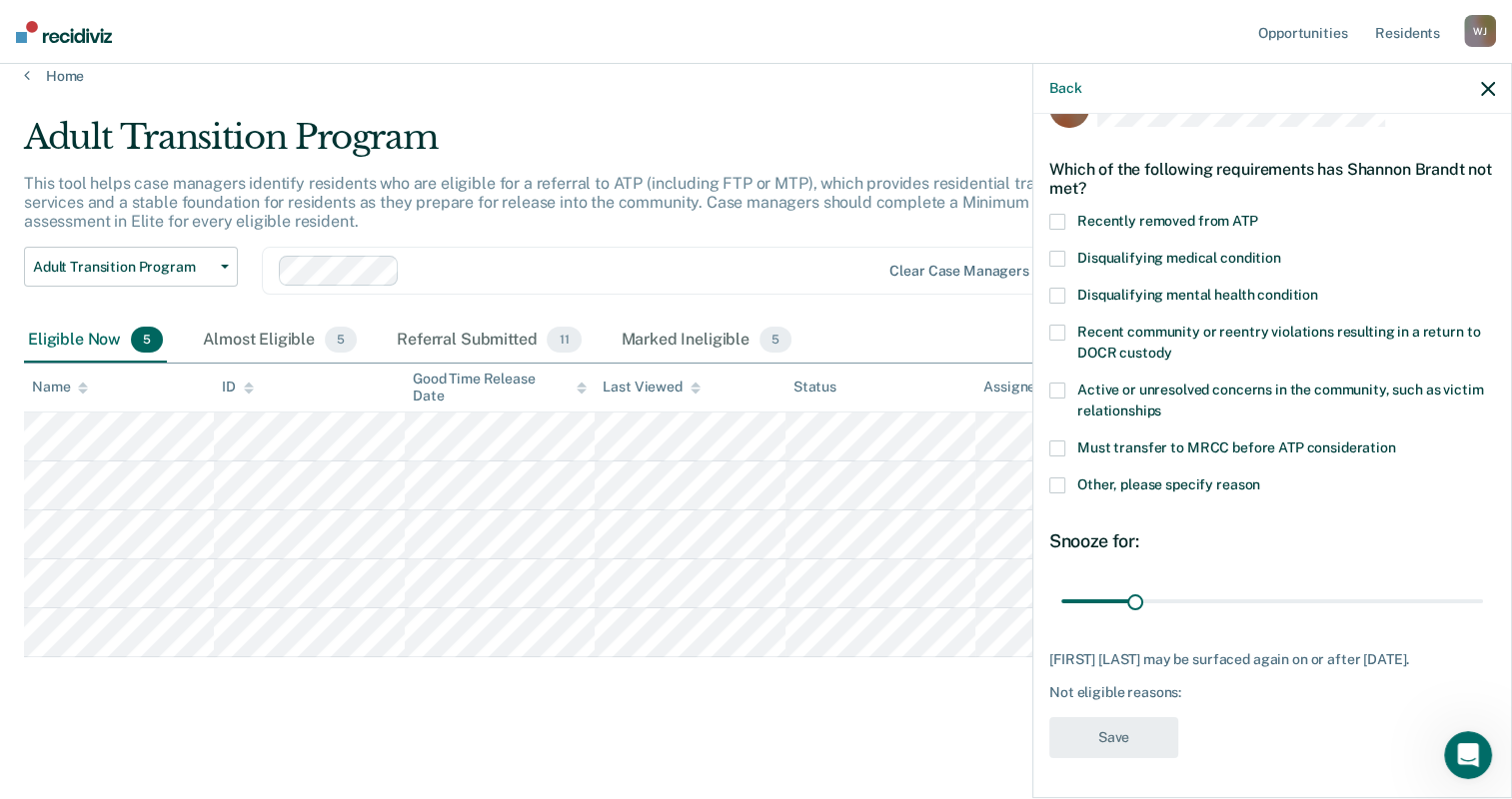 scroll, scrollTop: 66, scrollLeft: 0, axis: vertical 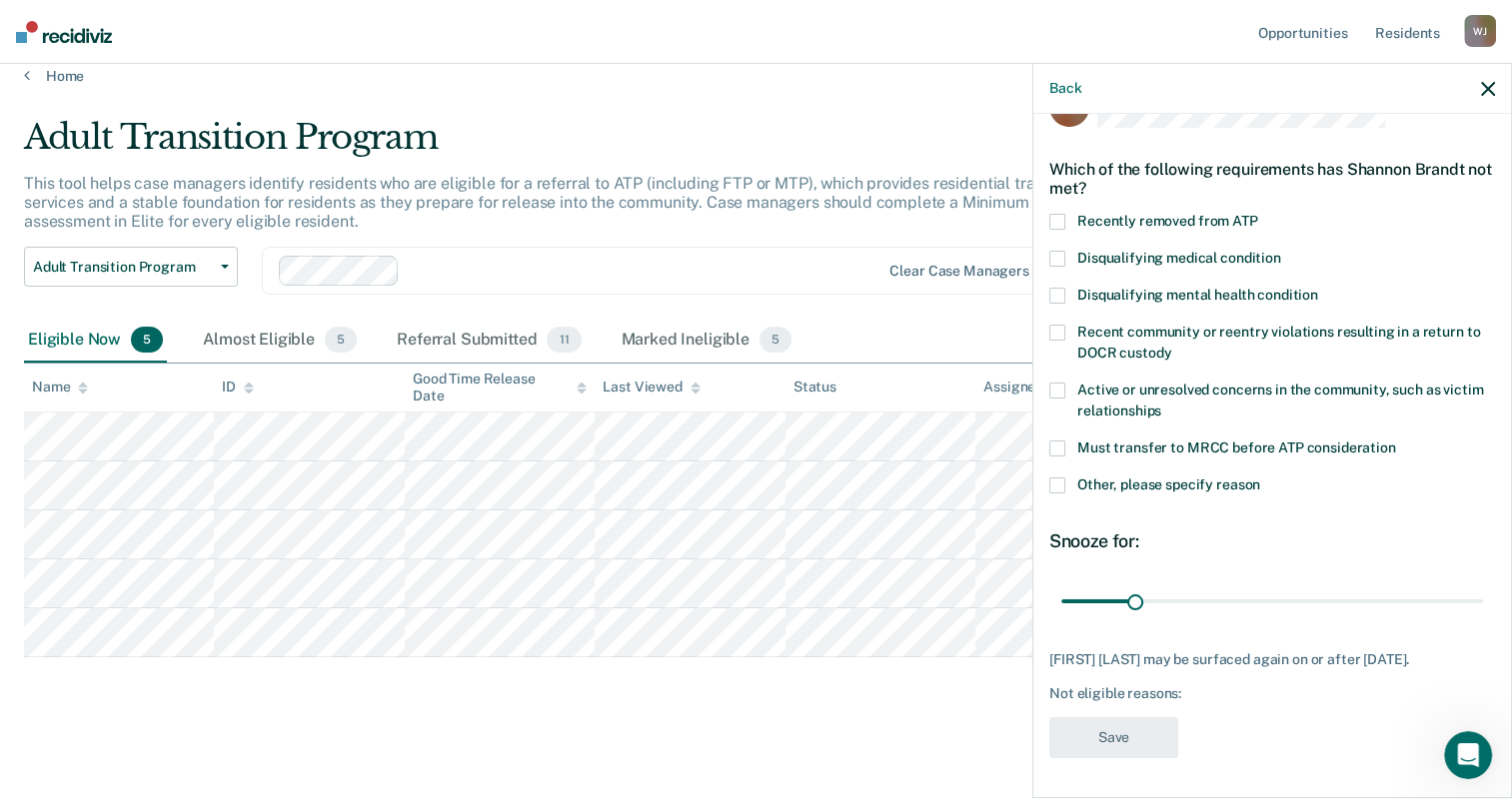 click at bounding box center (1057, 485) 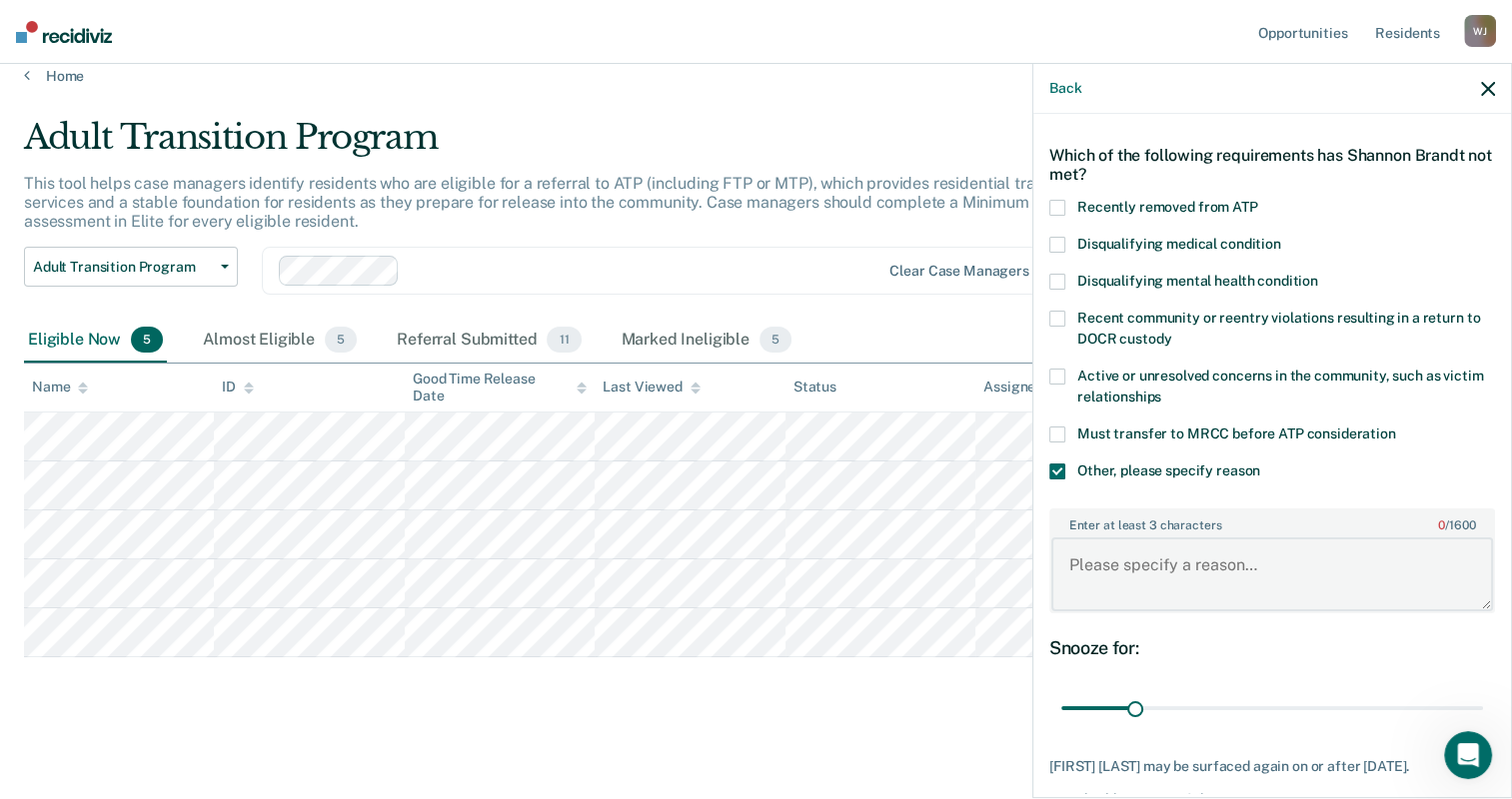 click on "Enter at least 3 characters 0  /  1600" at bounding box center (1272, 574) 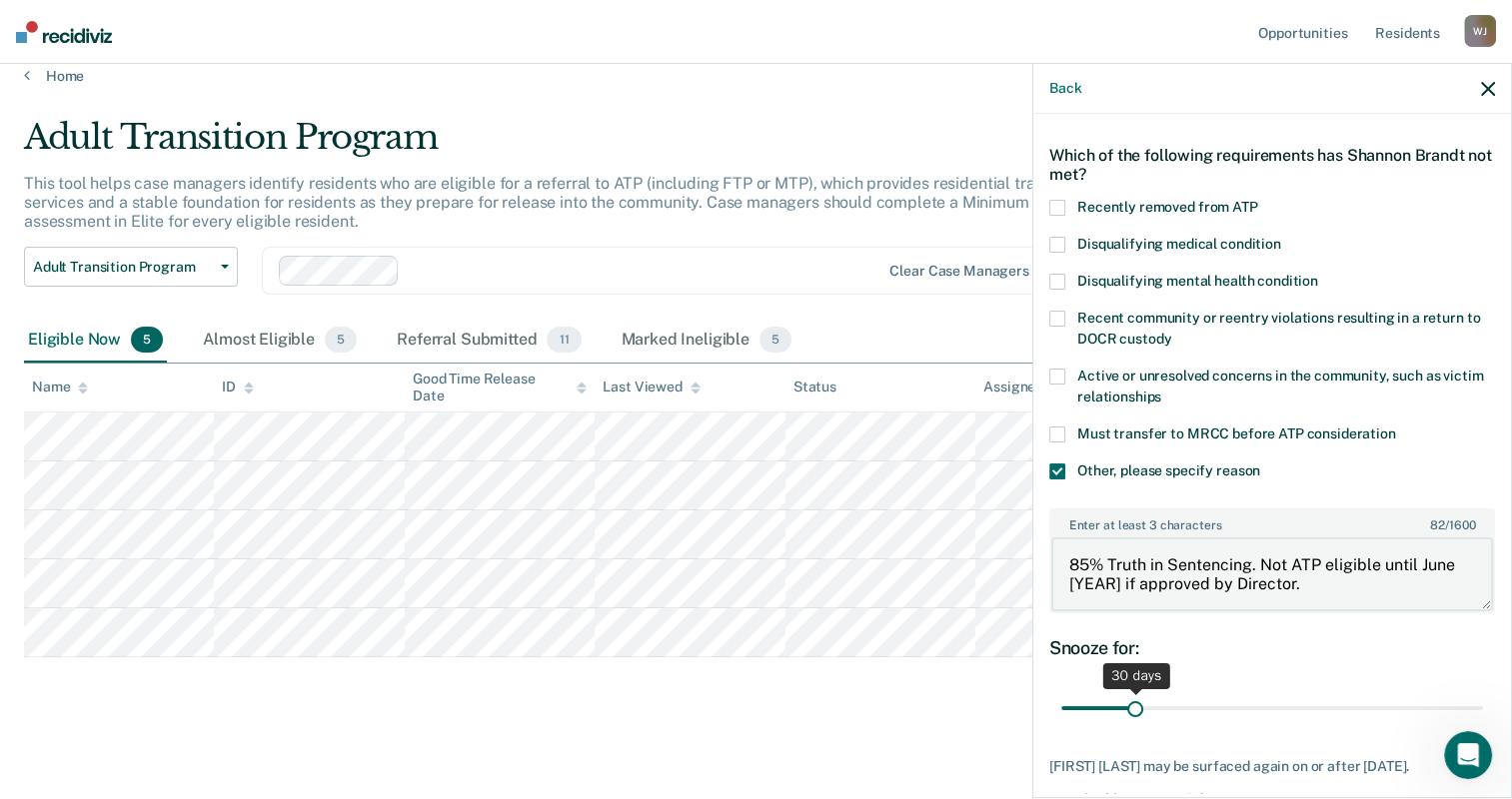 type on "85% Truth in Sentencing. Not ATP eligible until June [YEAR] if approved by Director." 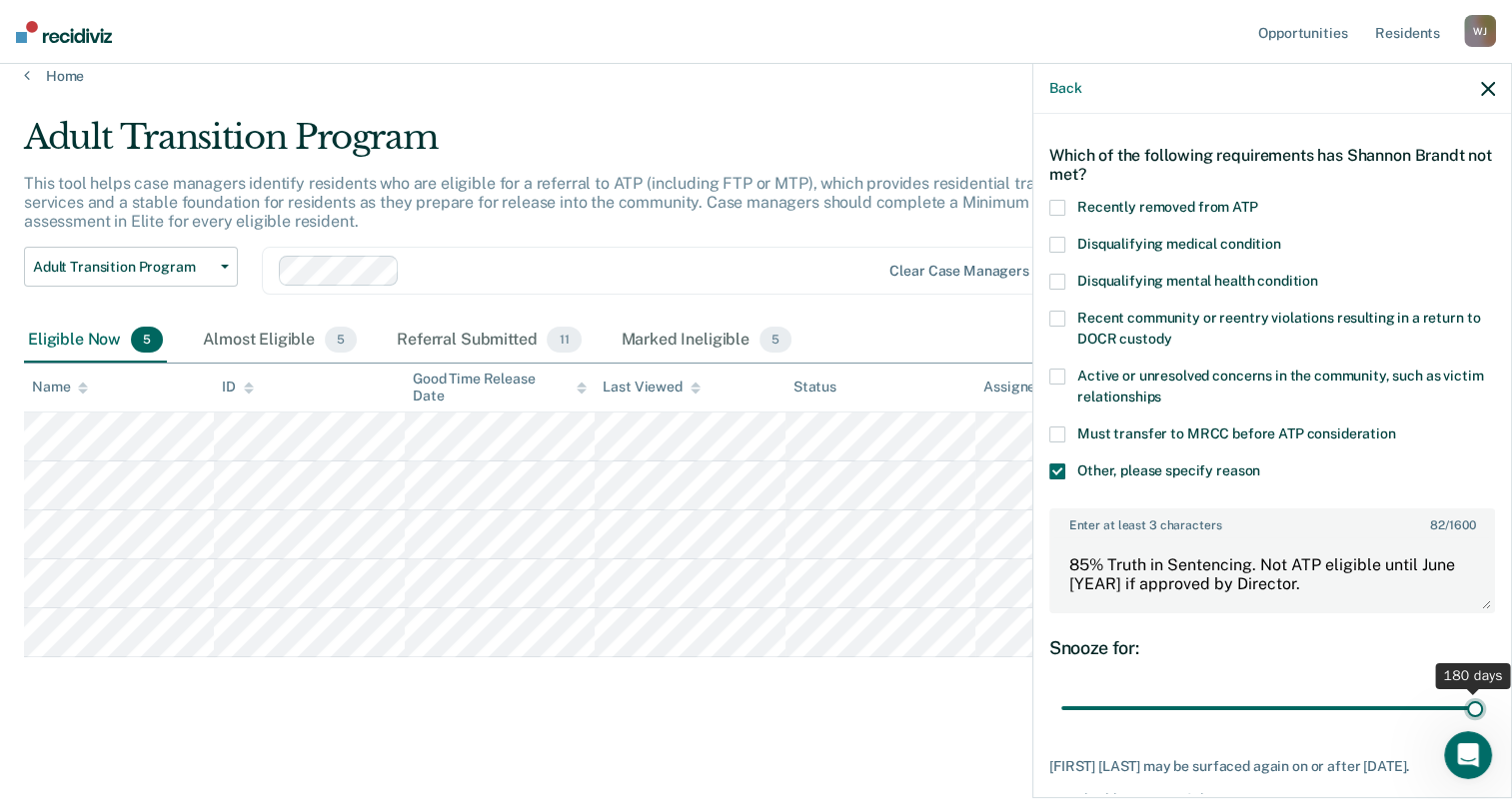 drag, startPoint x: 1134, startPoint y: 703, endPoint x: 1507, endPoint y: 695, distance: 373.0858 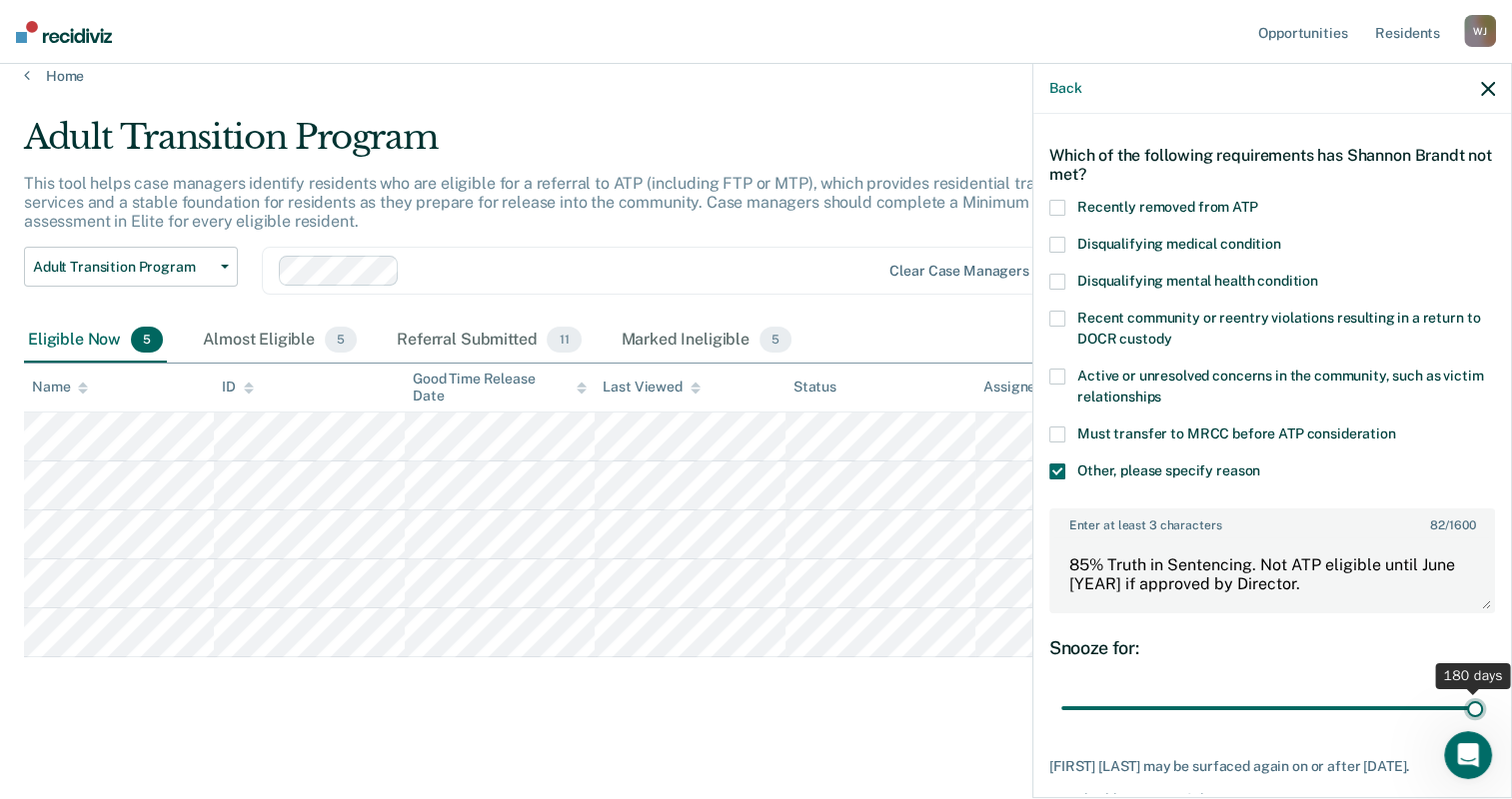 type on "180" 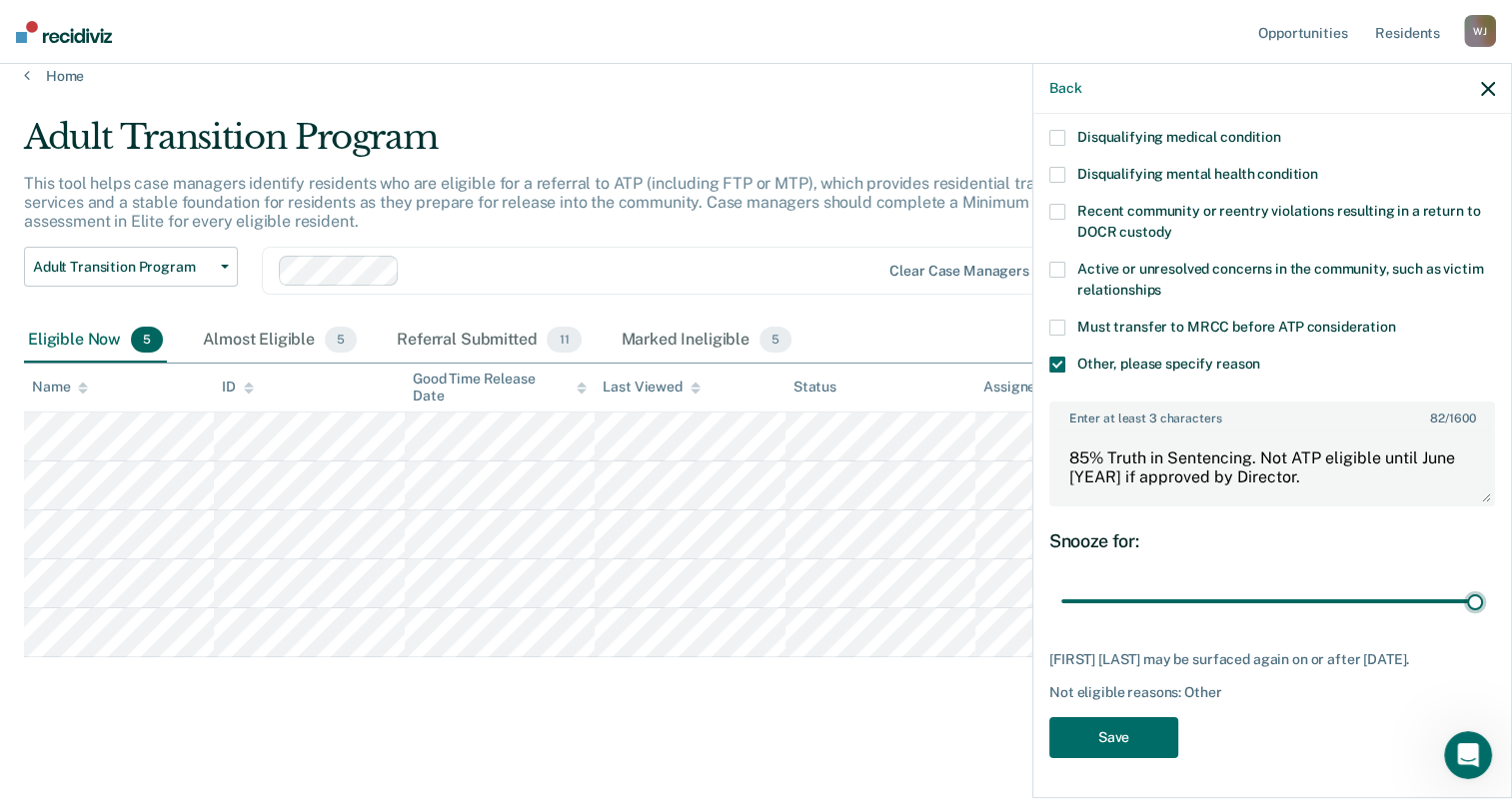scroll, scrollTop: 185, scrollLeft: 0, axis: vertical 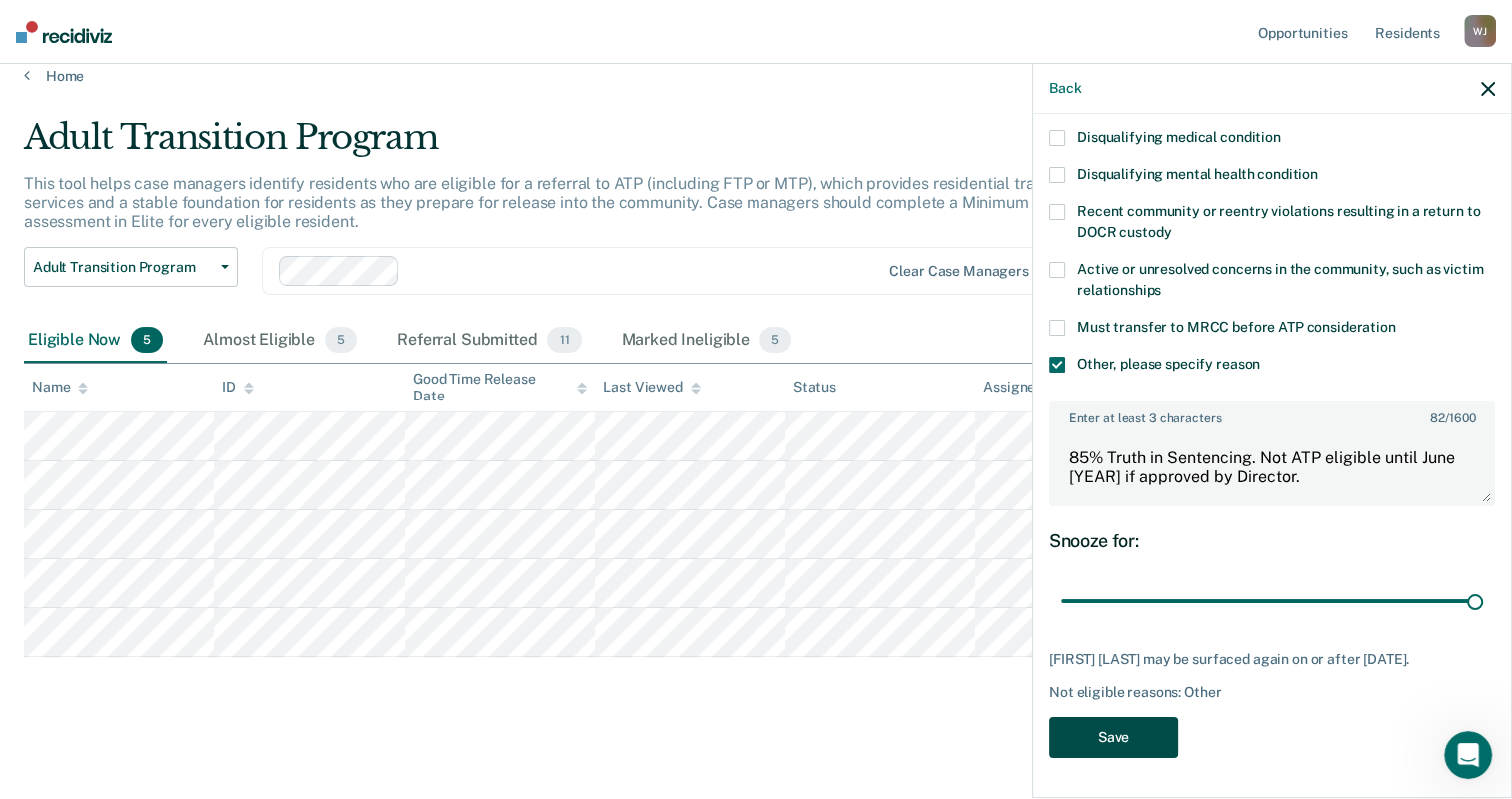 click on "Save" at bounding box center (1113, 737) 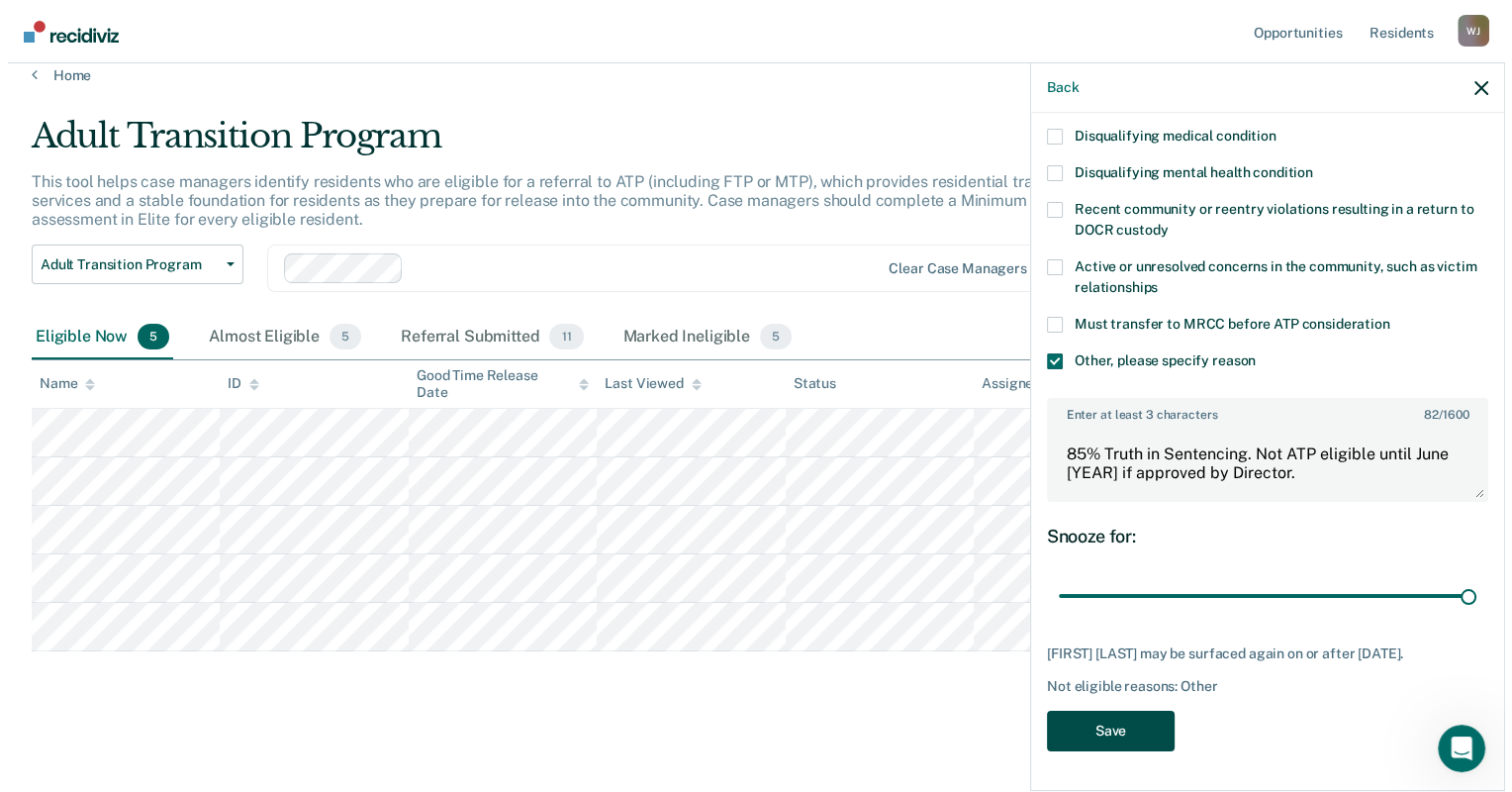 scroll, scrollTop: 0, scrollLeft: 0, axis: both 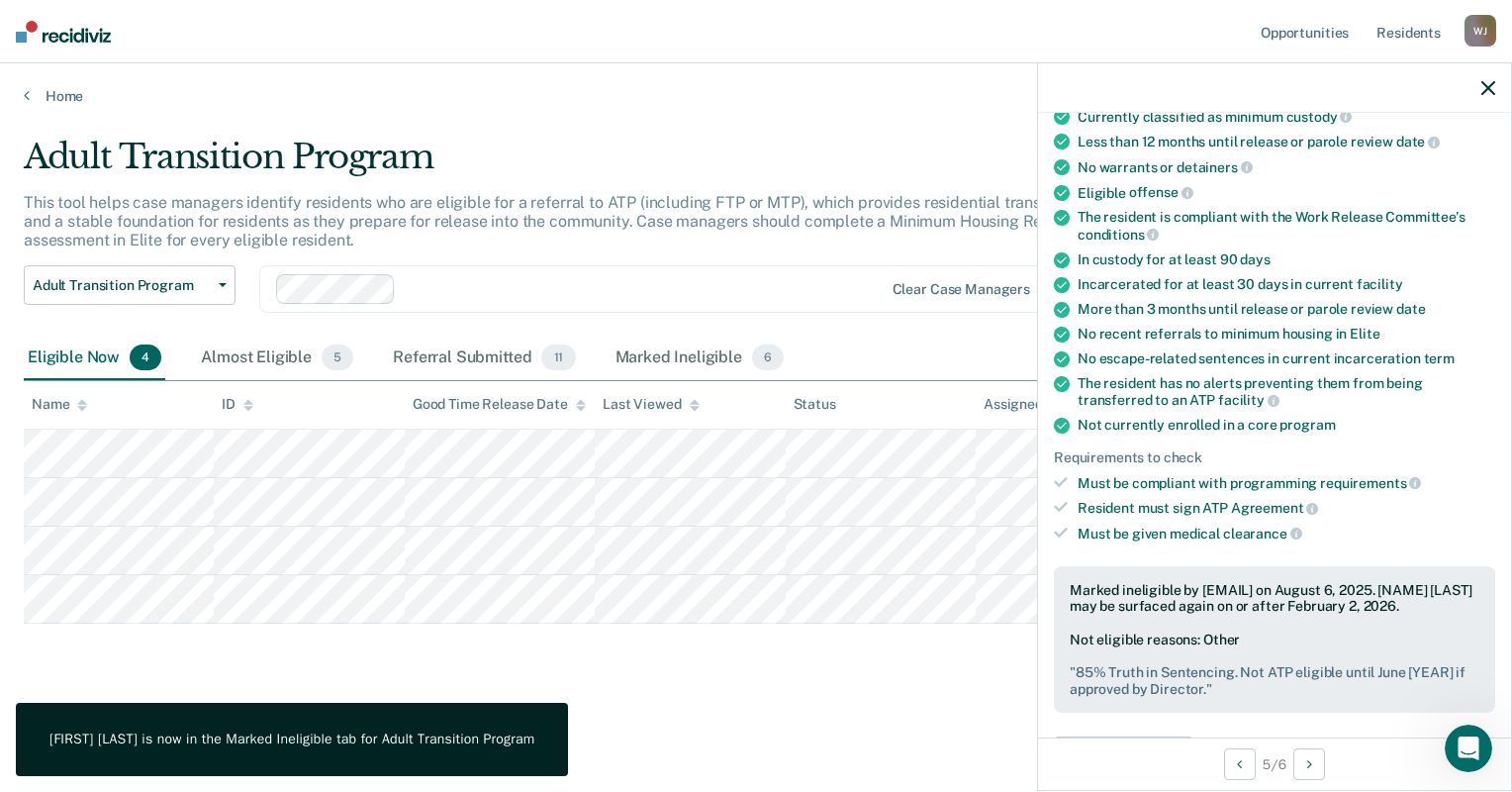 click 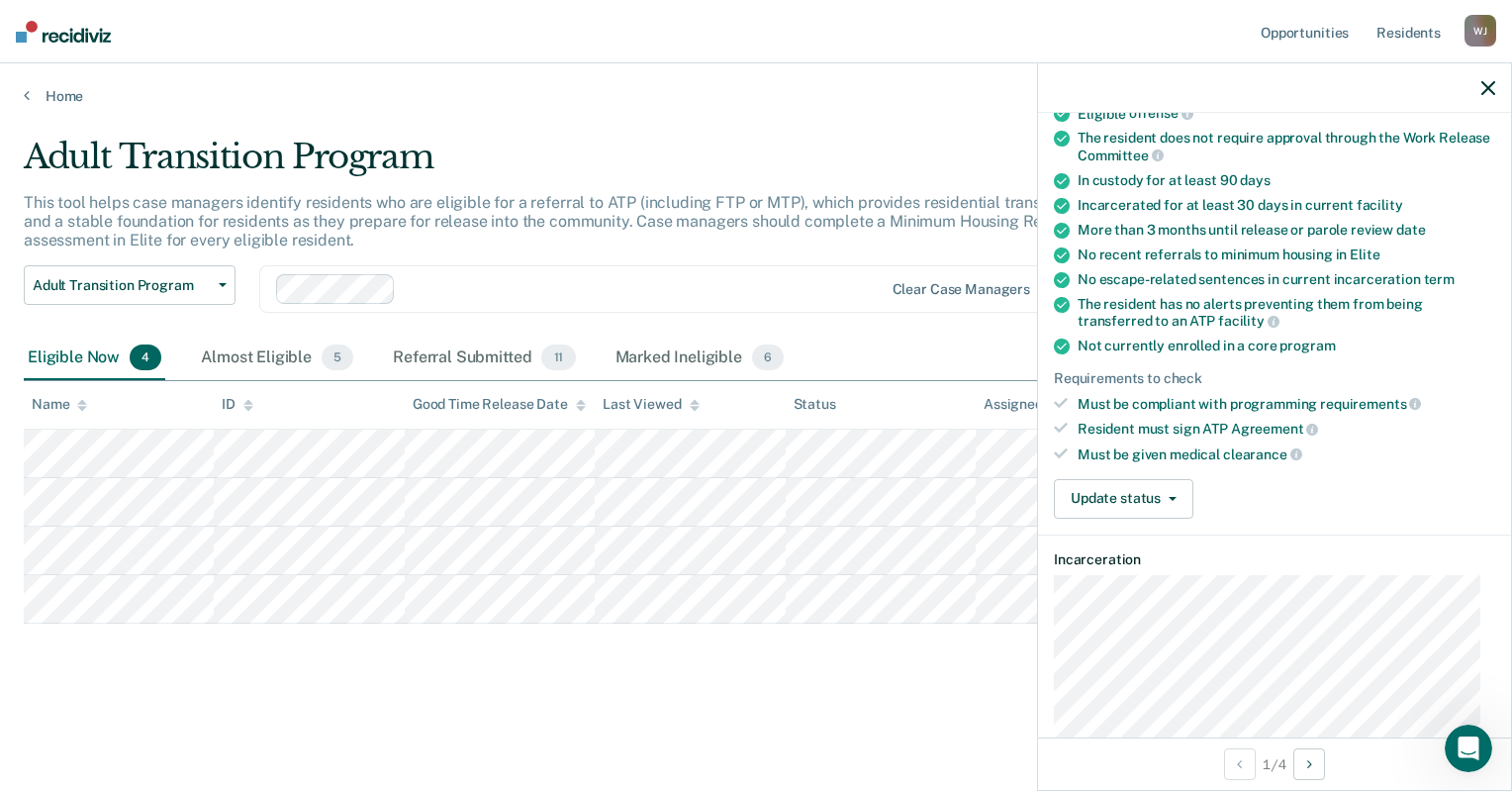 scroll, scrollTop: 297, scrollLeft: 0, axis: vertical 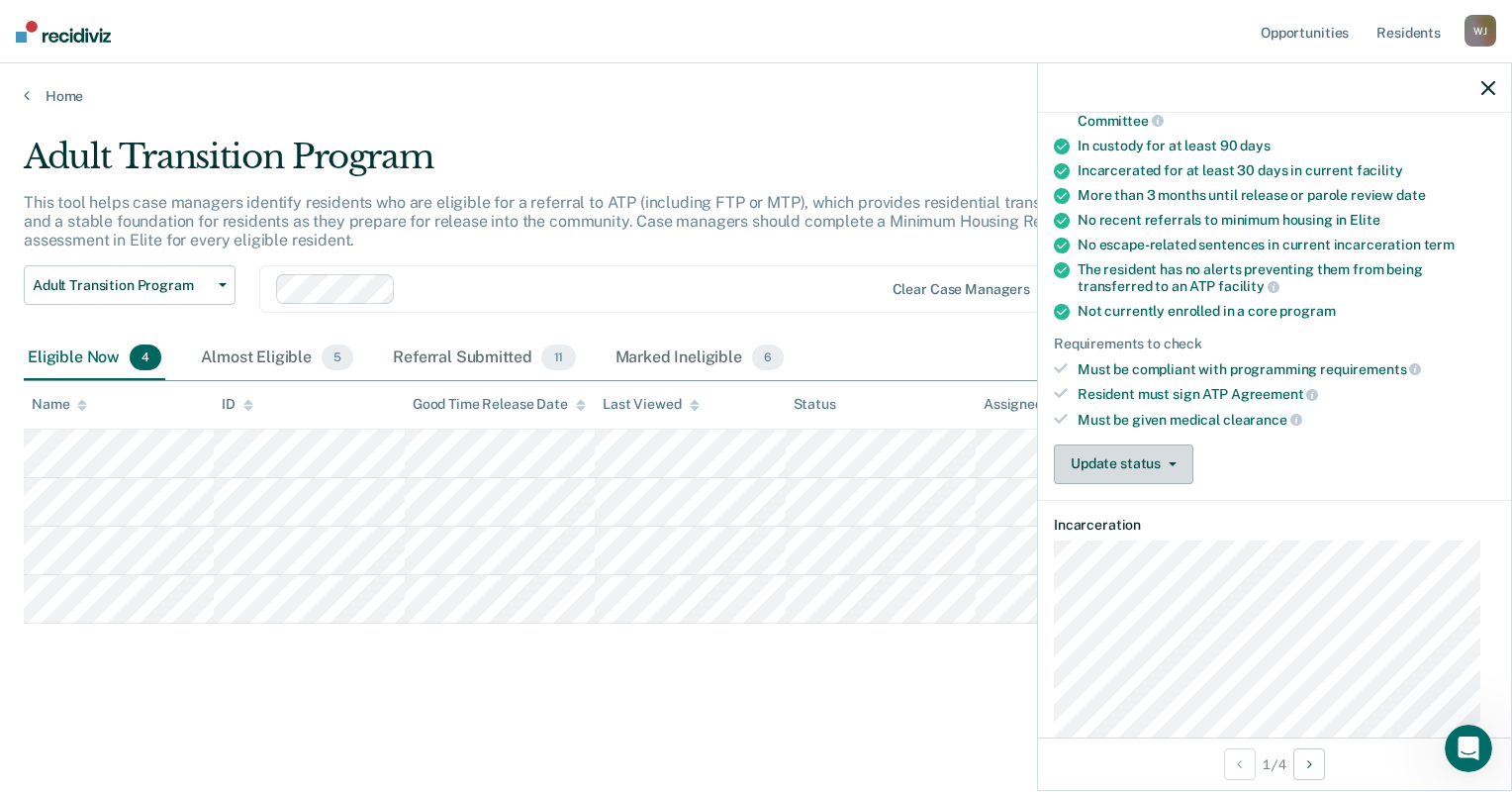 click on "Update status" at bounding box center [1123, 464] 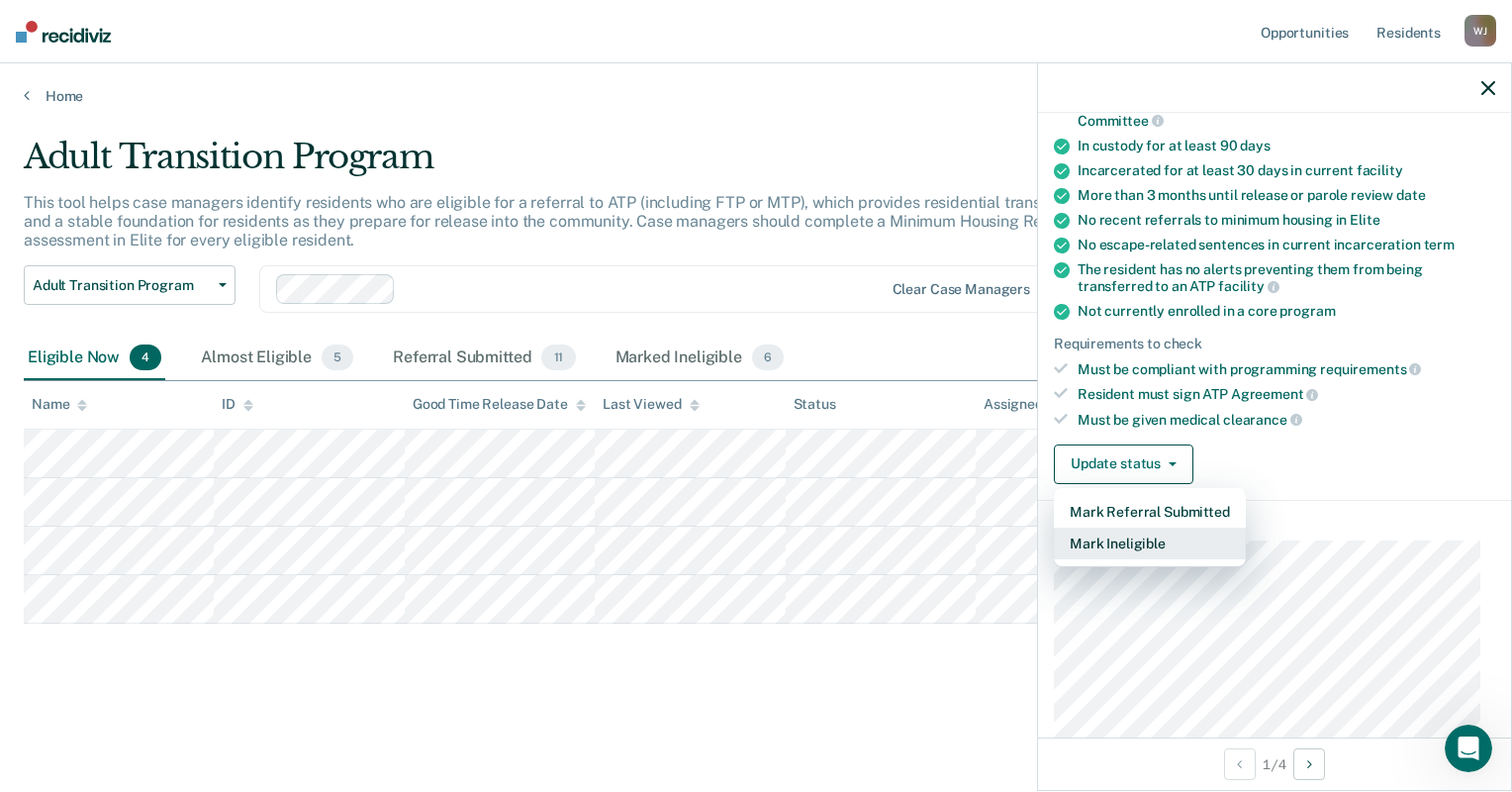click on "Mark Ineligible" at bounding box center [1150, 544] 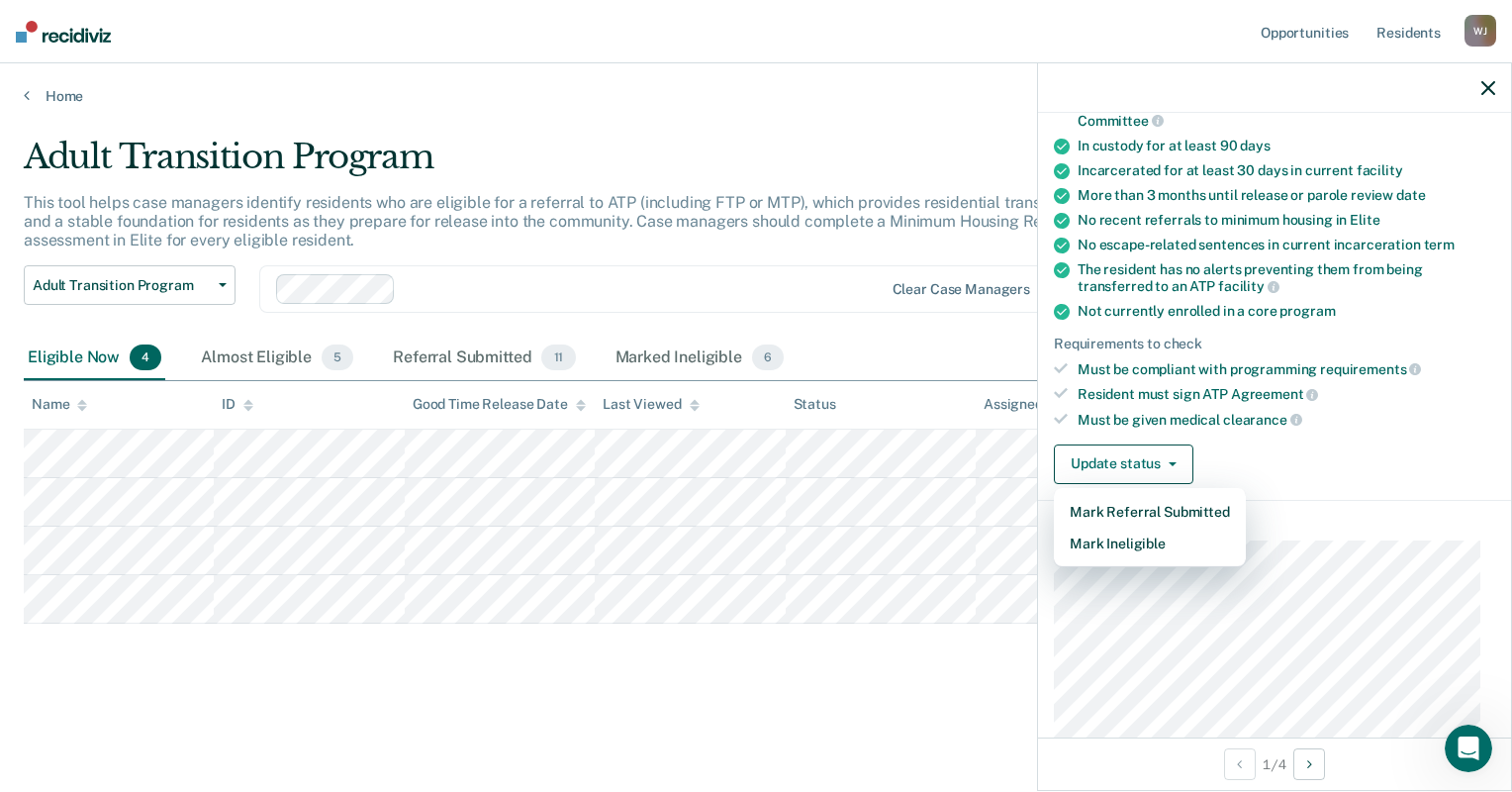scroll, scrollTop: 65, scrollLeft: 0, axis: vertical 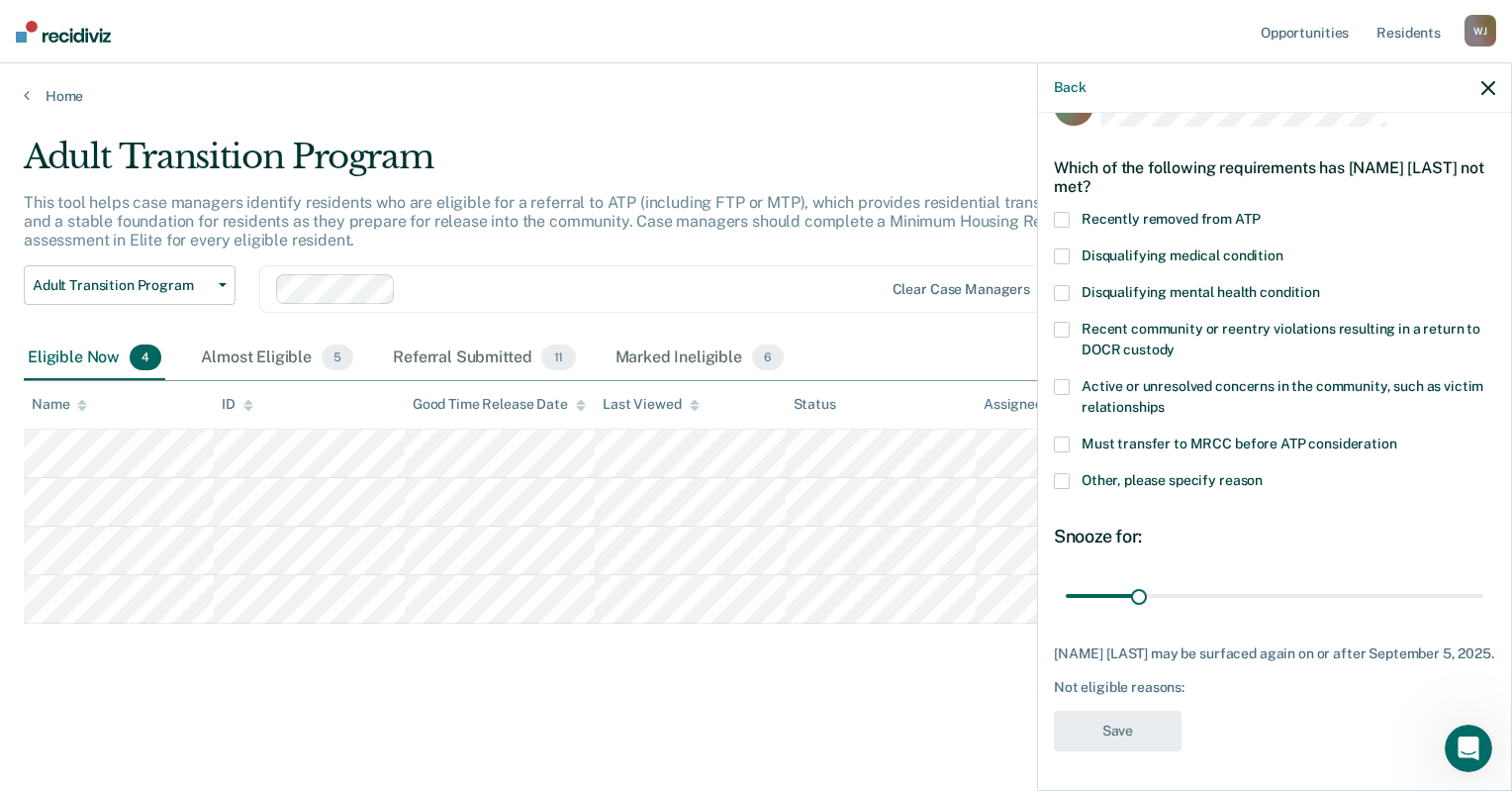 click at bounding box center [1062, 256] 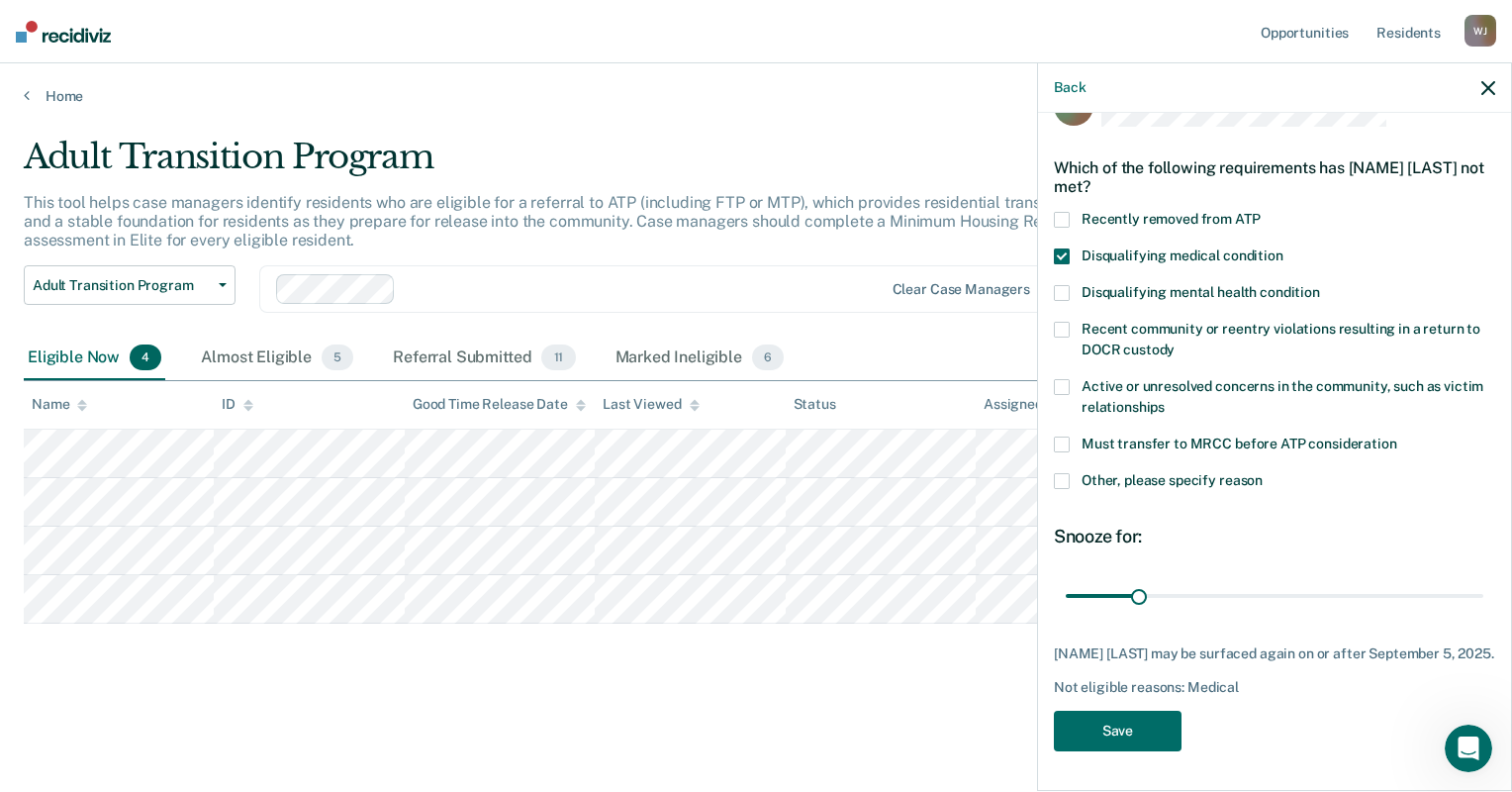 click at bounding box center (1062, 256) 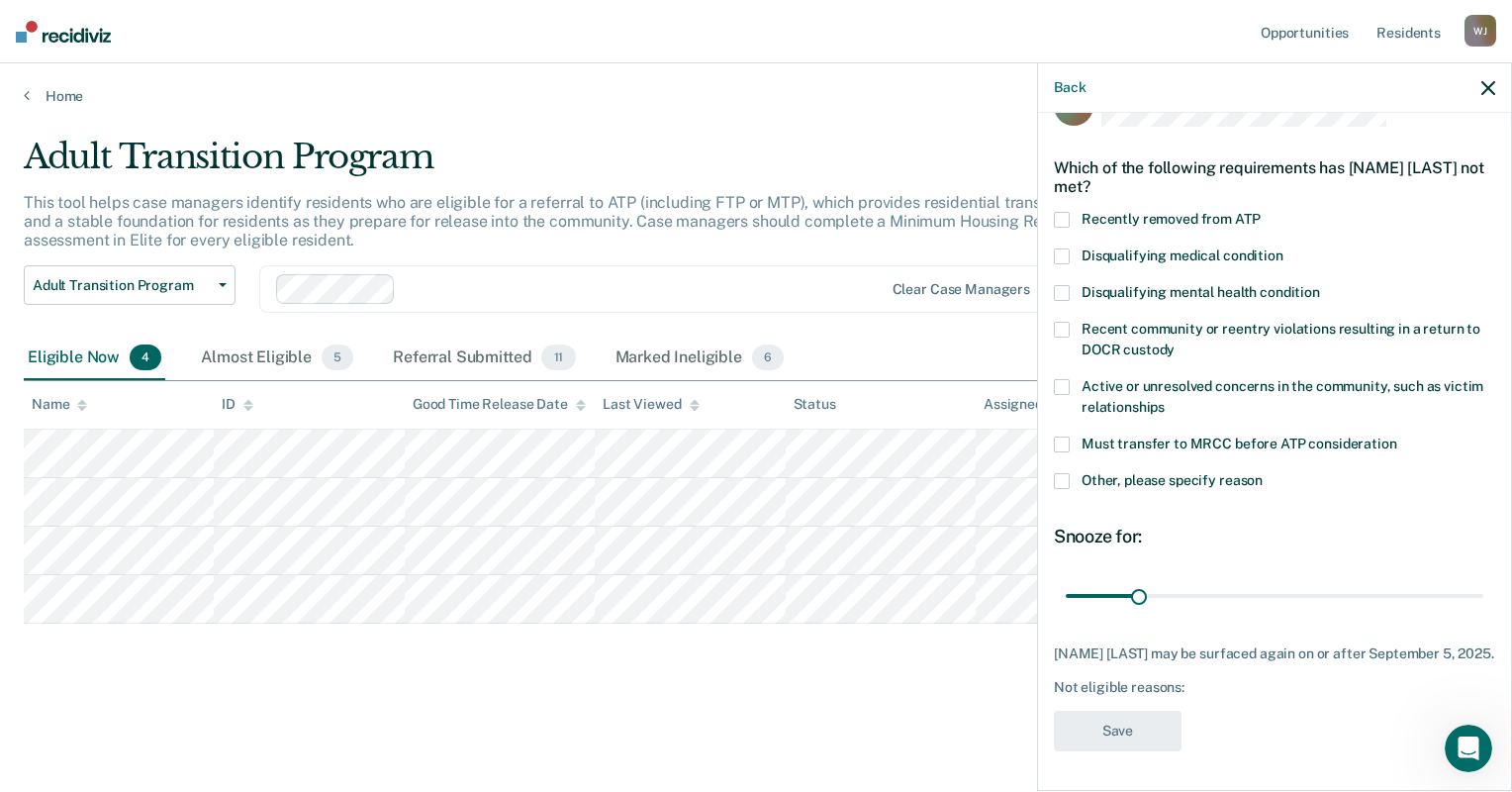 click at bounding box center [1062, 293] 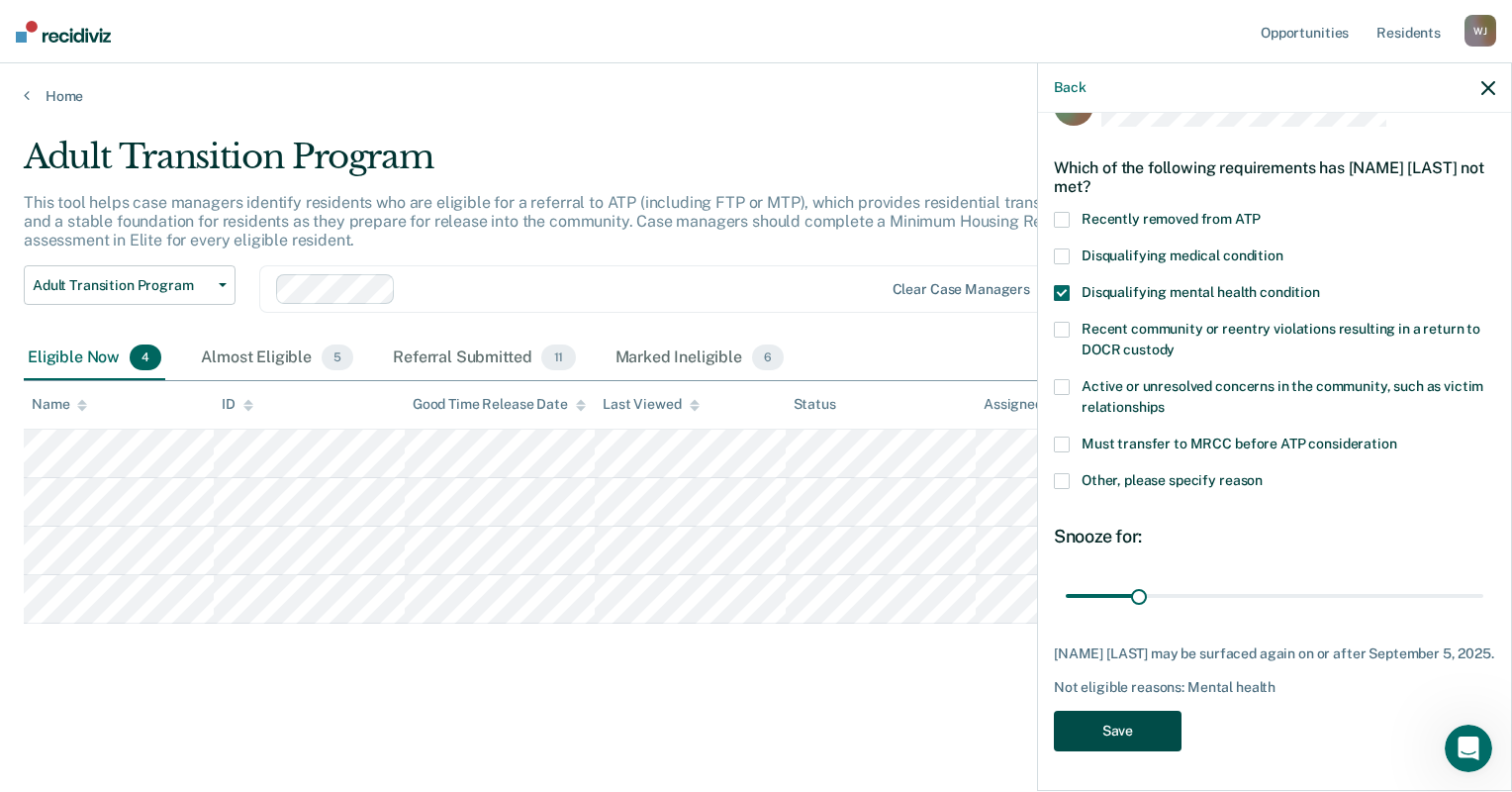 click on "Save" at bounding box center [1117, 731] 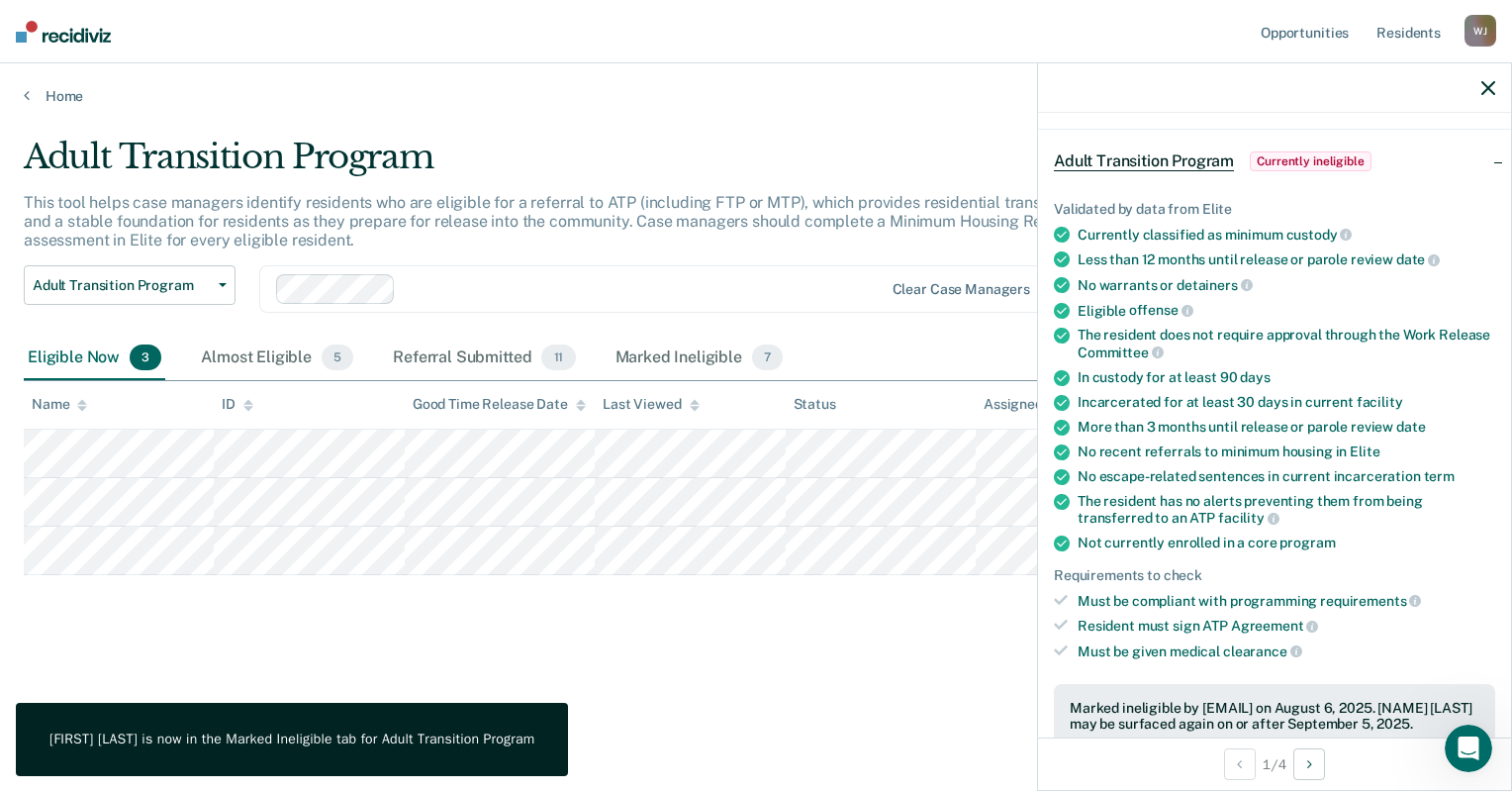 click 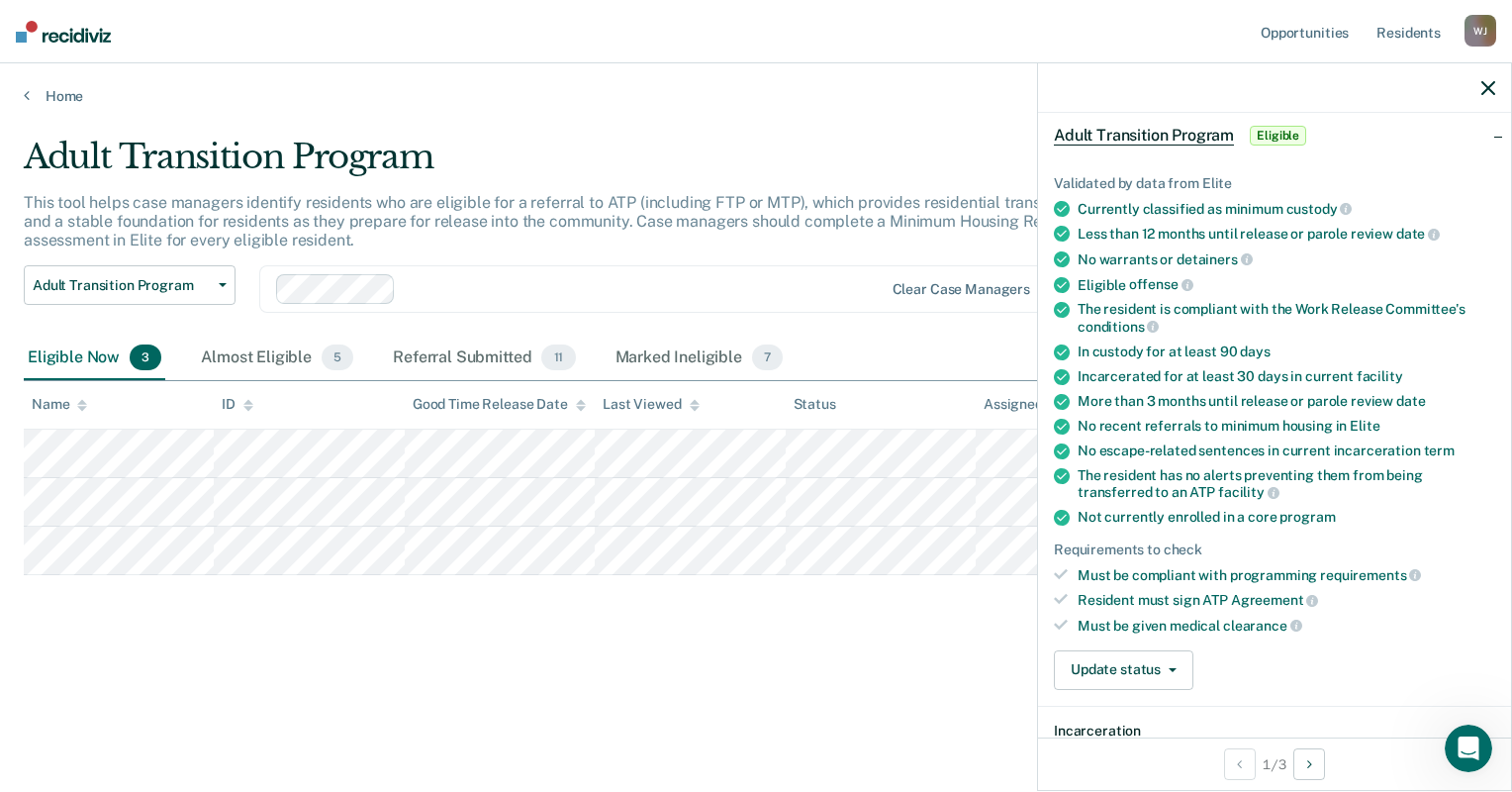 scroll, scrollTop: 297, scrollLeft: 0, axis: vertical 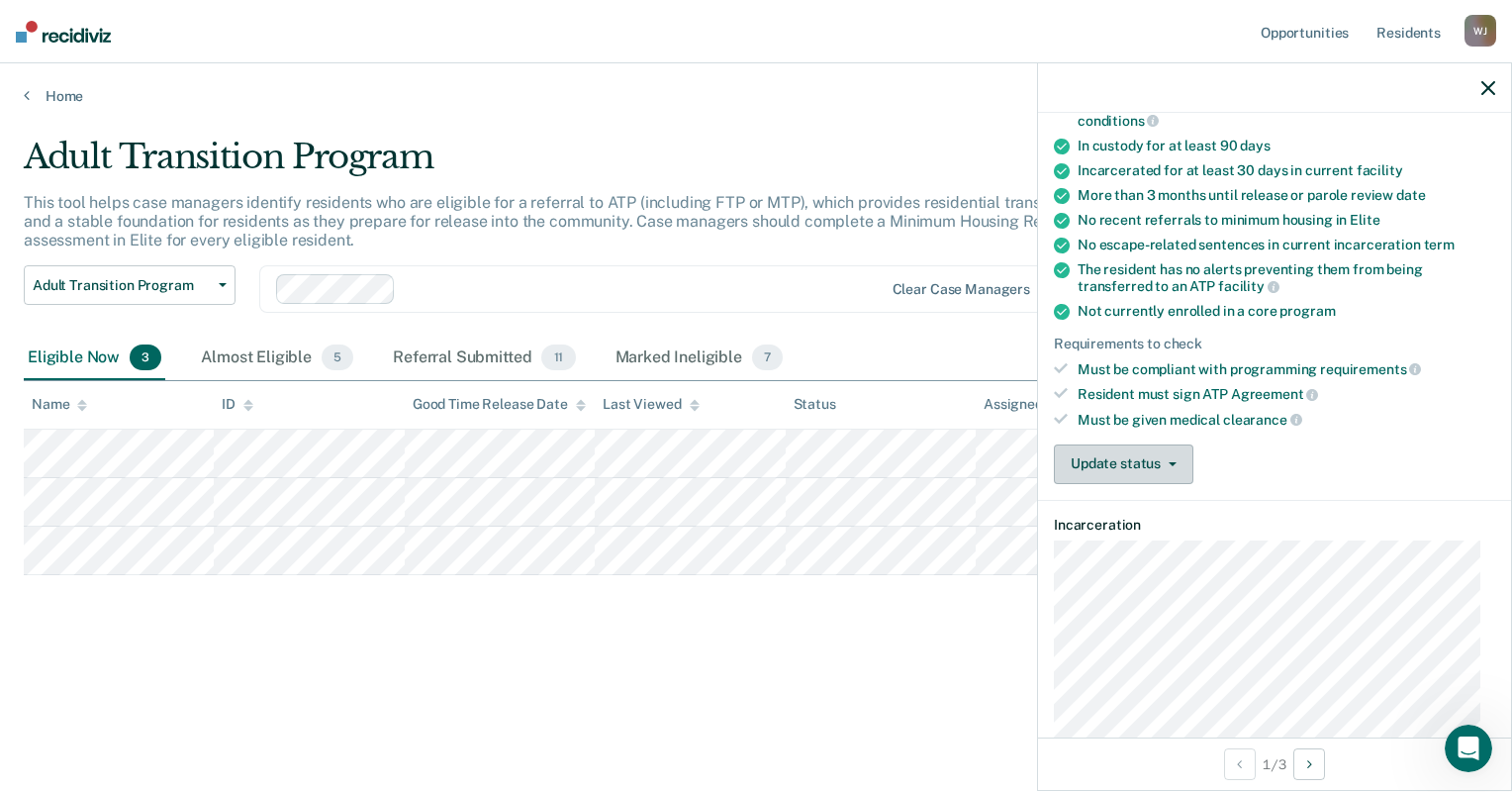 click on "Update status" at bounding box center (1123, 464) 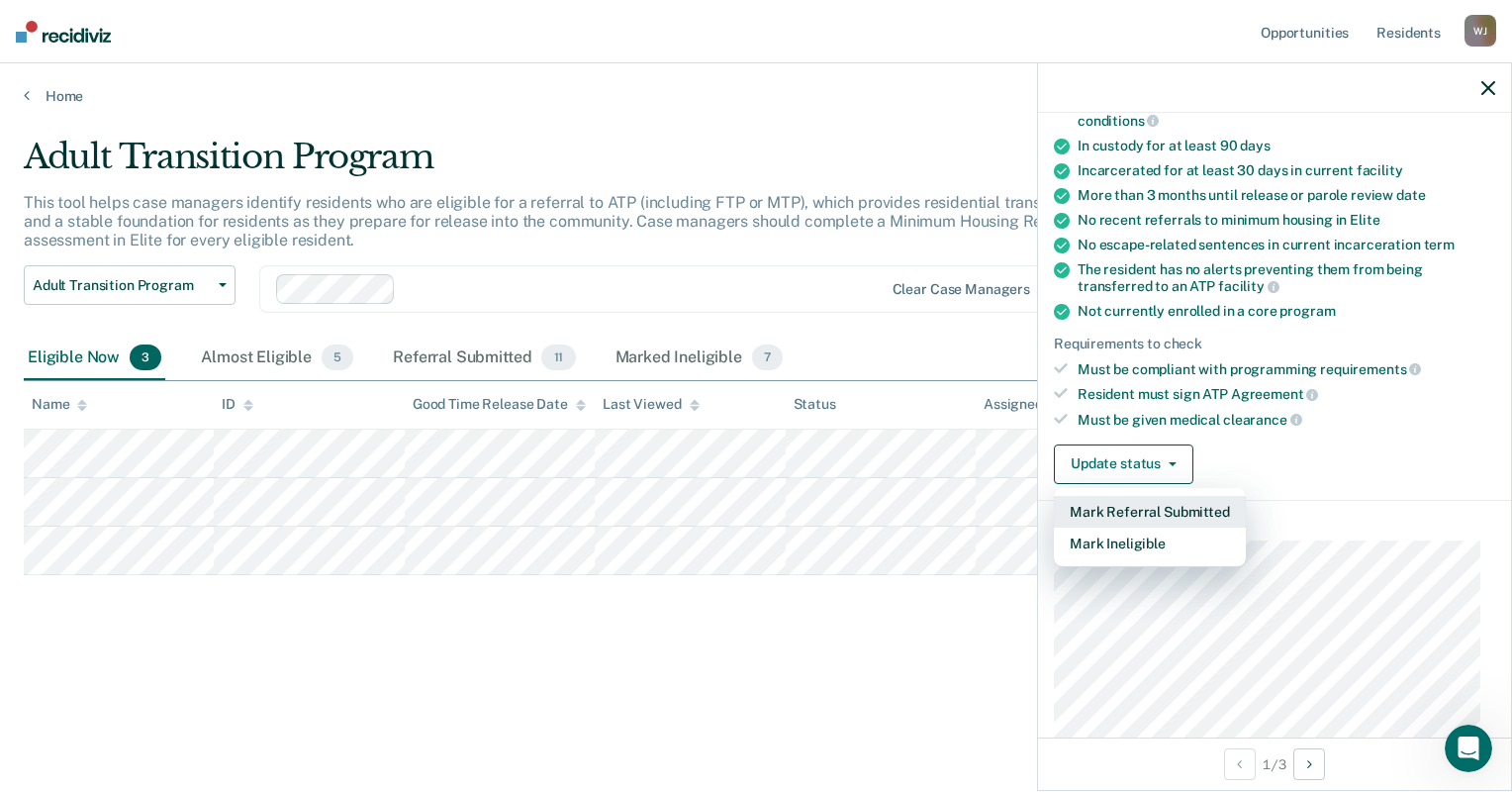 click on "Mark Referral Submitted" at bounding box center [1150, 512] 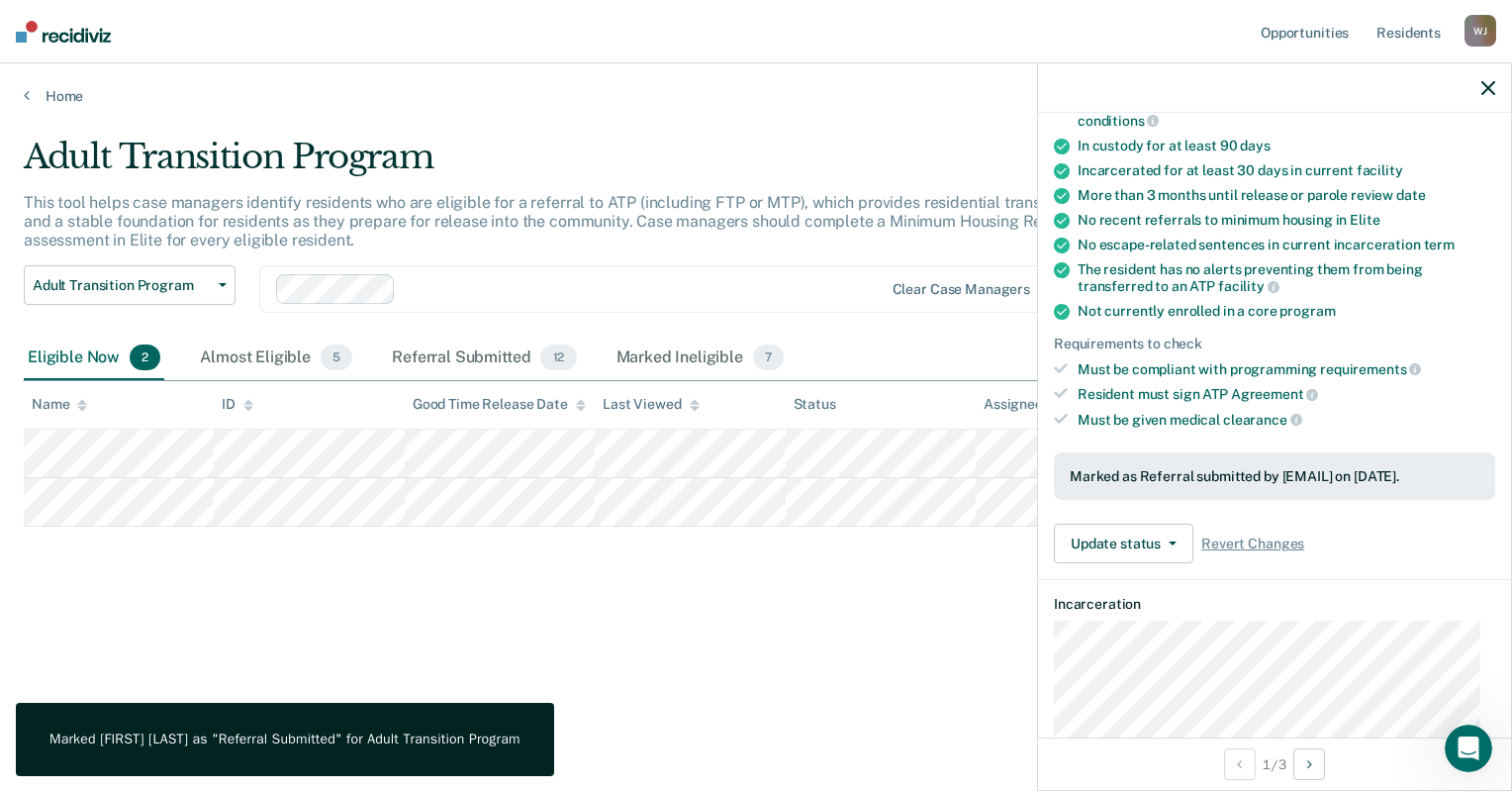 click 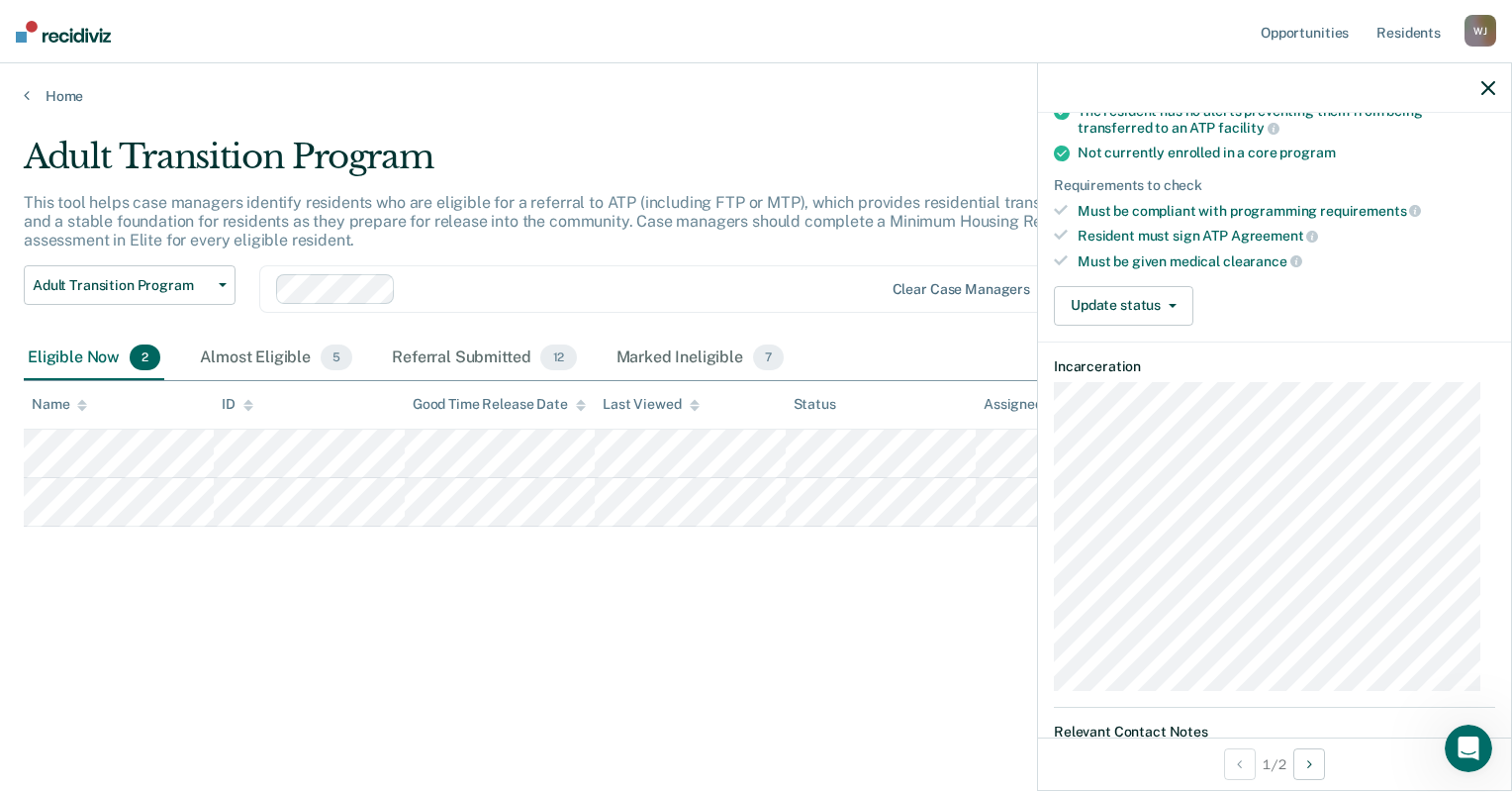 scroll, scrollTop: 495, scrollLeft: 0, axis: vertical 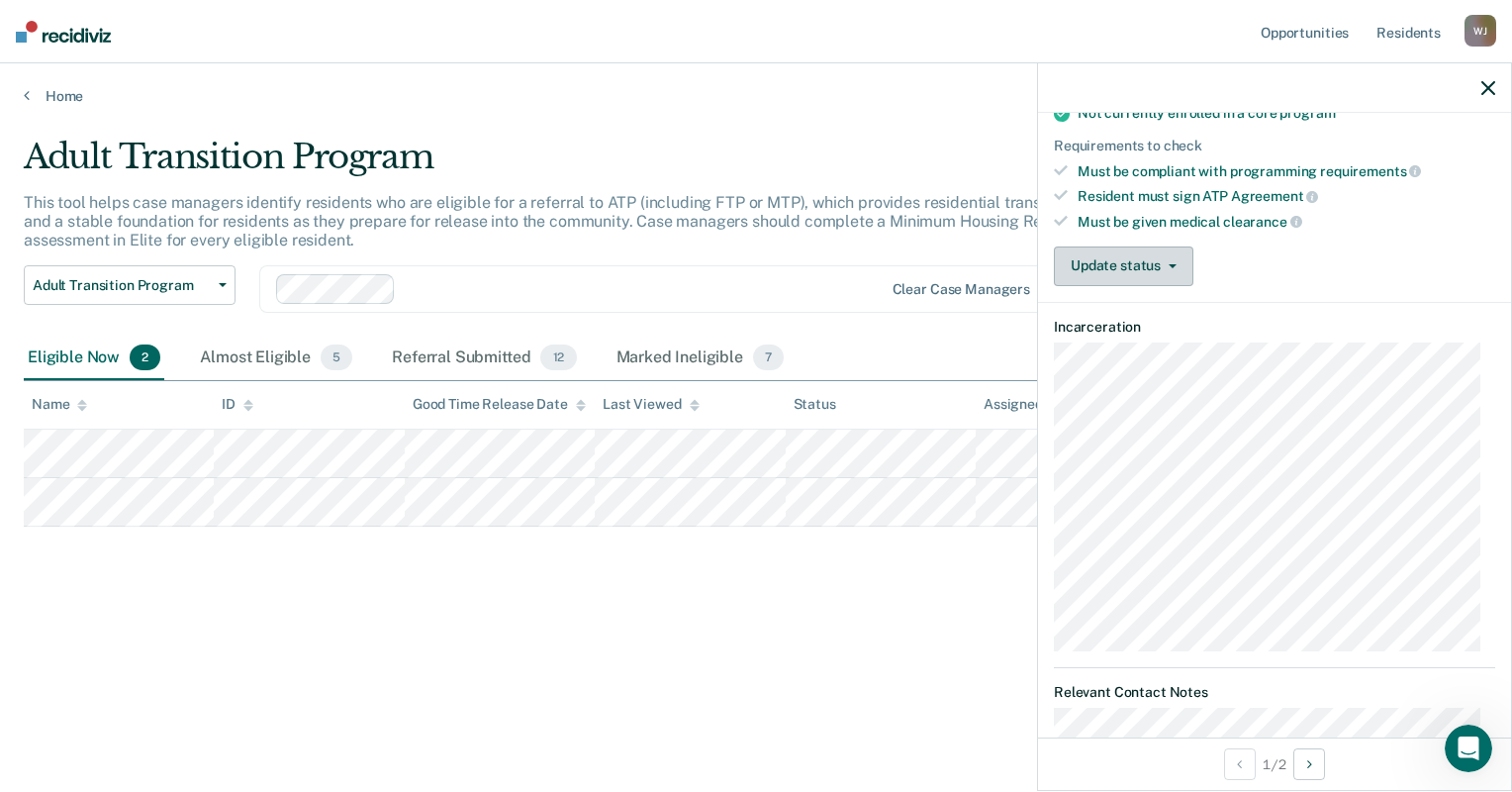 click on "Update status" at bounding box center [1123, 266] 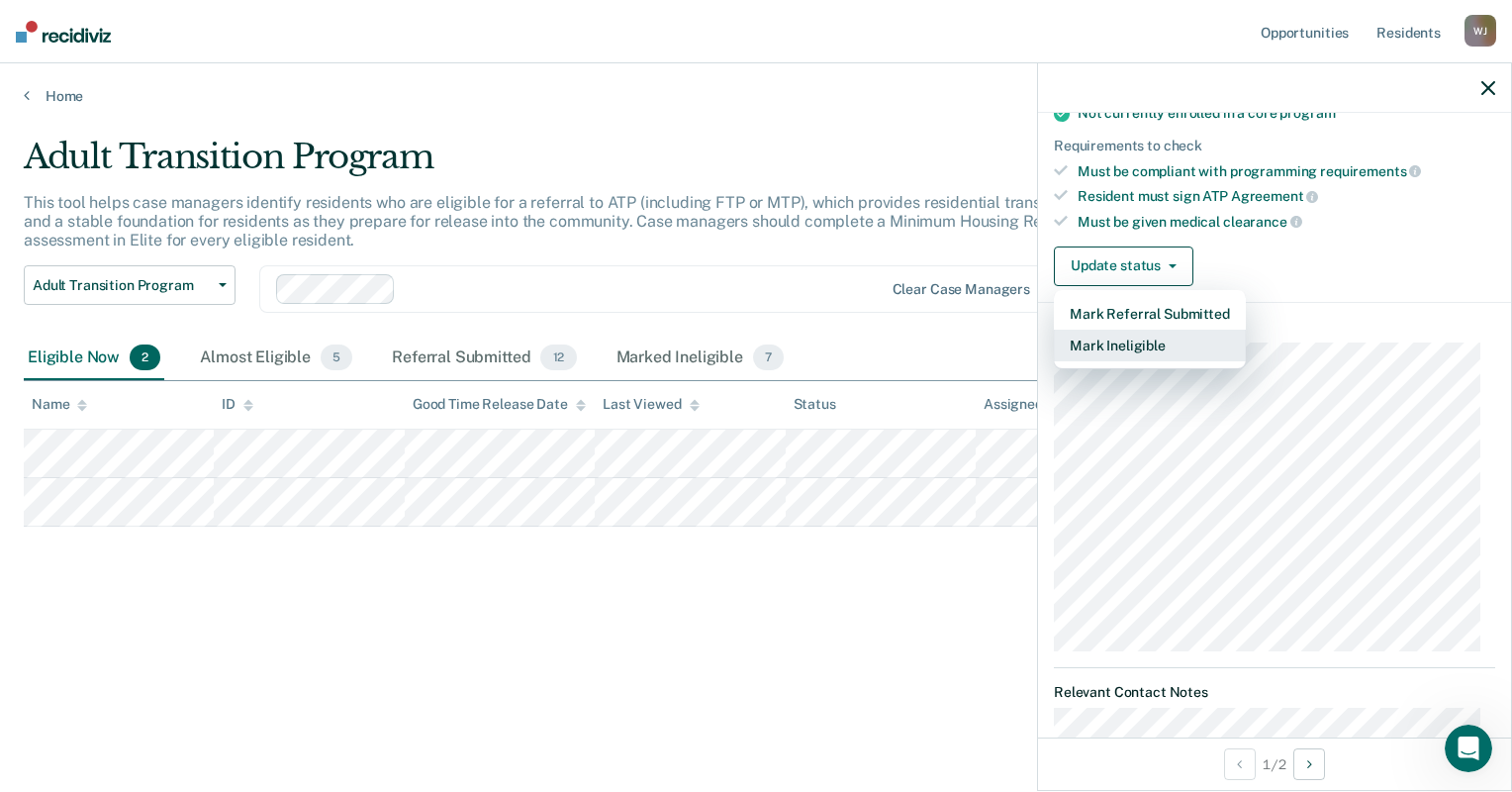 click on "Mark Ineligible" at bounding box center [1150, 346] 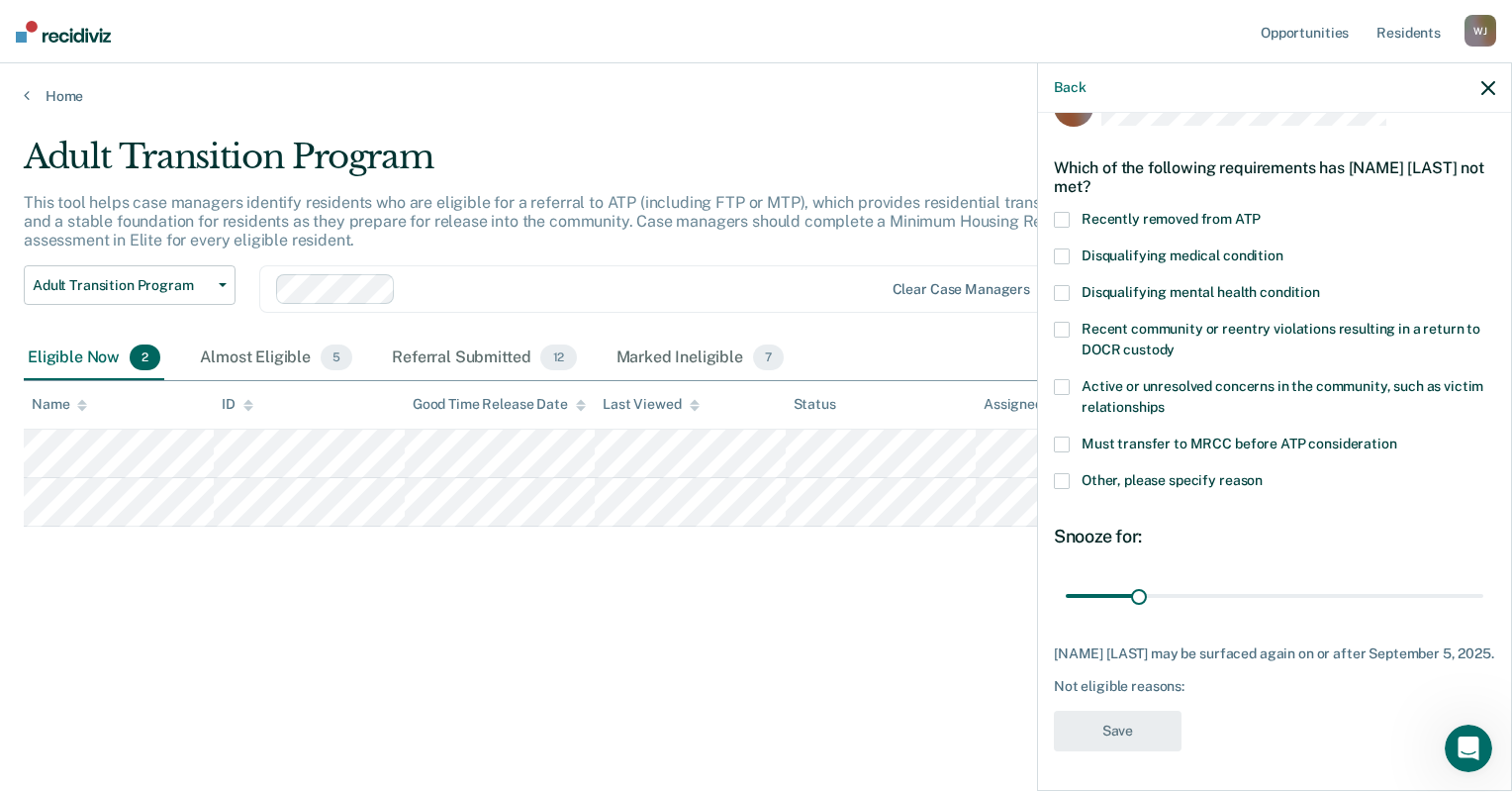 scroll, scrollTop: 49, scrollLeft: 0, axis: vertical 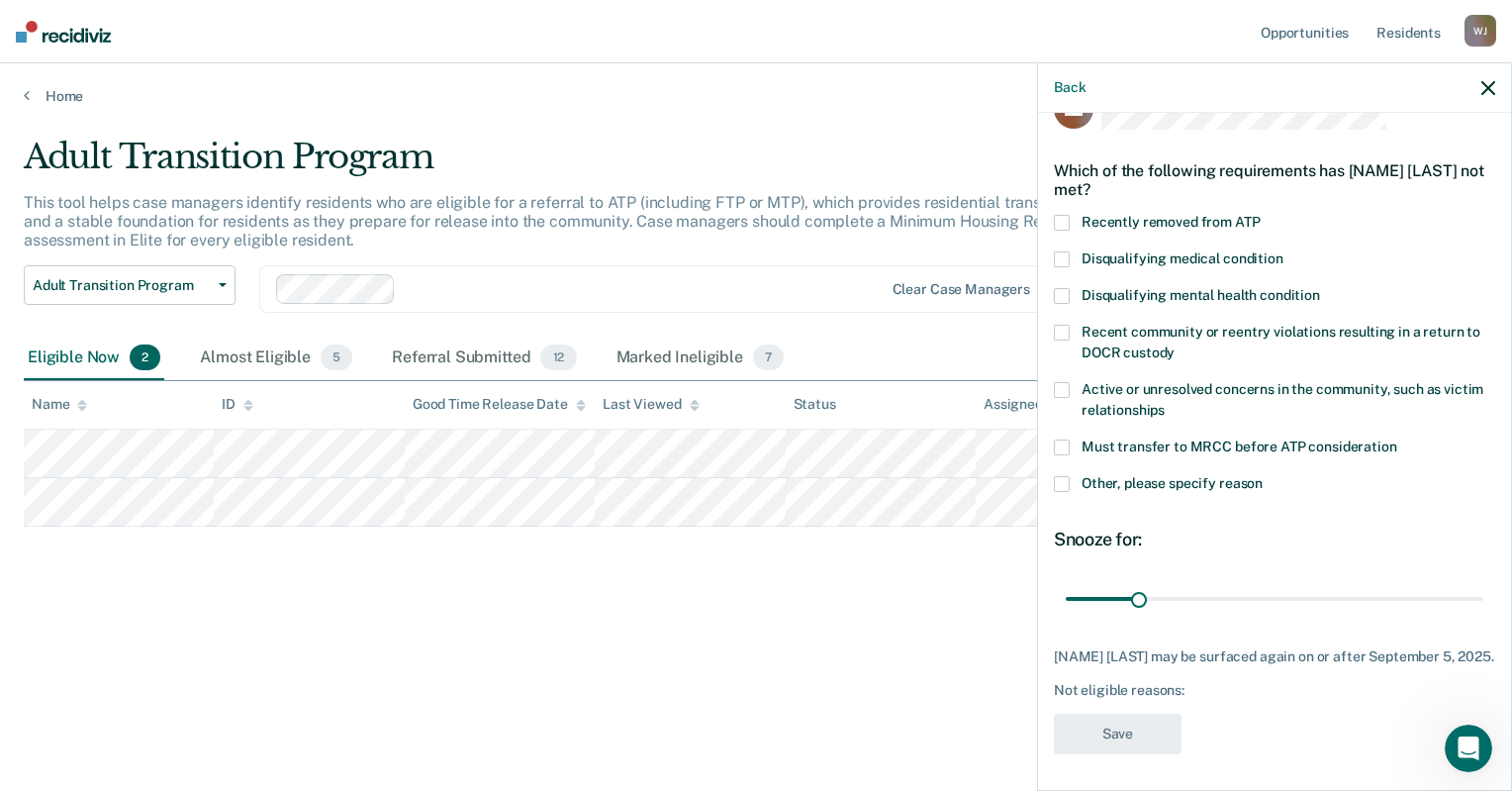 click at bounding box center (1062, 484) 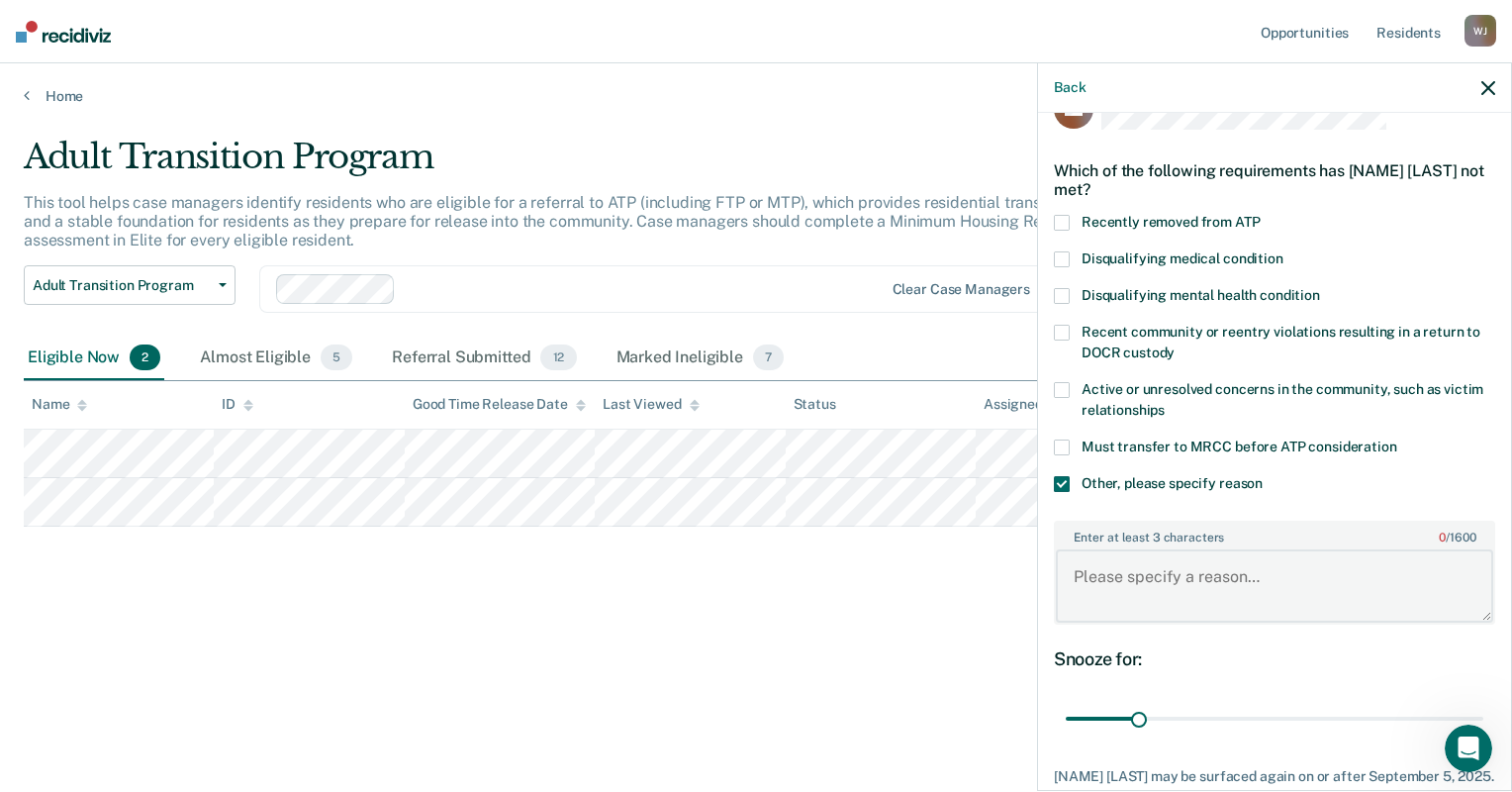 click on "Enter at least 3 characters 0  /  1600" at bounding box center [1275, 586] 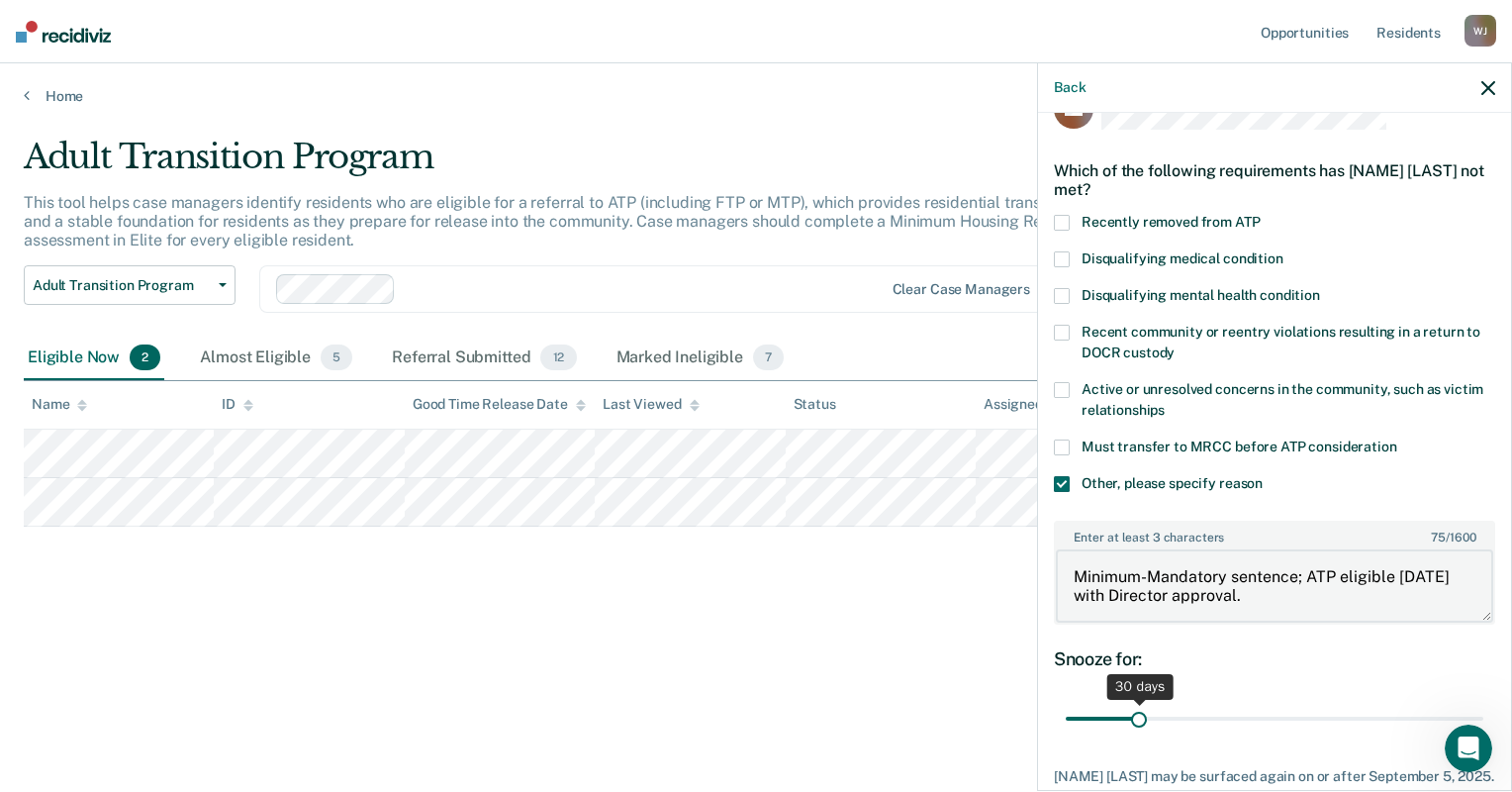 type on "Minimum-Mandatory sentence; ATP eligible [DATE] with Director approval." 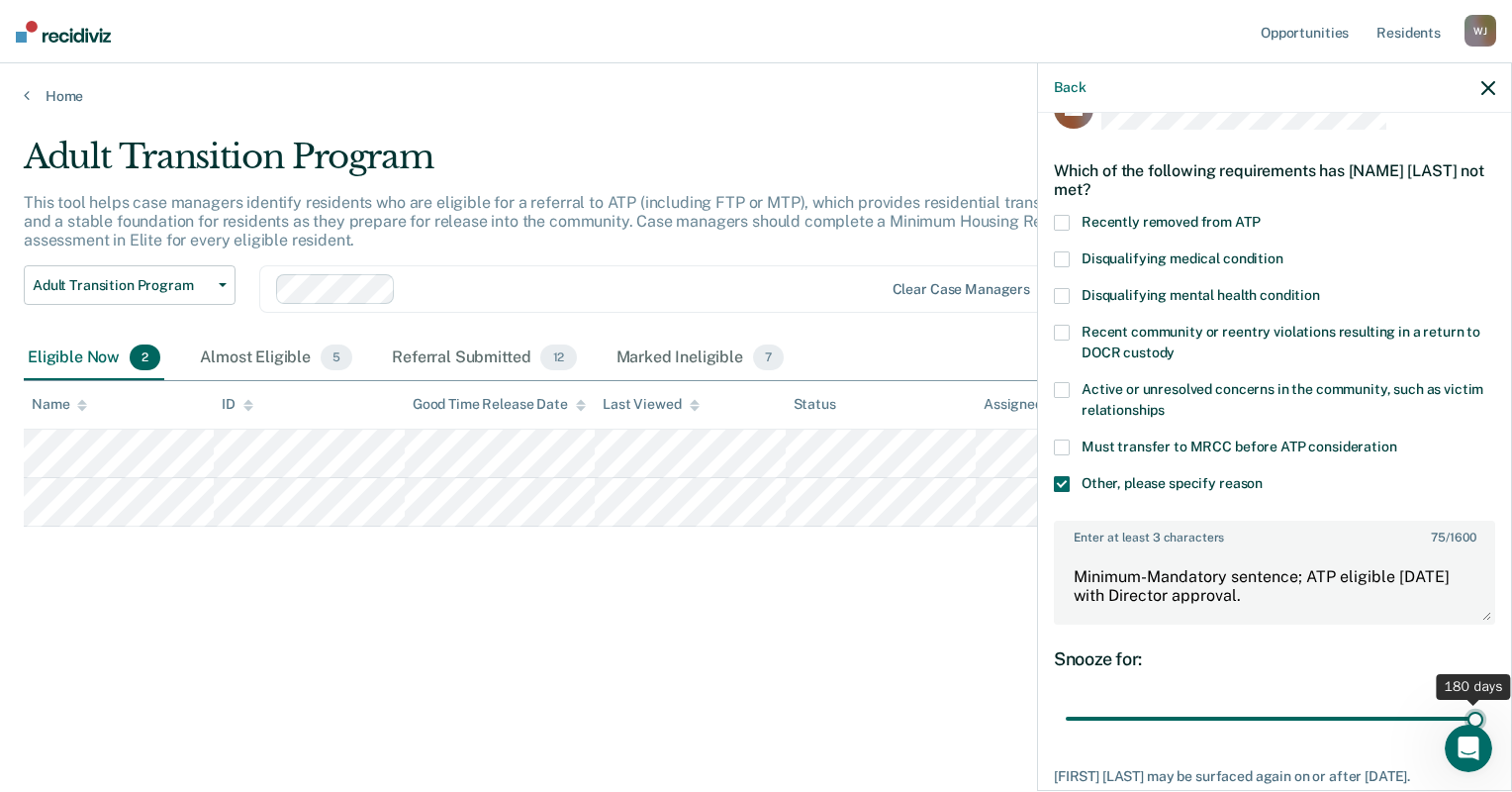 drag, startPoint x: 1147, startPoint y: 717, endPoint x: 1475, endPoint y: 710, distance: 328.0747 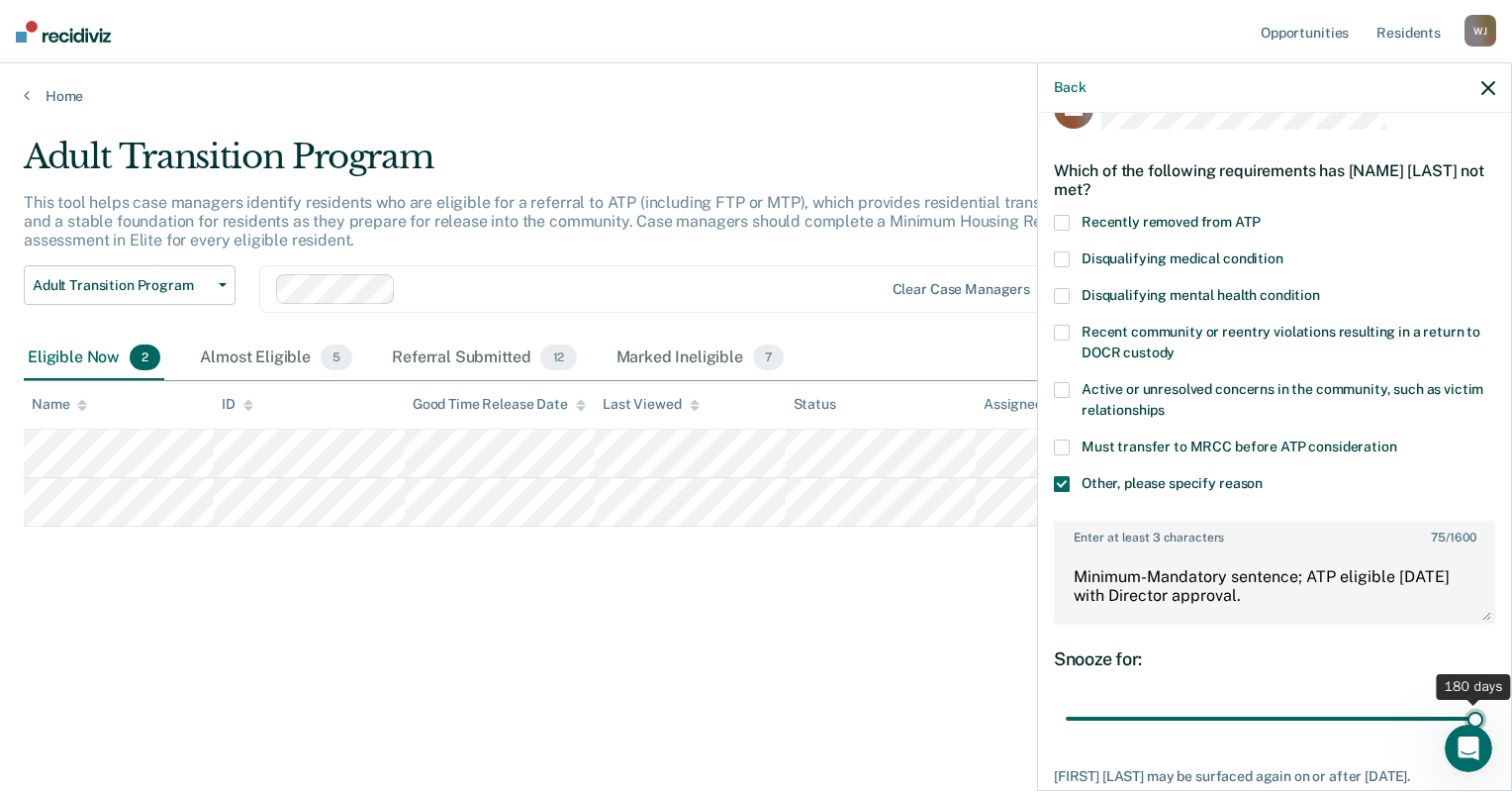 type on "180" 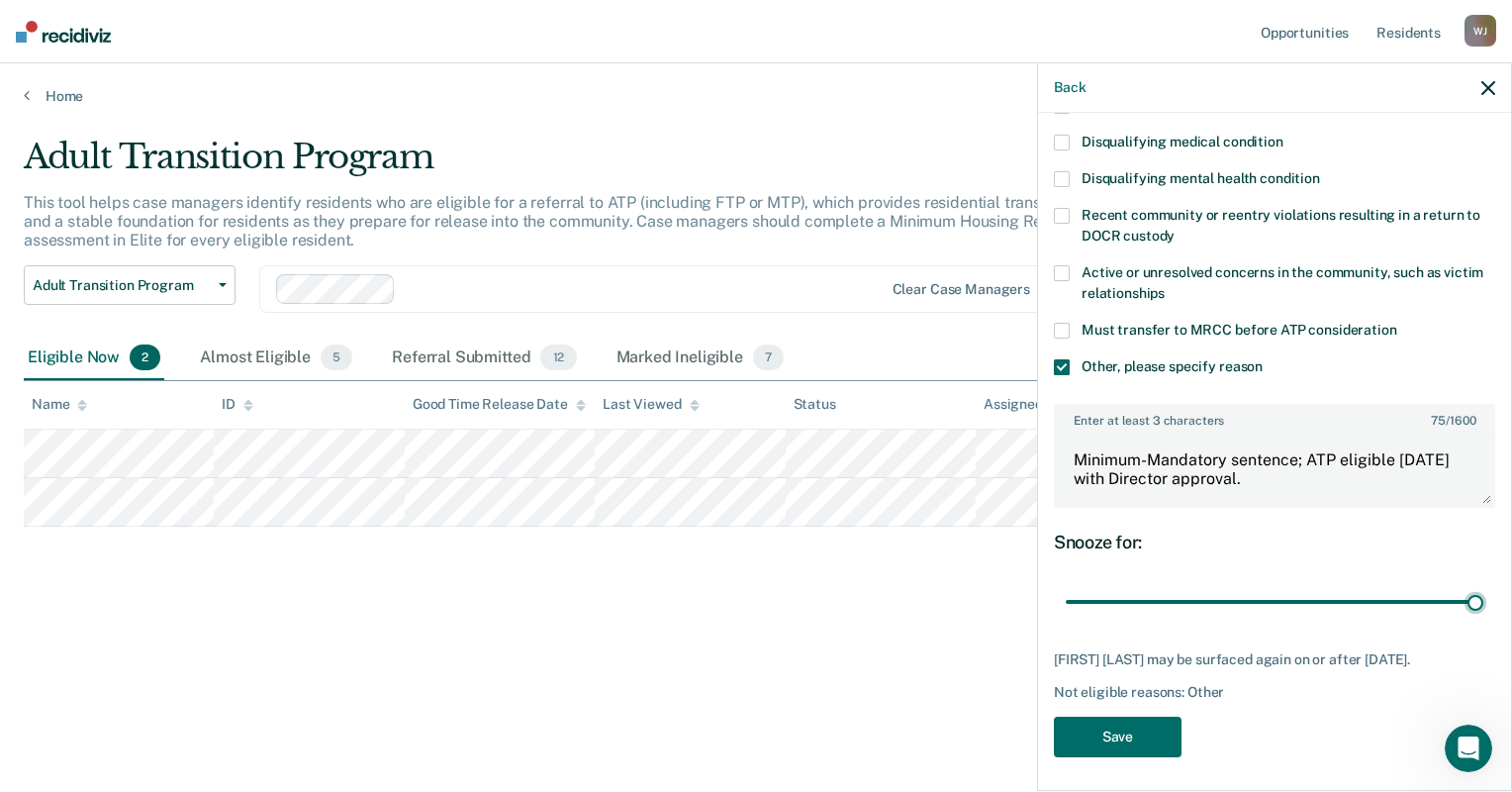 scroll, scrollTop: 166, scrollLeft: 0, axis: vertical 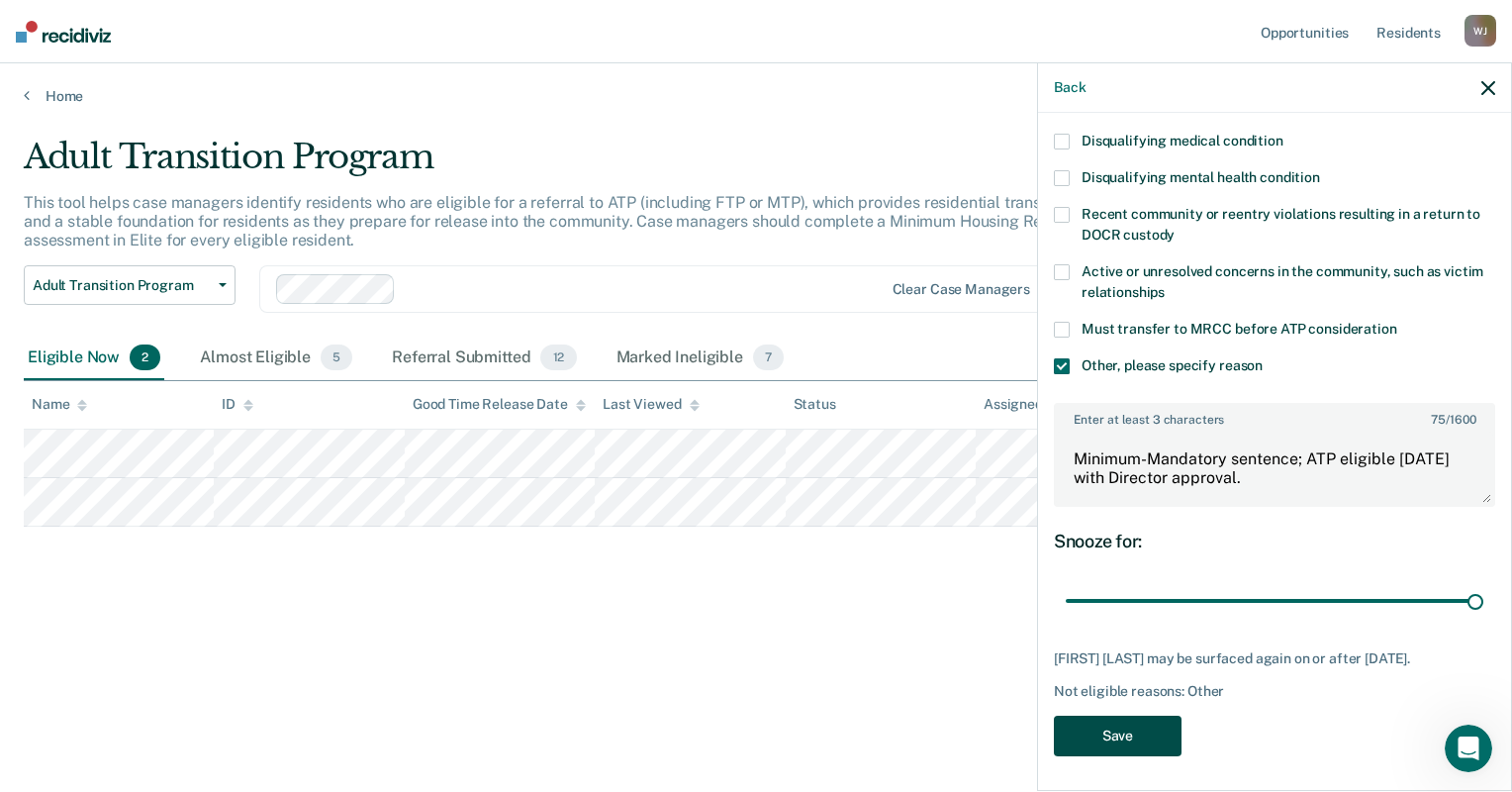 click on "Save" at bounding box center [1117, 736] 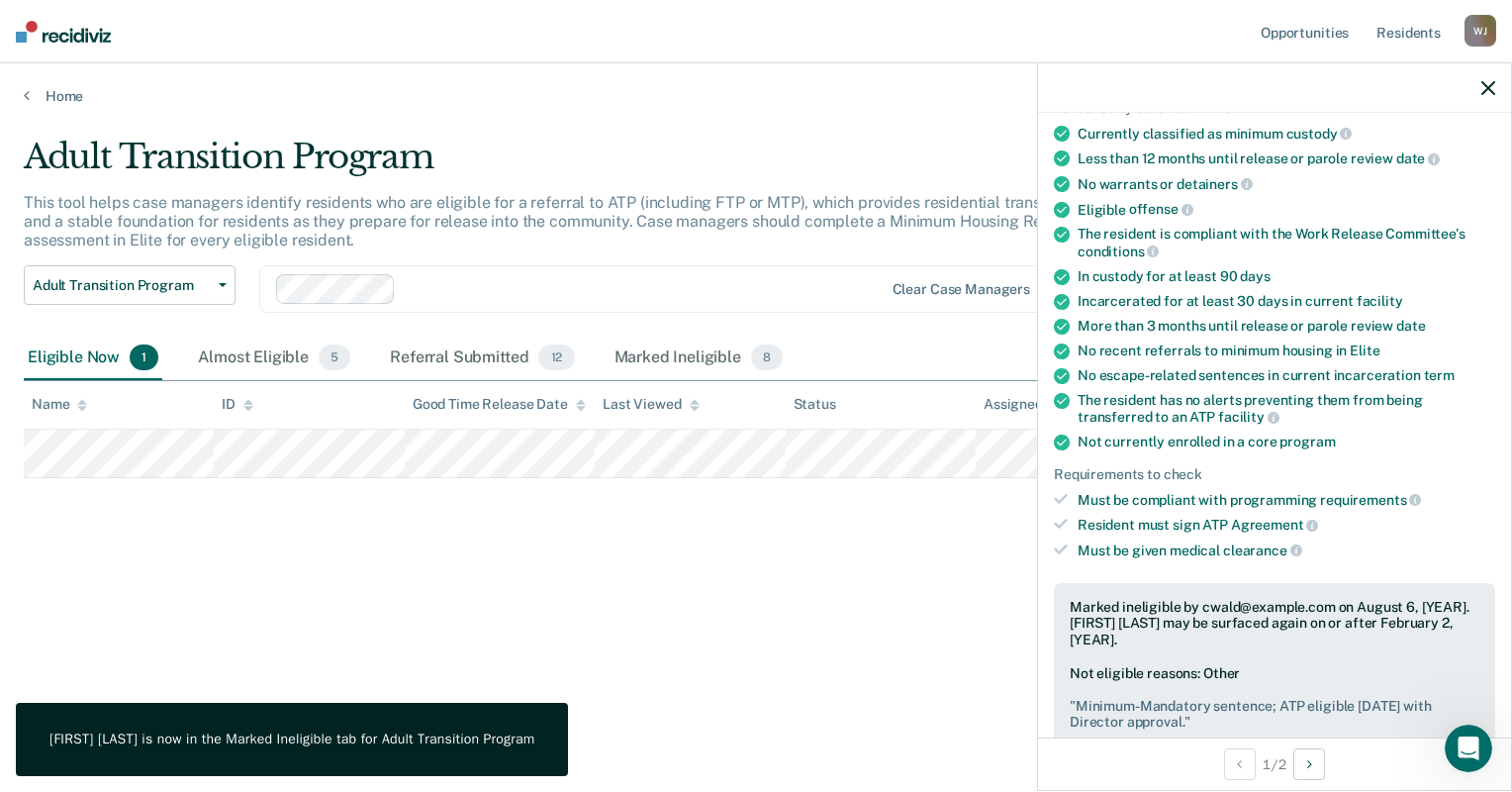 click 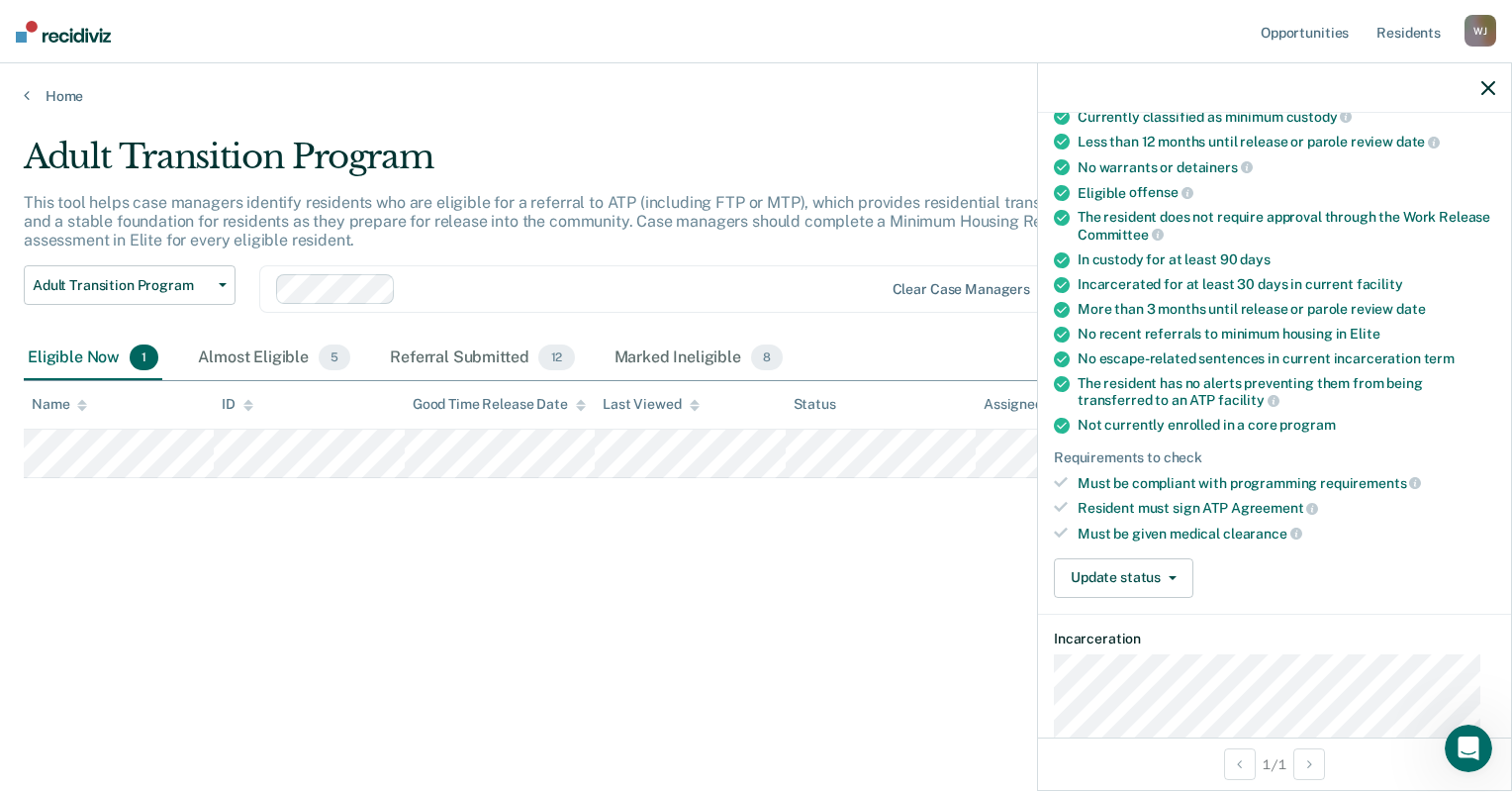 scroll, scrollTop: 297, scrollLeft: 0, axis: vertical 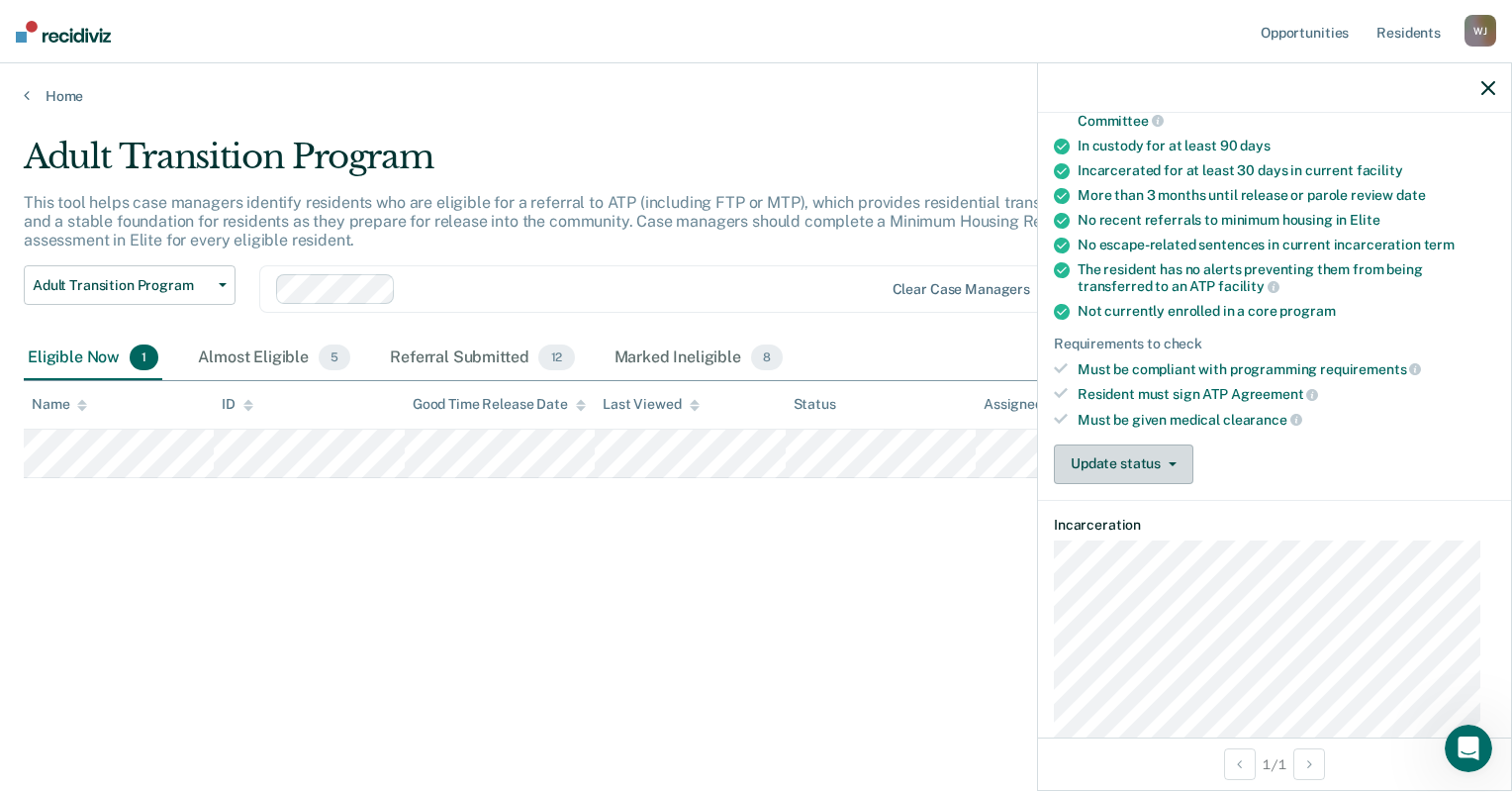 click 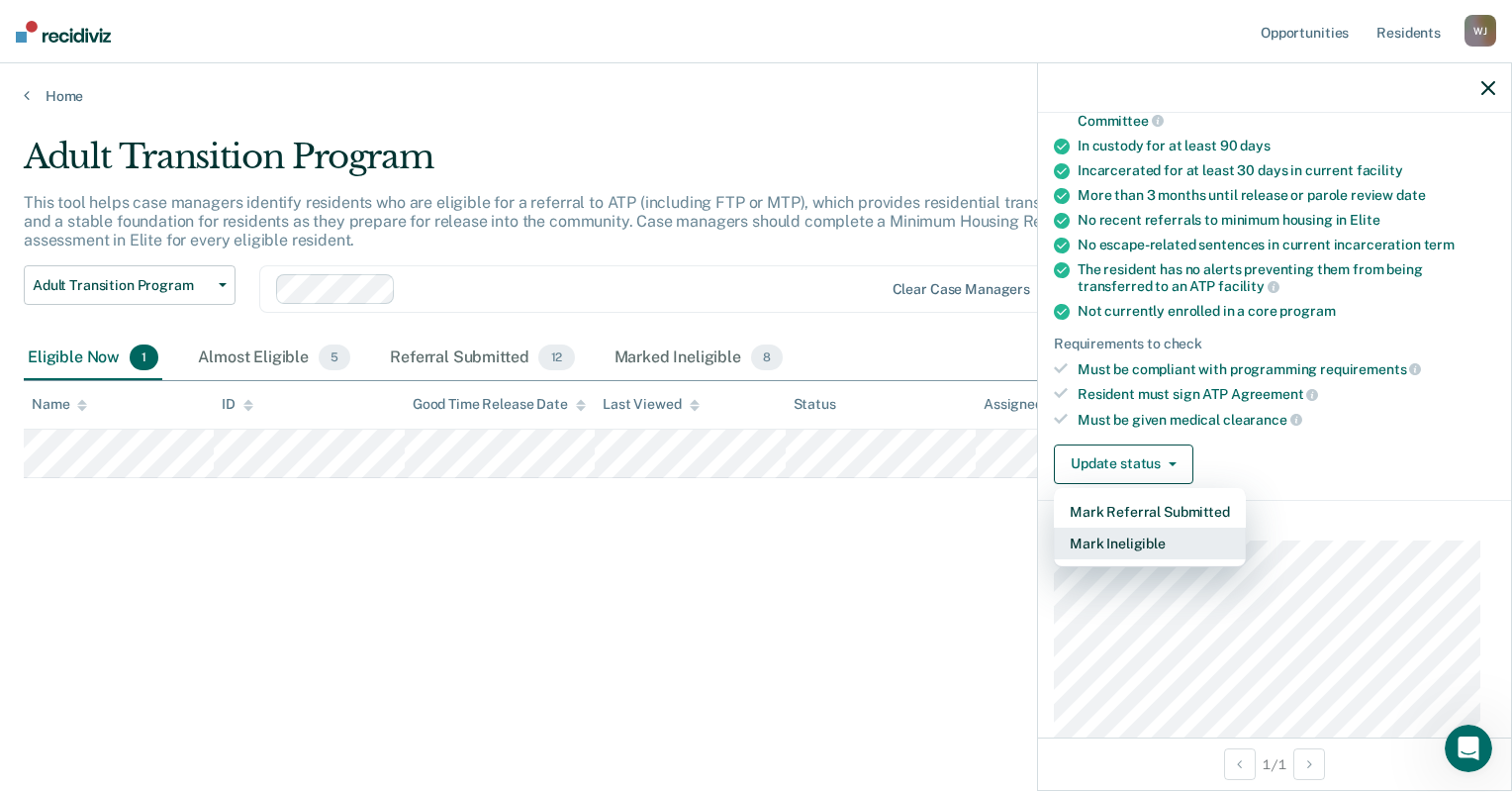 click on "Mark Ineligible" at bounding box center (1150, 544) 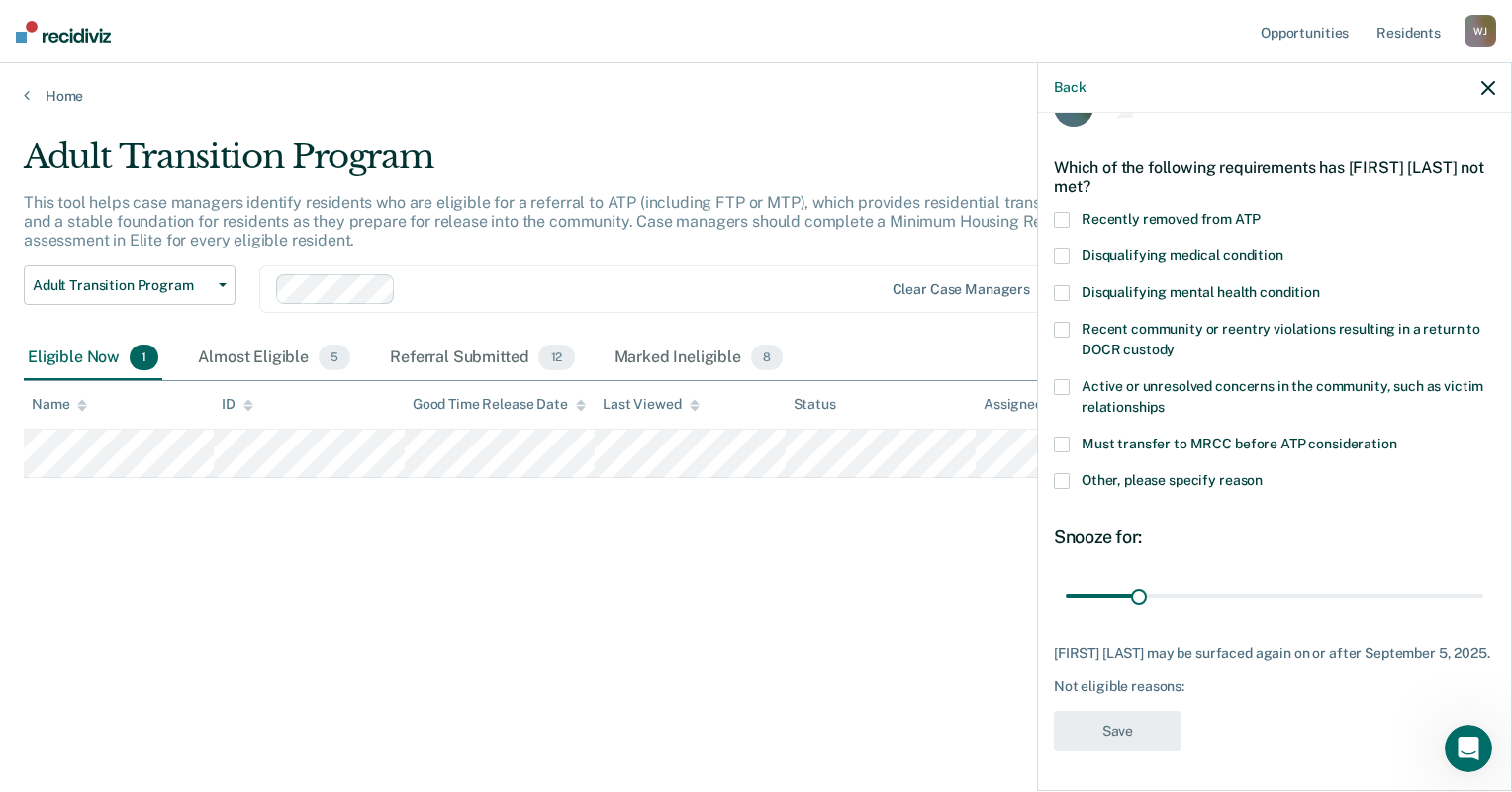 scroll, scrollTop: 65, scrollLeft: 0, axis: vertical 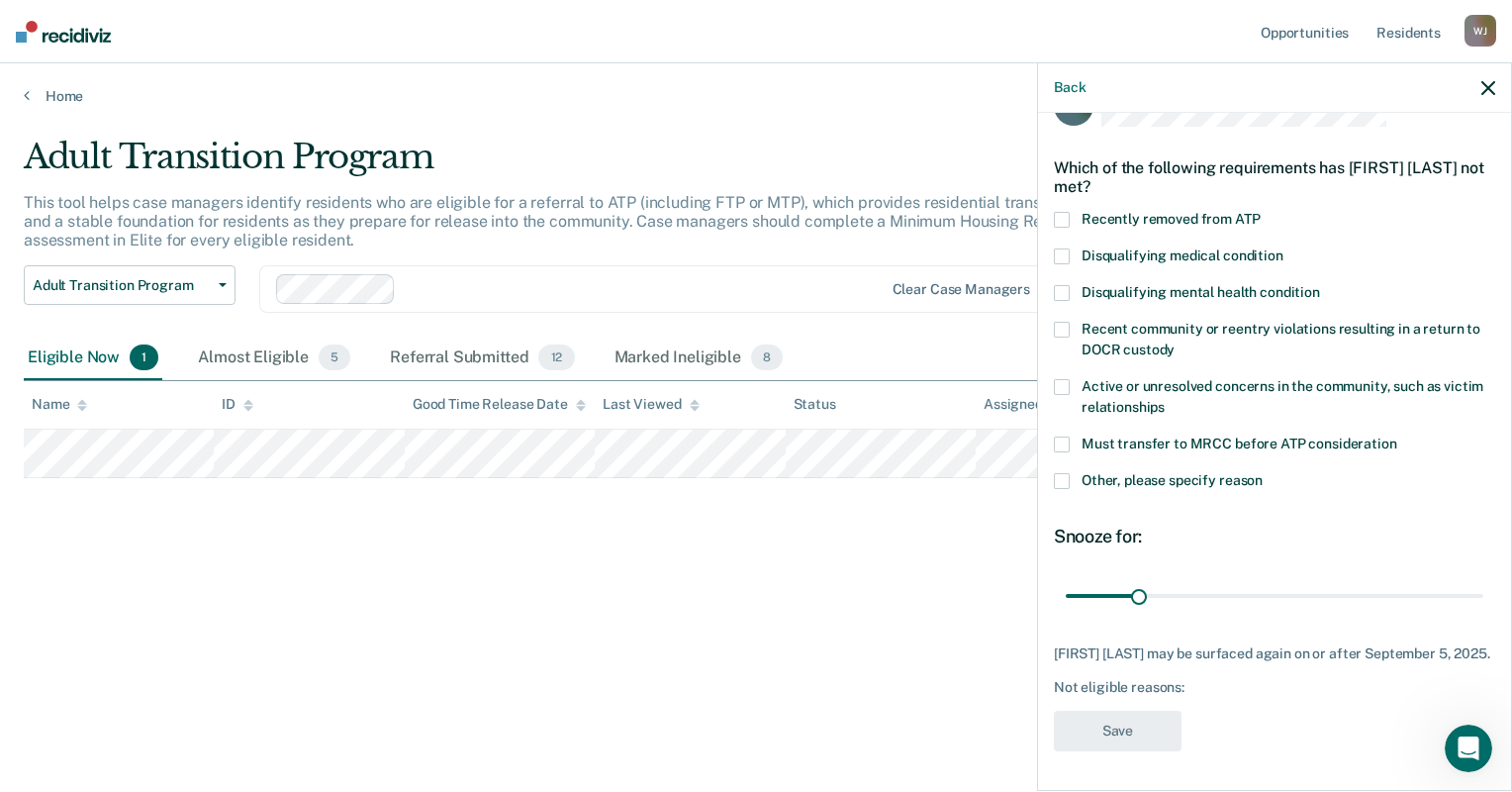 click at bounding box center (1062, 481) 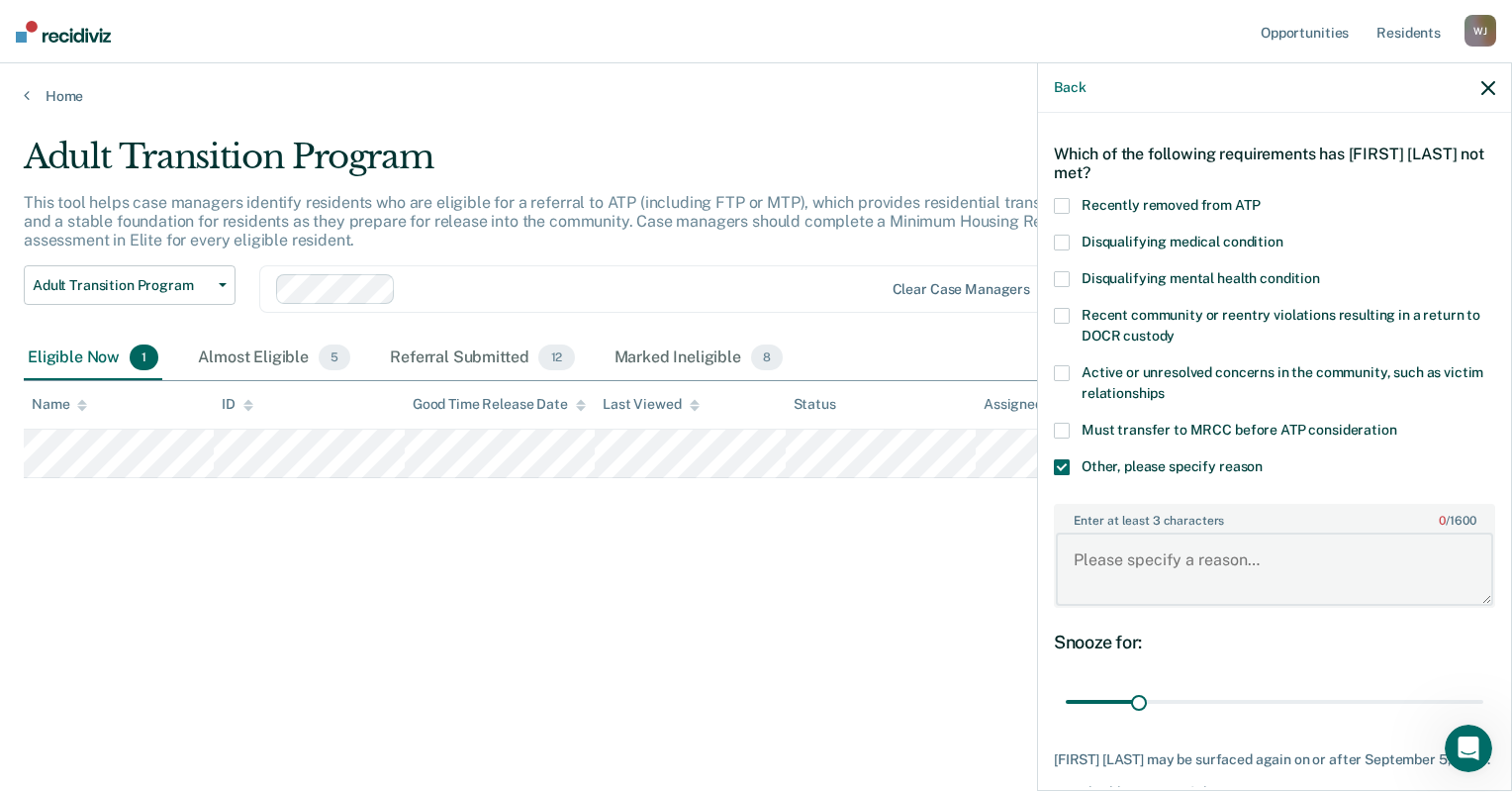 click on "Enter at least 3 characters 0  /  1600" at bounding box center (1275, 569) 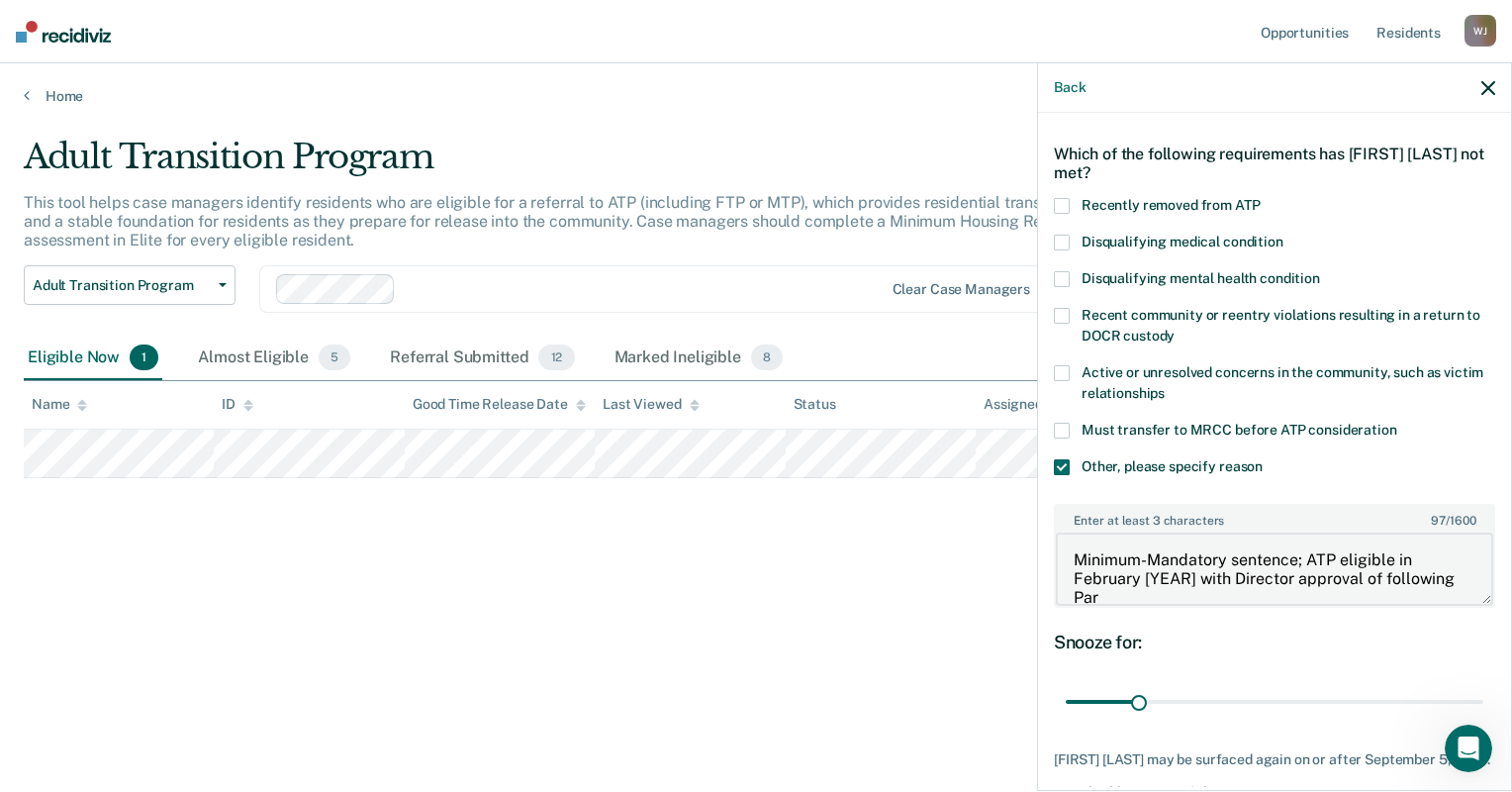 scroll, scrollTop: 4, scrollLeft: 0, axis: vertical 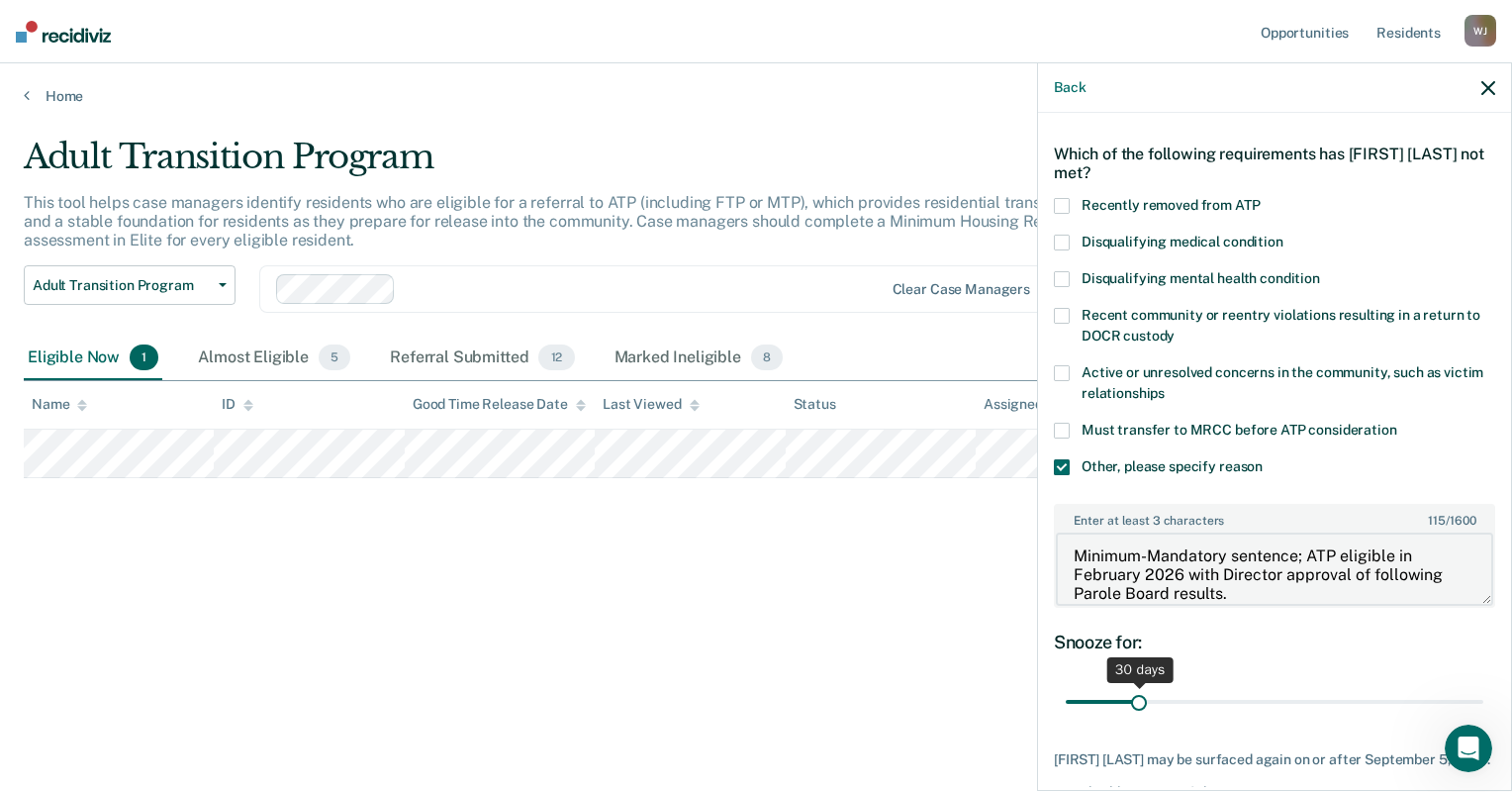type on "Minimum-Mandatory sentence; ATP eligible in February 2026 with Director approval of following Parole Board results." 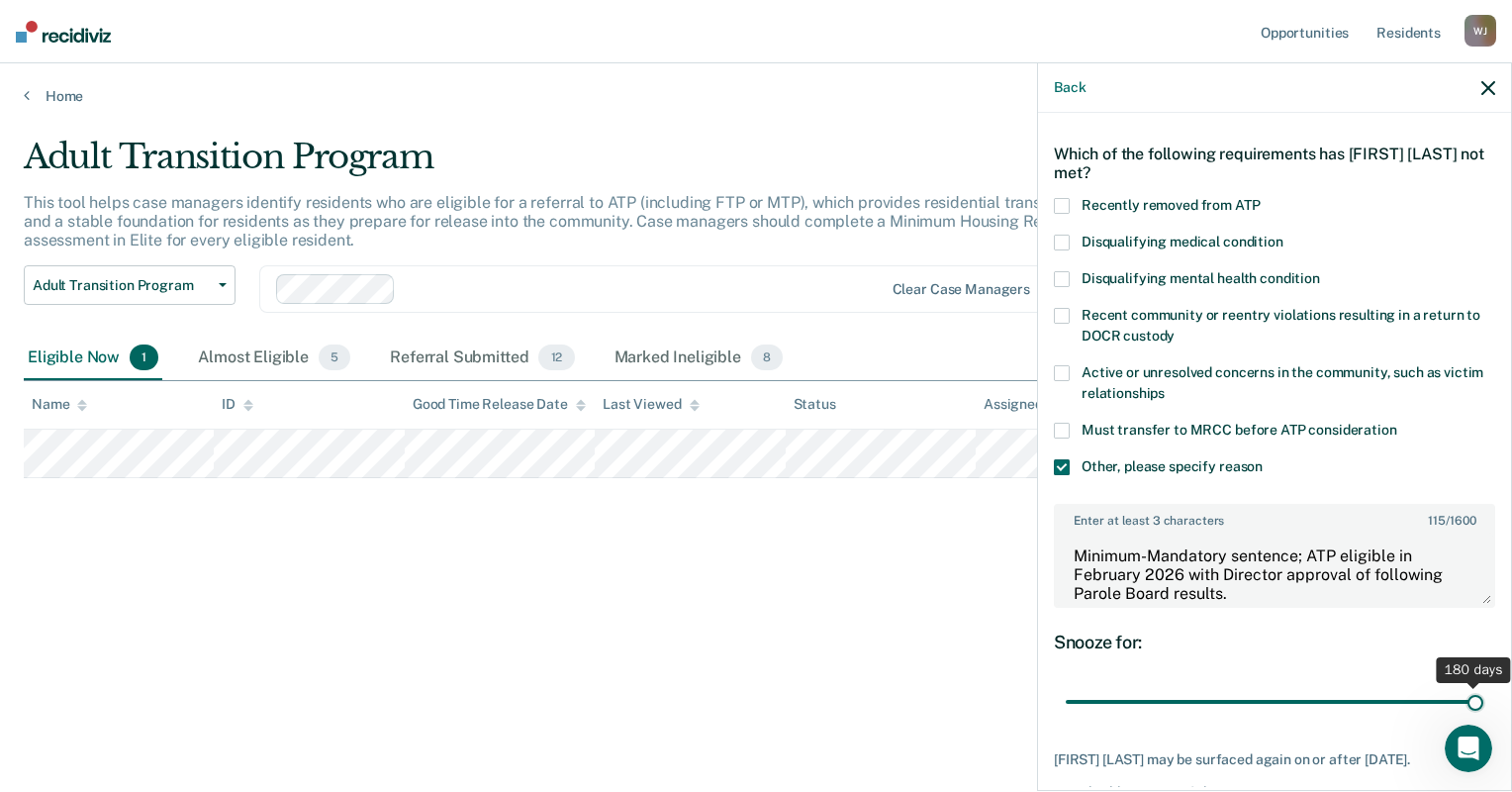 drag, startPoint x: 1135, startPoint y: 699, endPoint x: 1470, endPoint y: 681, distance: 335.48323 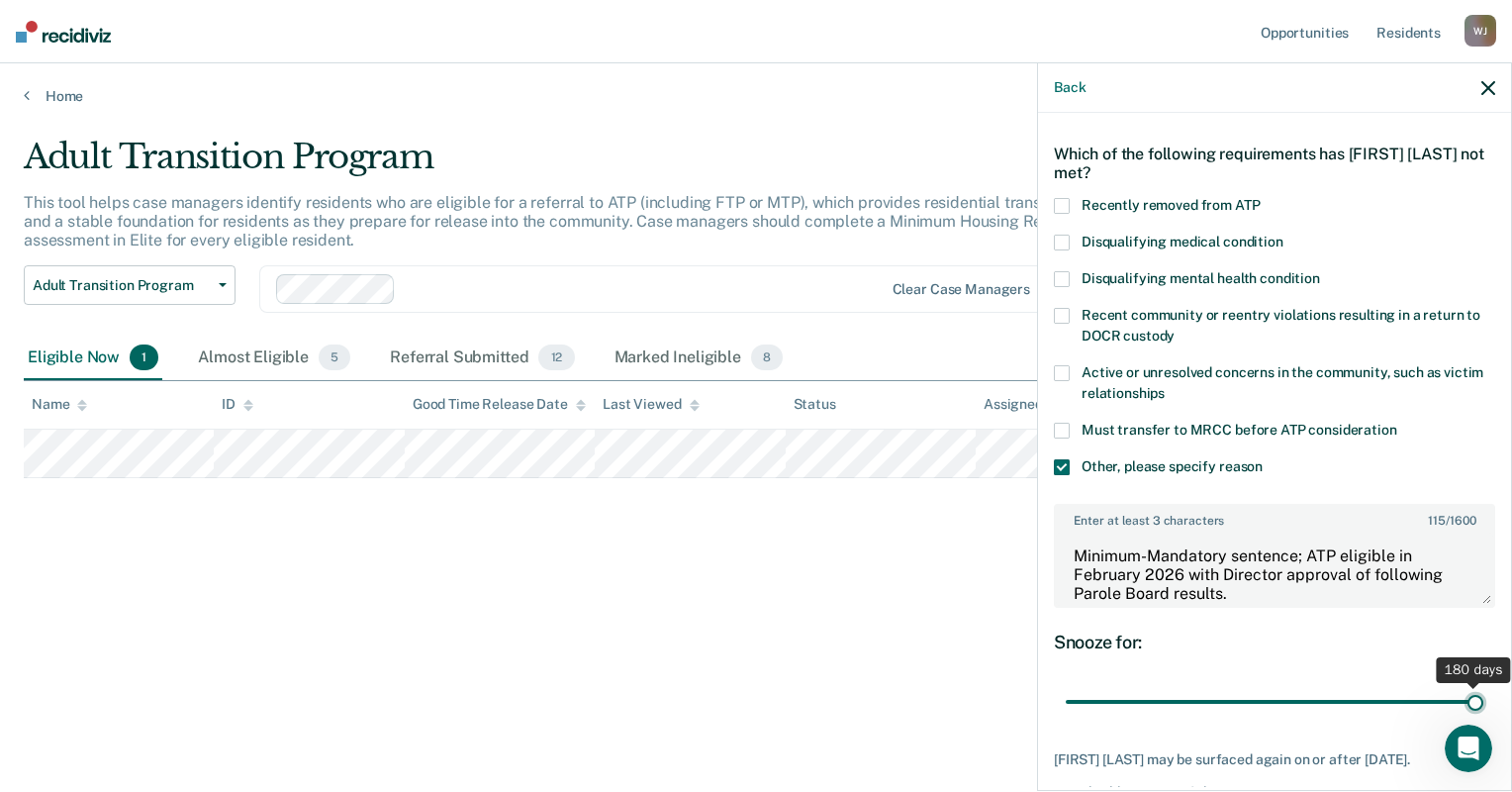 type on "180" 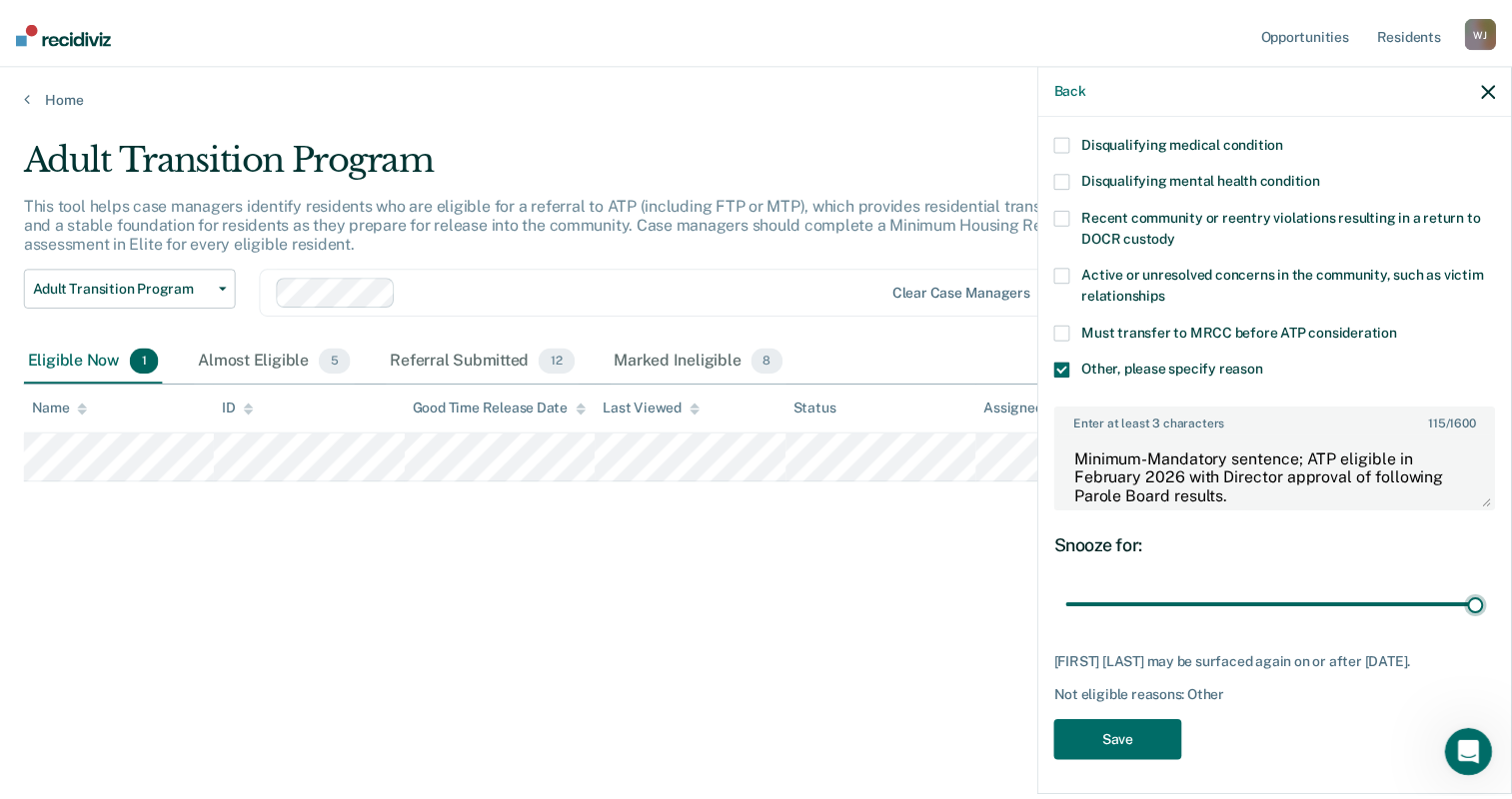 scroll, scrollTop: 168, scrollLeft: 0, axis: vertical 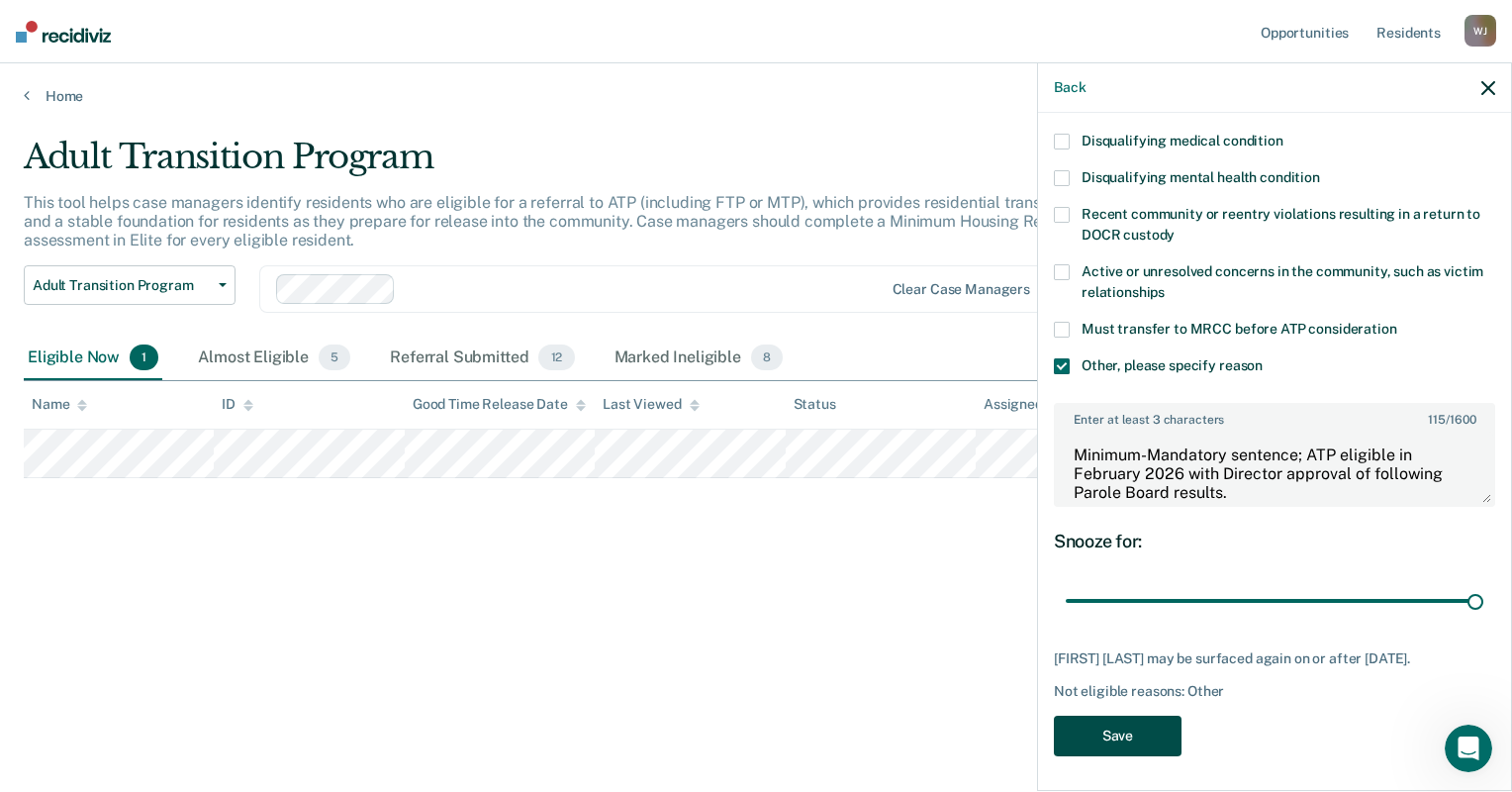 click on "Save" at bounding box center (1117, 736) 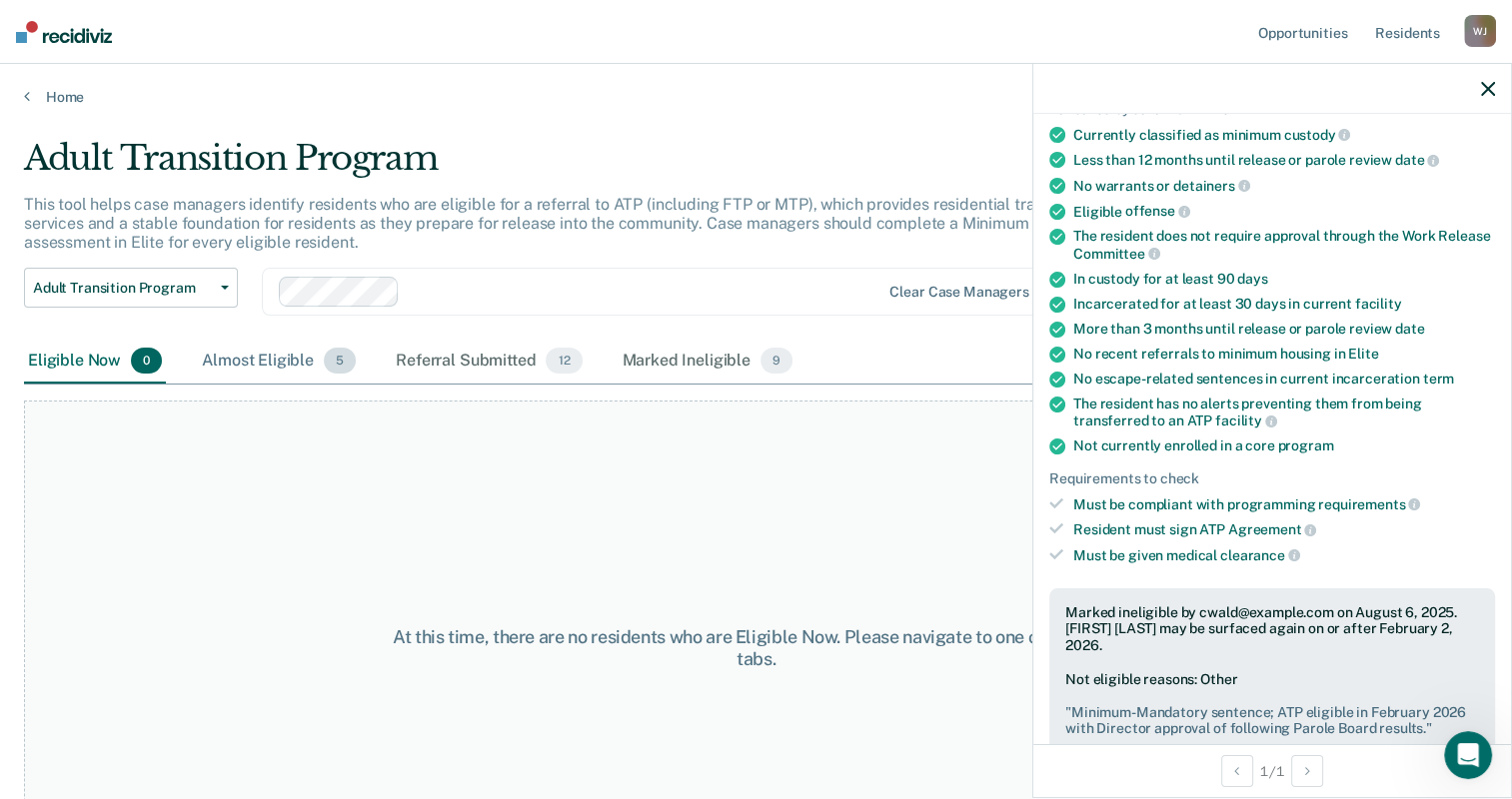 click on "Almost Eligible 5" at bounding box center [279, 362] 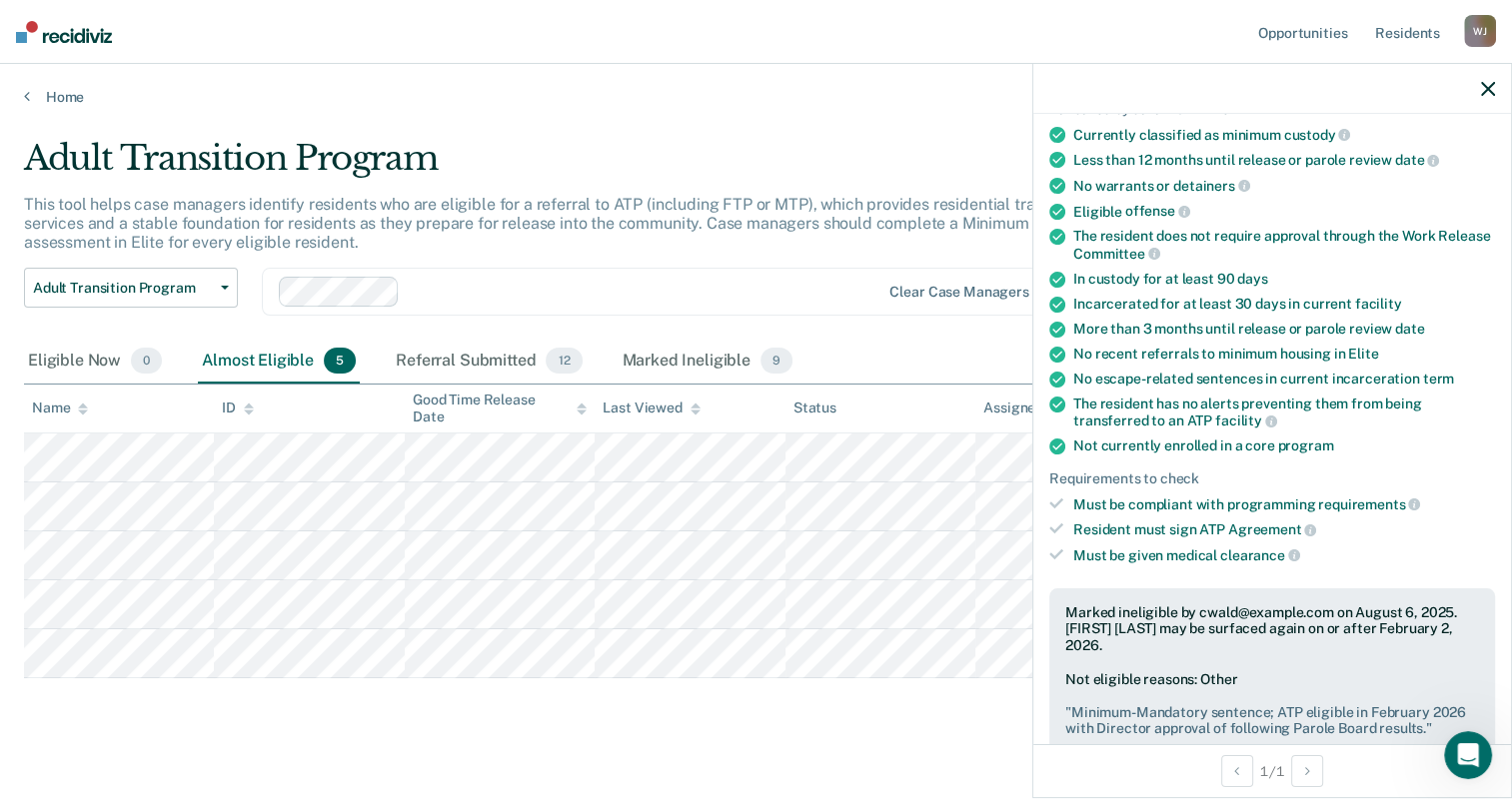 click 